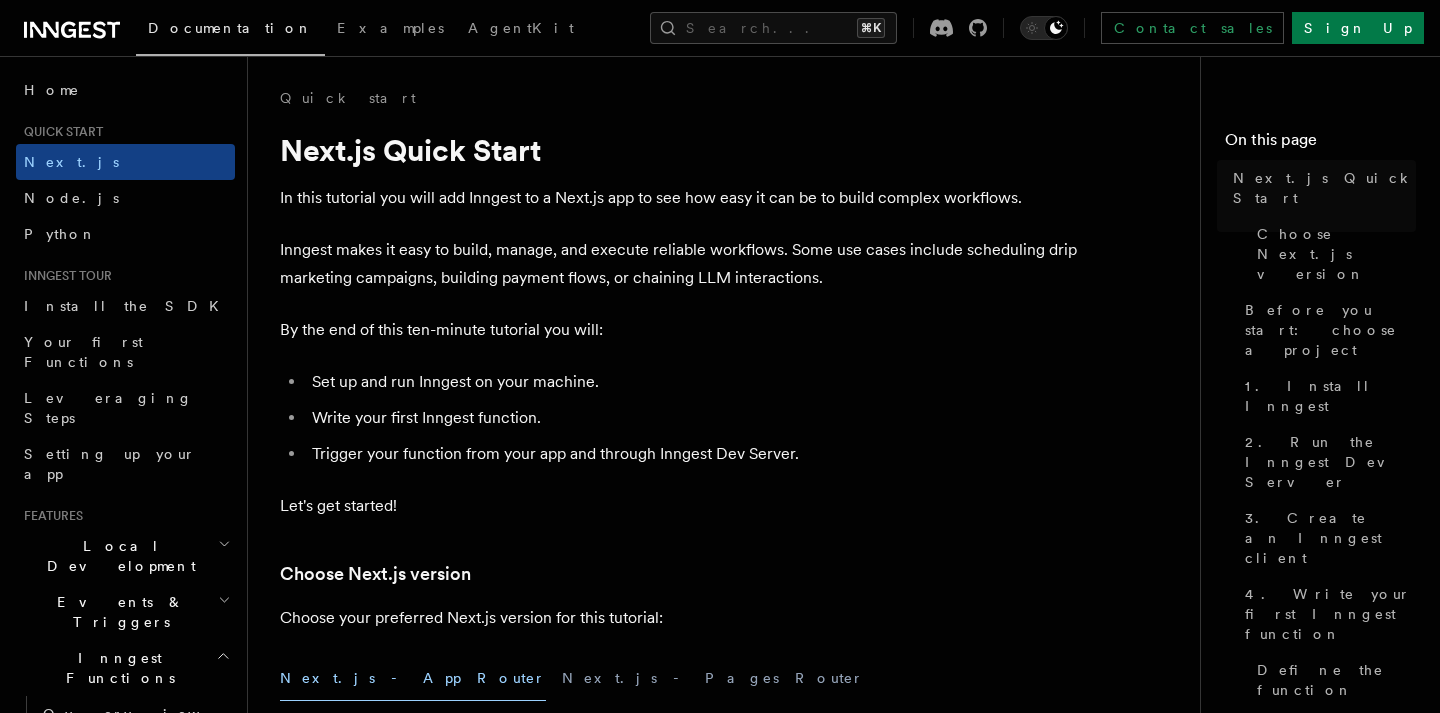 scroll, scrollTop: 0, scrollLeft: 0, axis: both 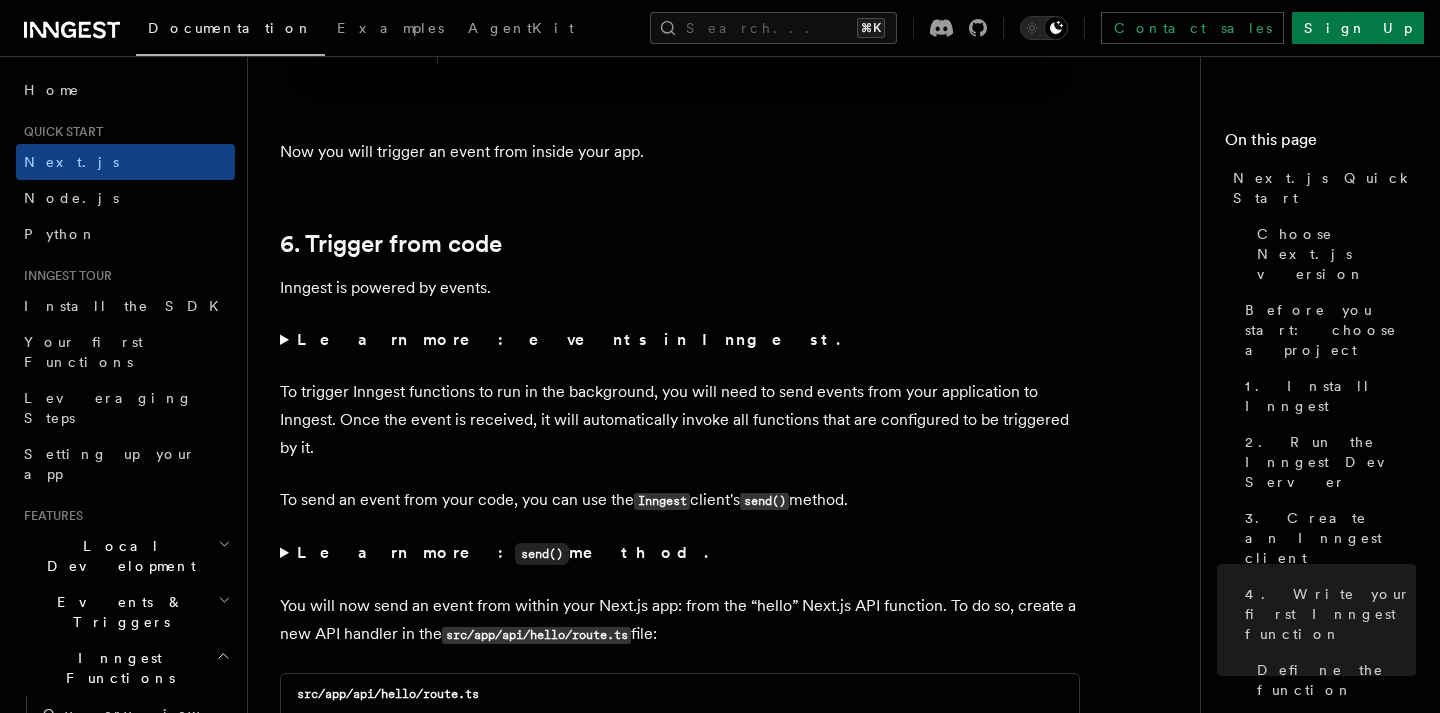 click on "Learn more: events in Inngest." at bounding box center [680, 340] 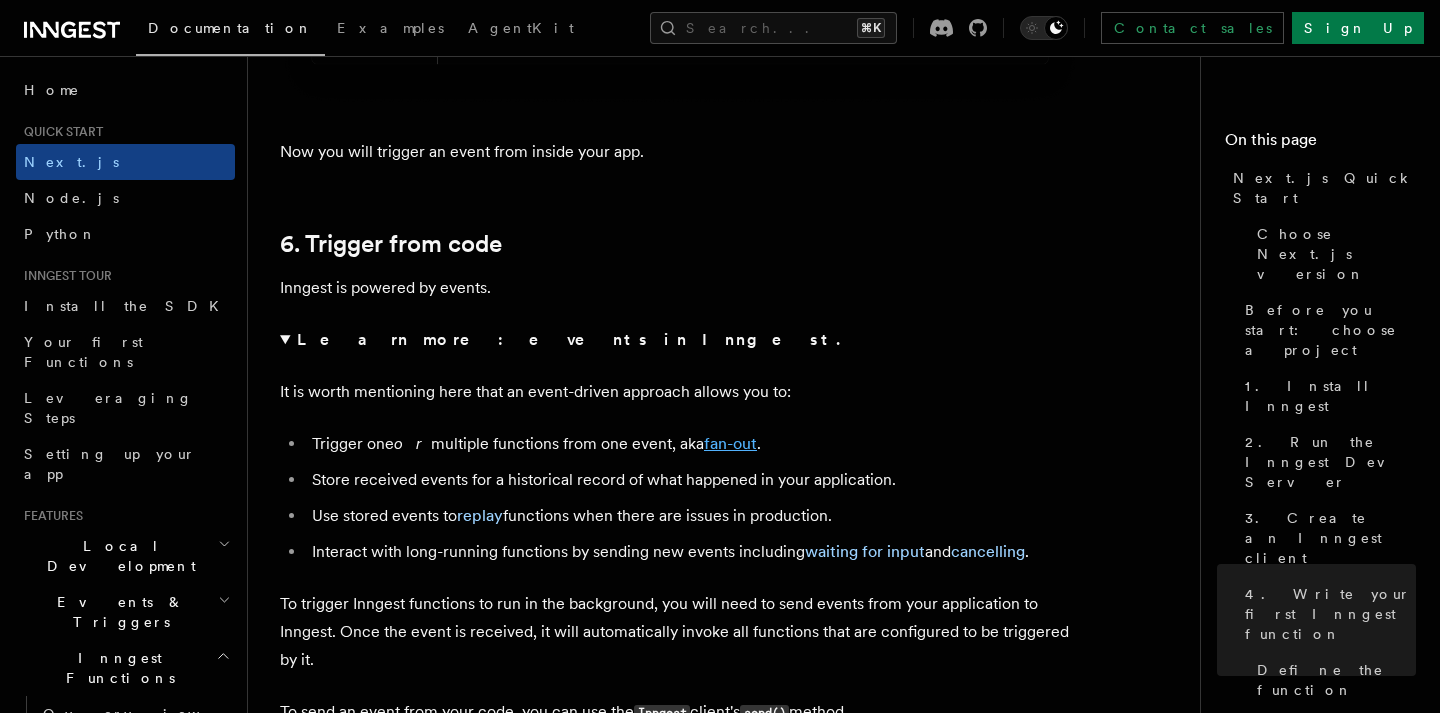 click on "fan-out" at bounding box center (730, 443) 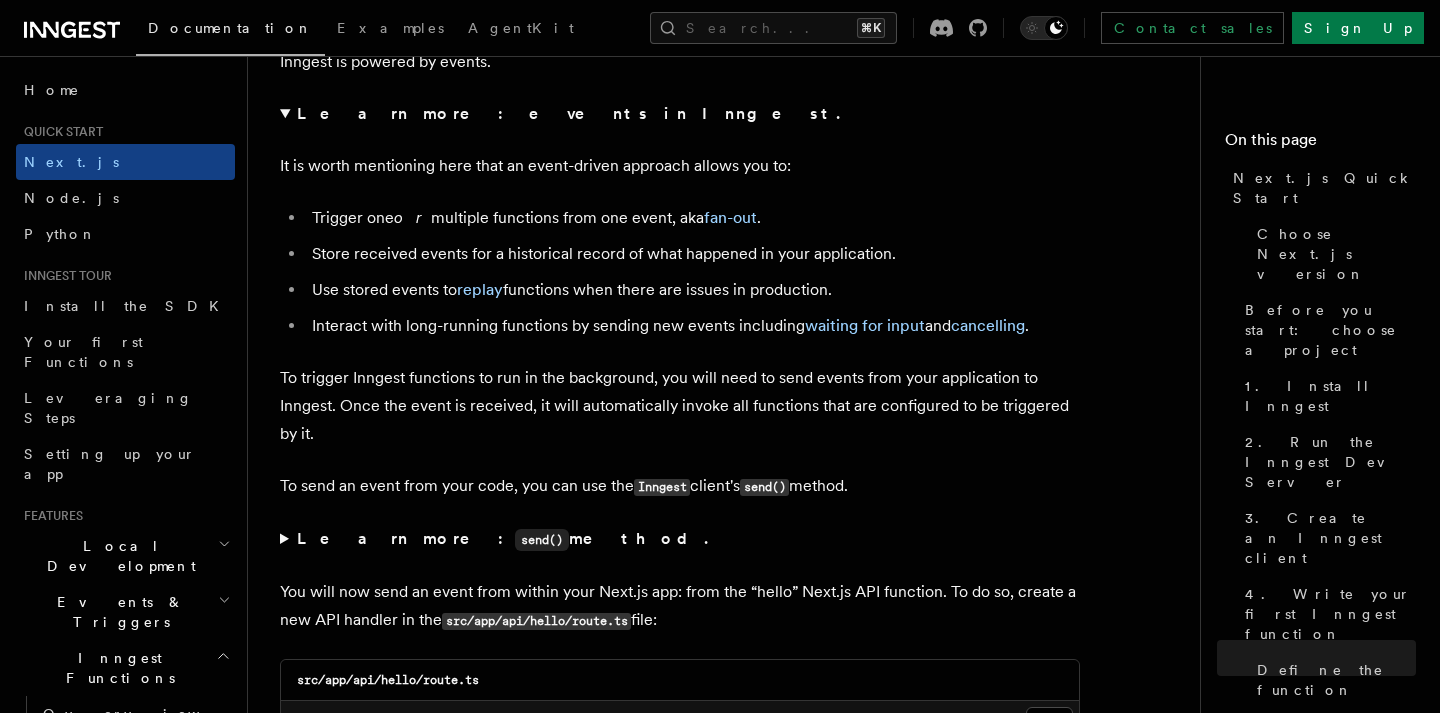 scroll, scrollTop: 10228, scrollLeft: 0, axis: vertical 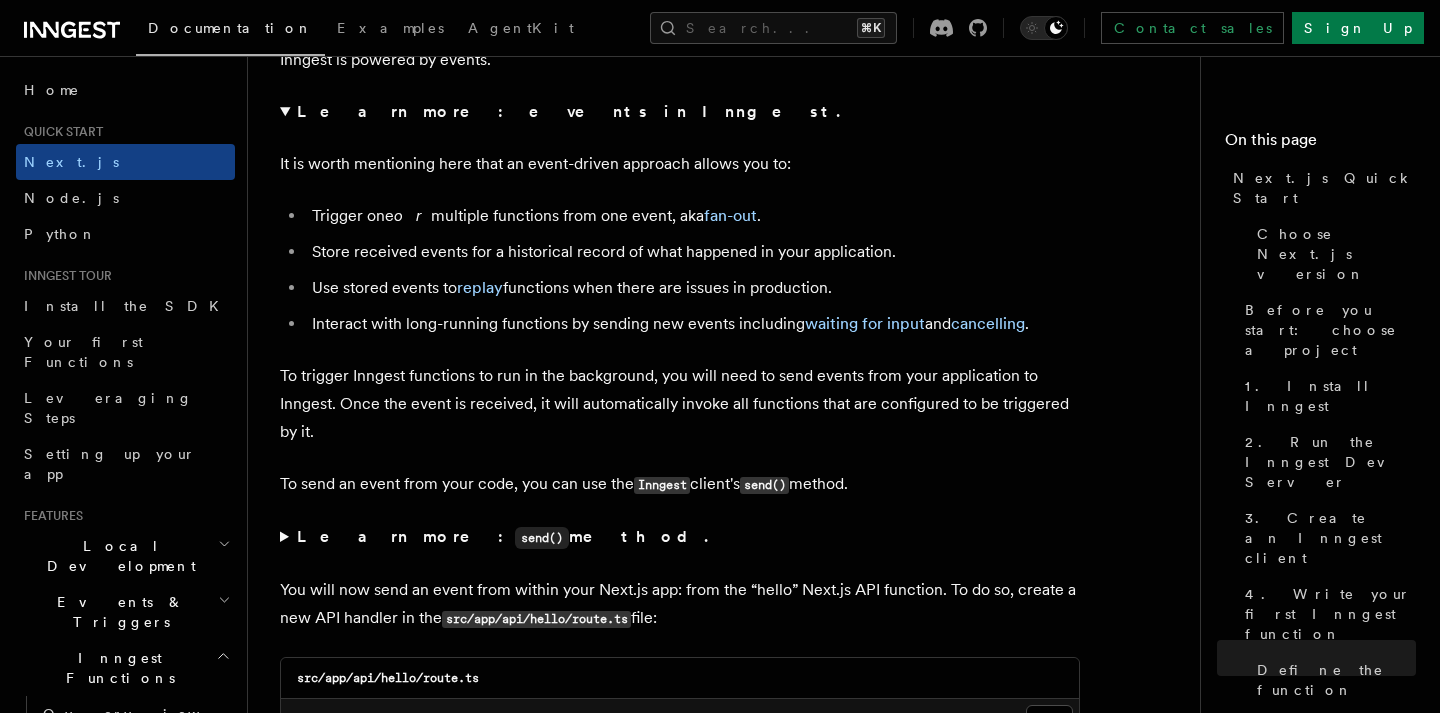 click on "Learn more:  send()  method." at bounding box center (504, 536) 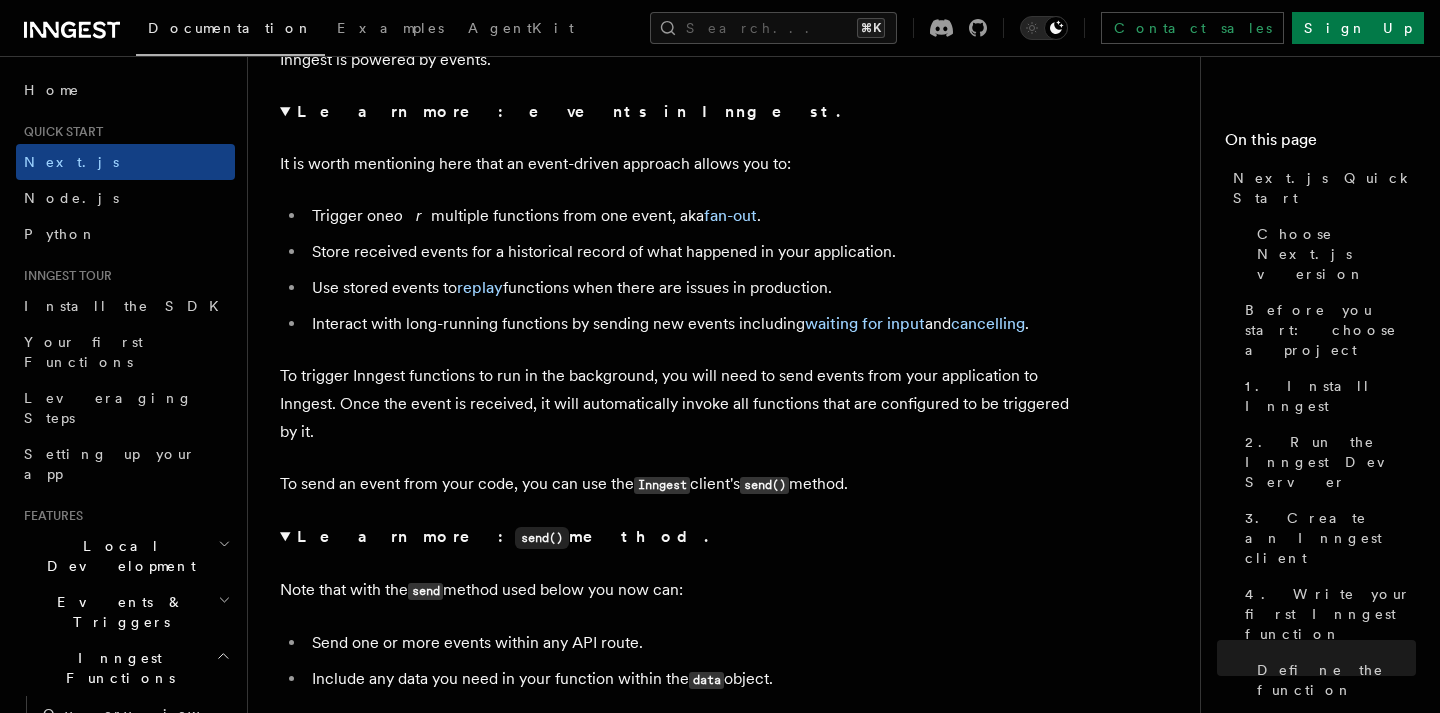click on "Learn more:  send()  method." at bounding box center [504, 536] 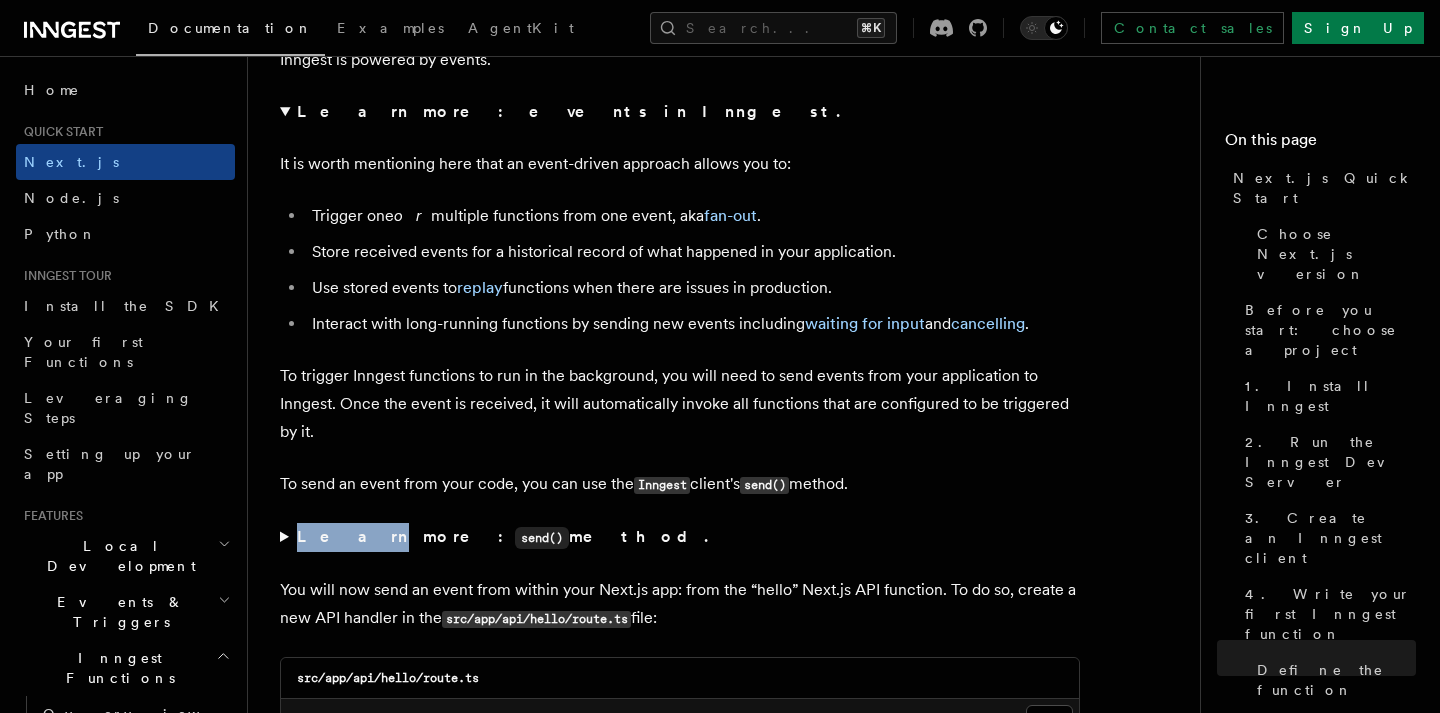 click on "Learn more:  send()  method." at bounding box center [504, 536] 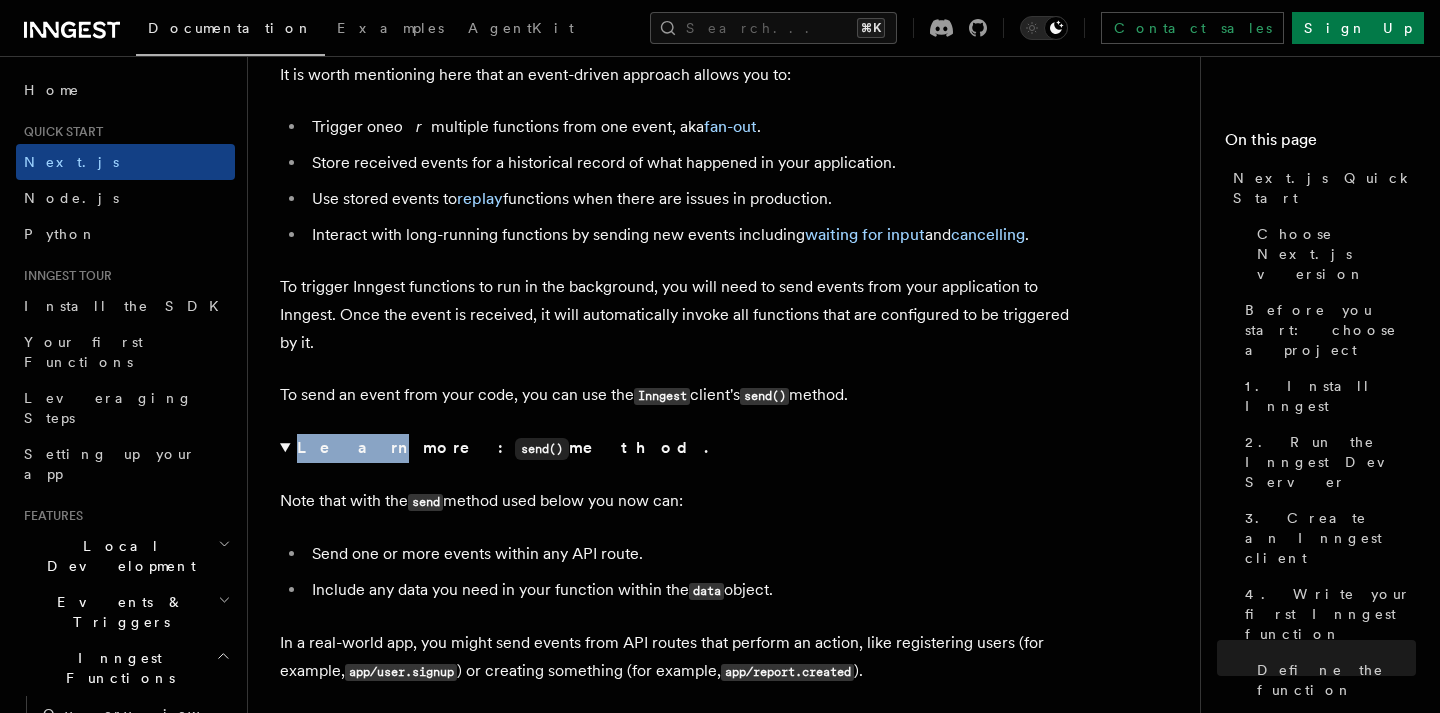 scroll, scrollTop: 10316, scrollLeft: 0, axis: vertical 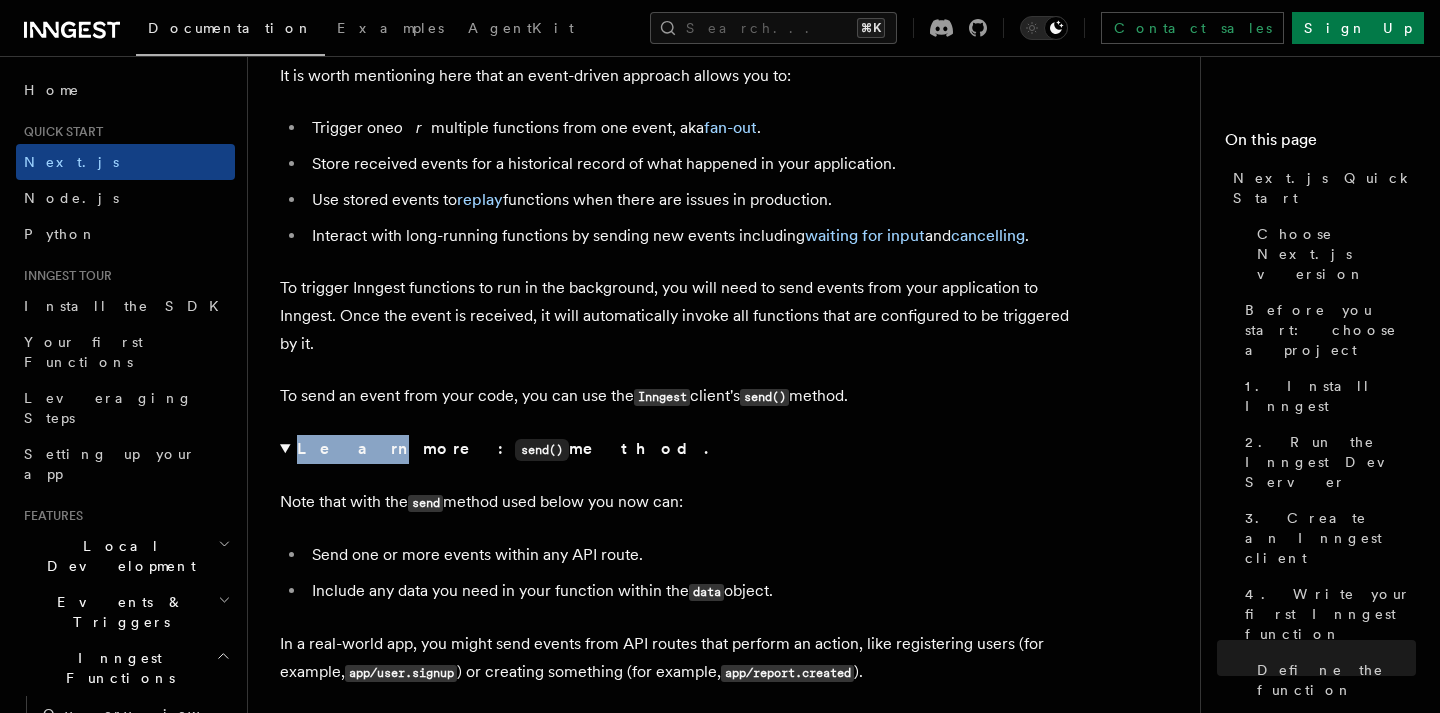 click on "Learn more:  send()  method." at bounding box center (504, 448) 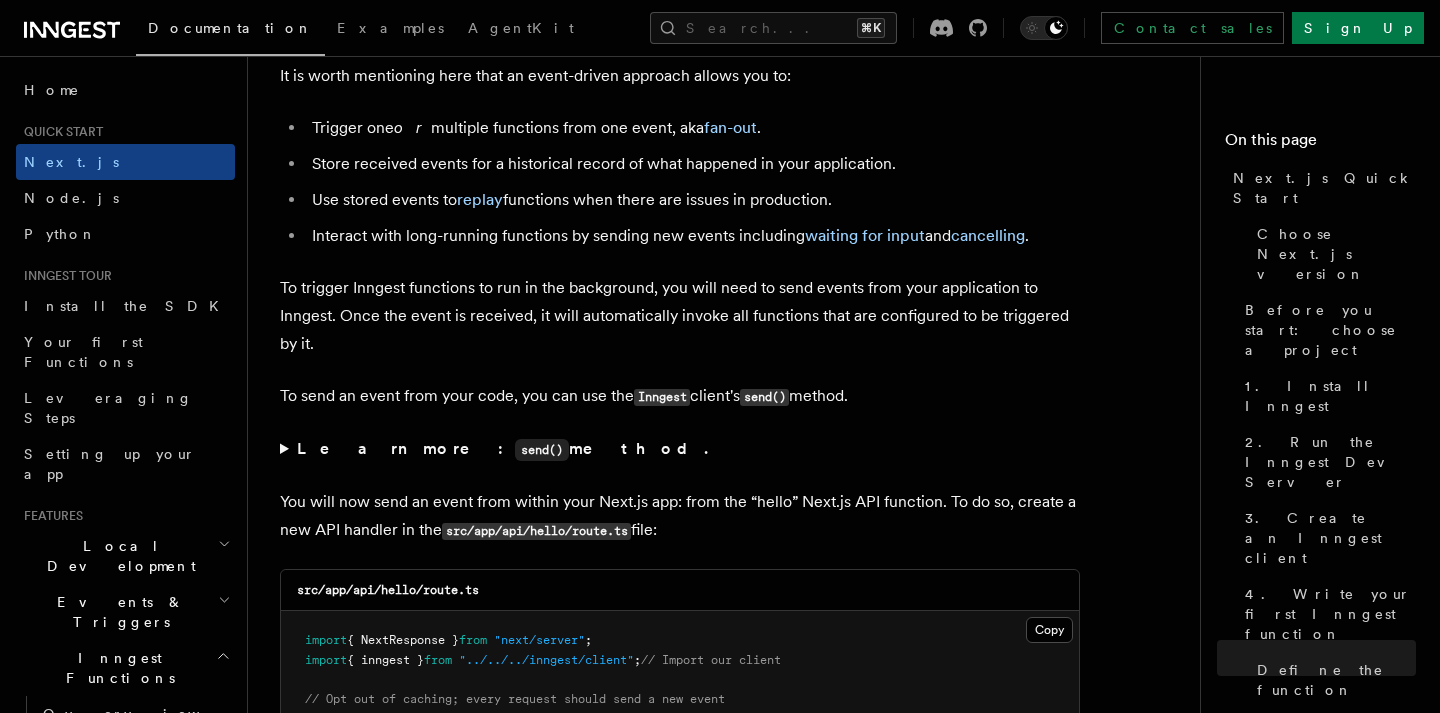 click on "Learn more:  send()  method." at bounding box center [504, 448] 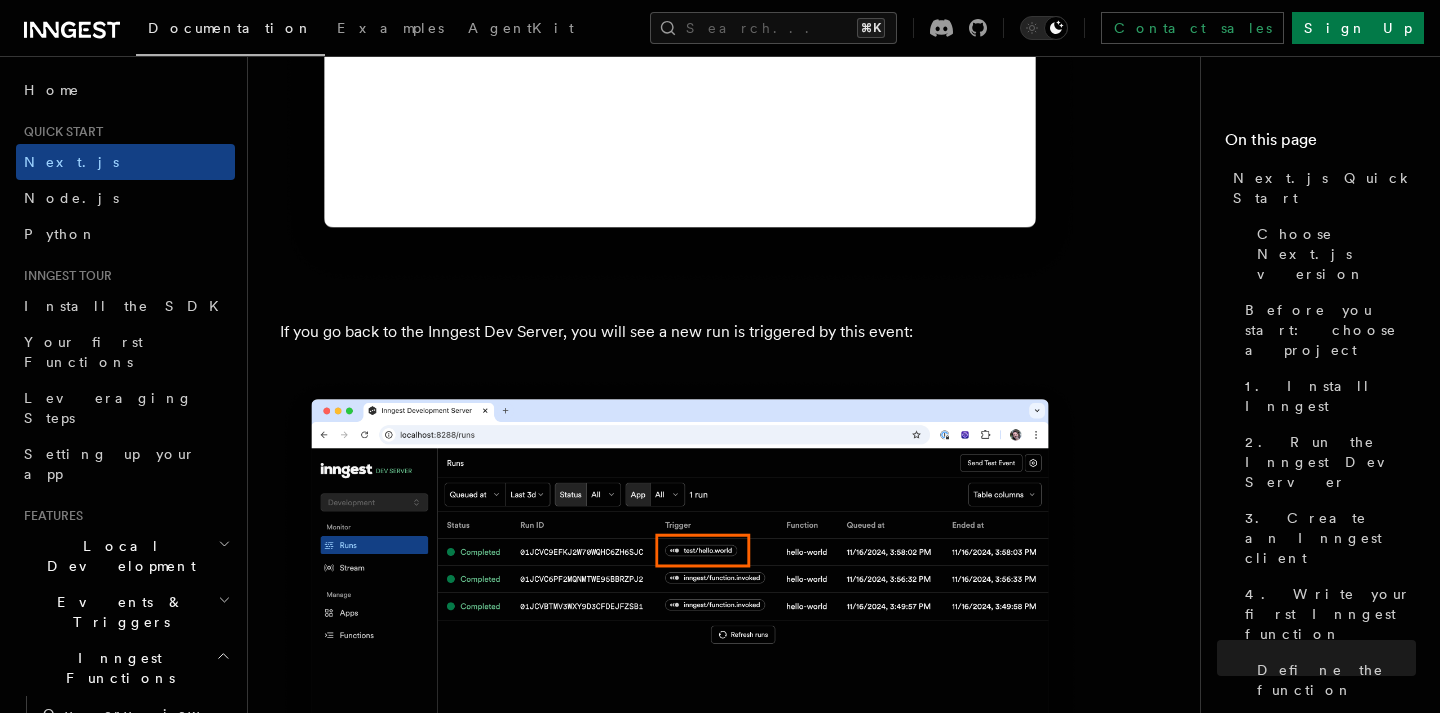 scroll, scrollTop: 12067, scrollLeft: 0, axis: vertical 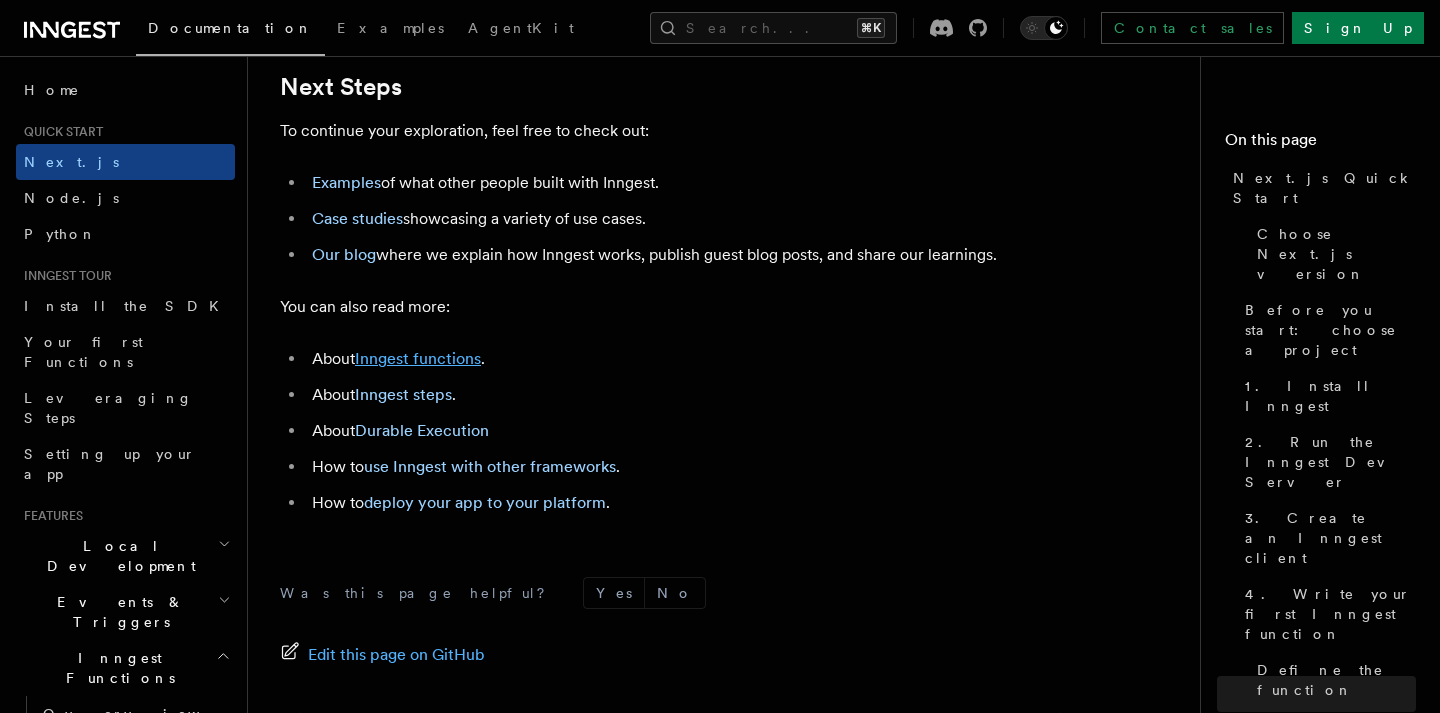 click on "Inngest functions" at bounding box center (418, 358) 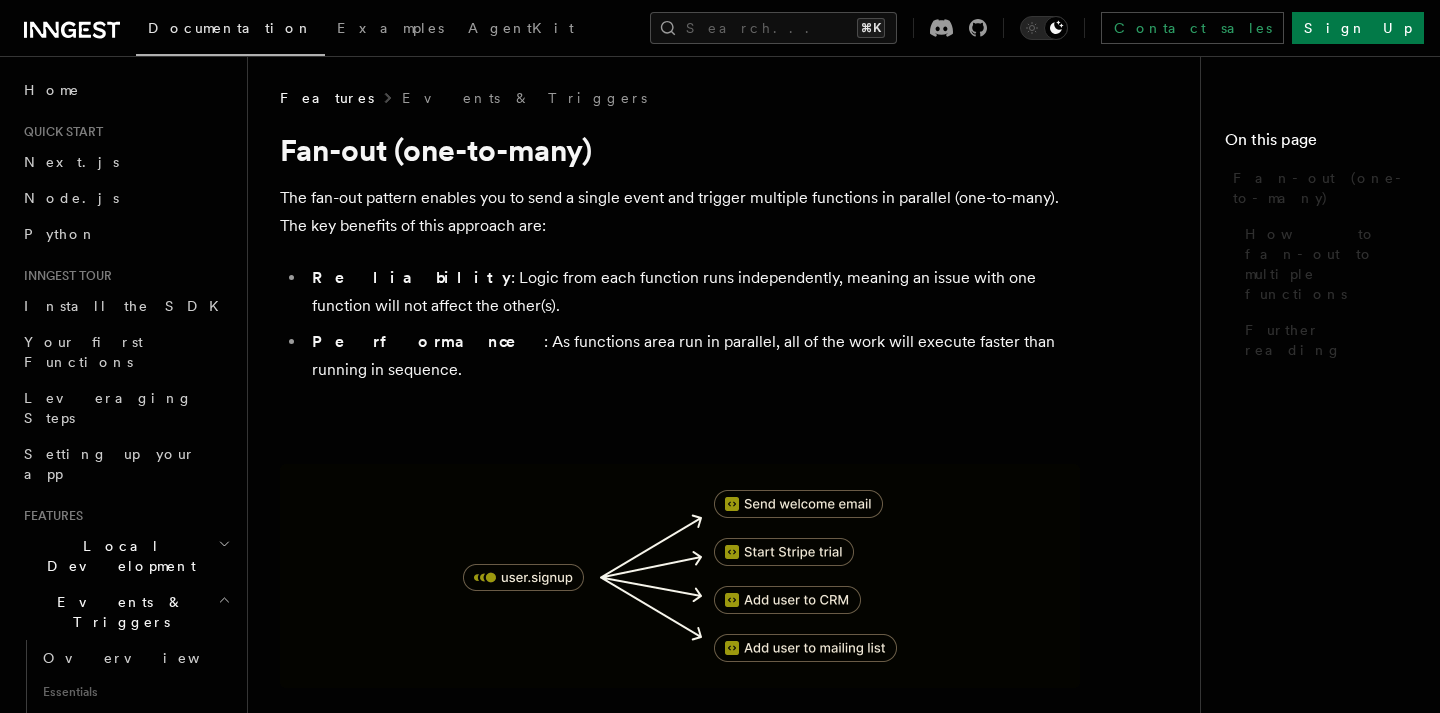 scroll, scrollTop: 0, scrollLeft: 0, axis: both 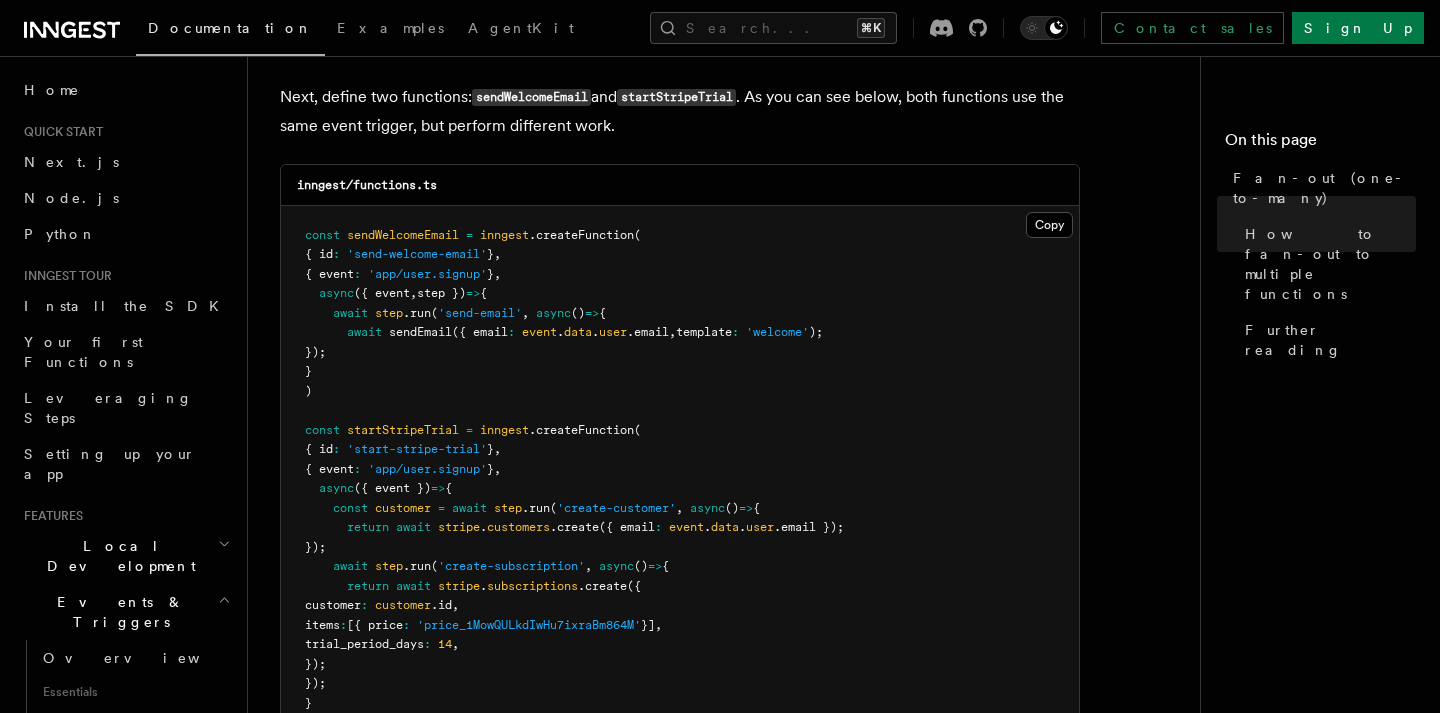 click on "step })" at bounding box center [441, 293] 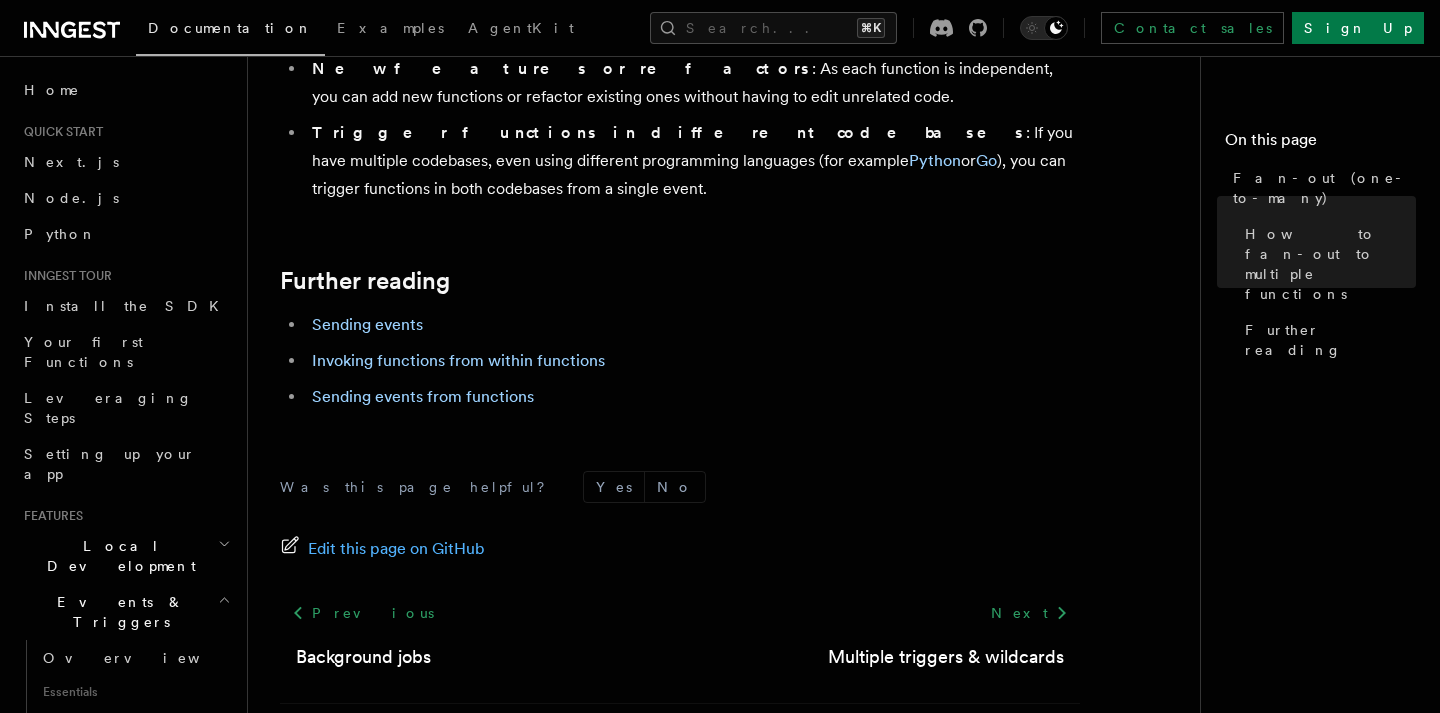 scroll, scrollTop: 2813, scrollLeft: 0, axis: vertical 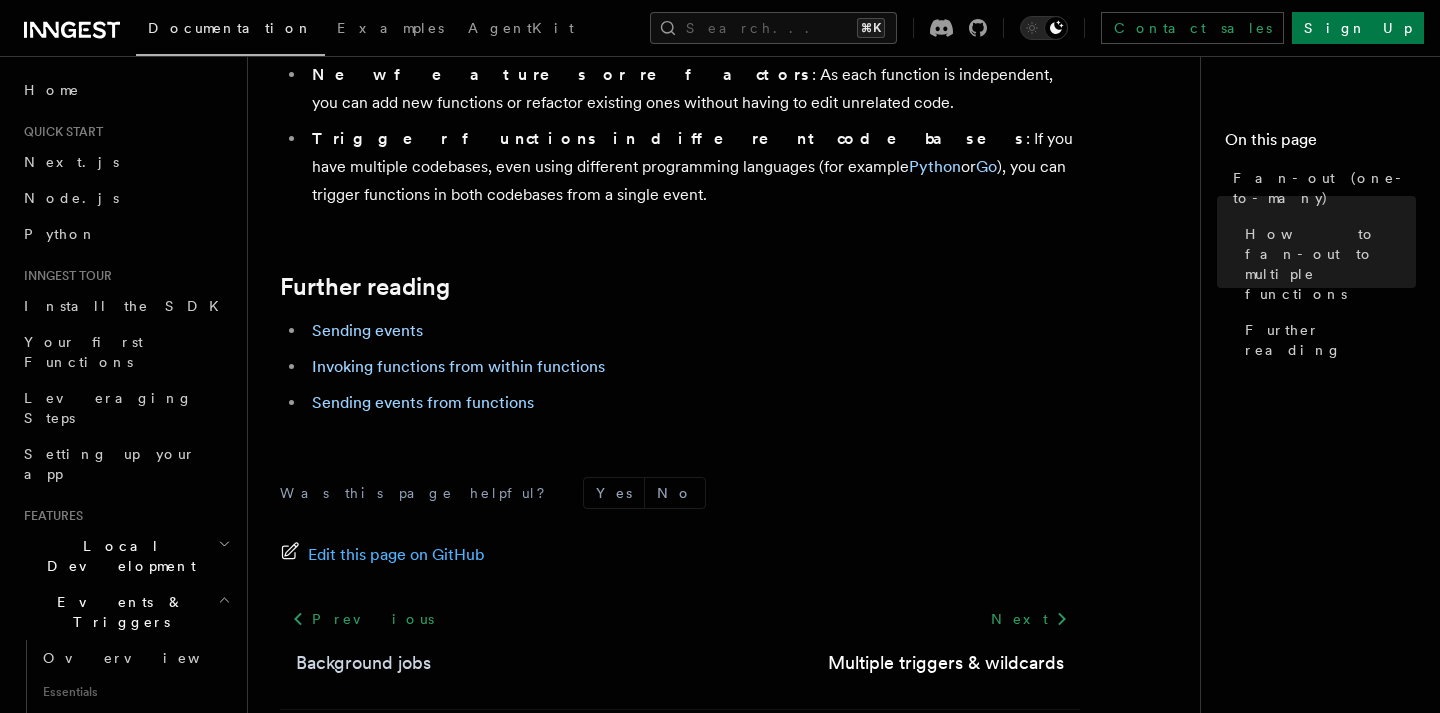 click on "Background jobs" at bounding box center (363, 663) 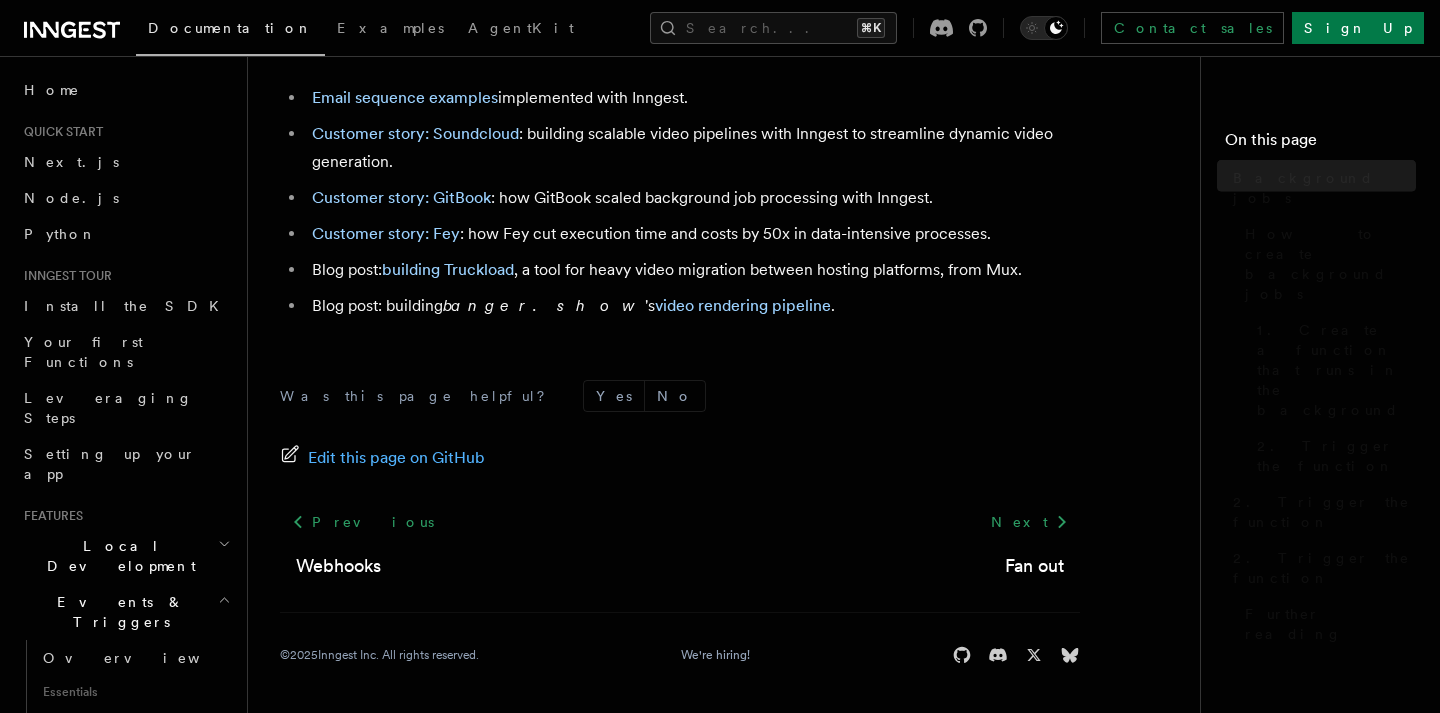 scroll, scrollTop: 0, scrollLeft: 0, axis: both 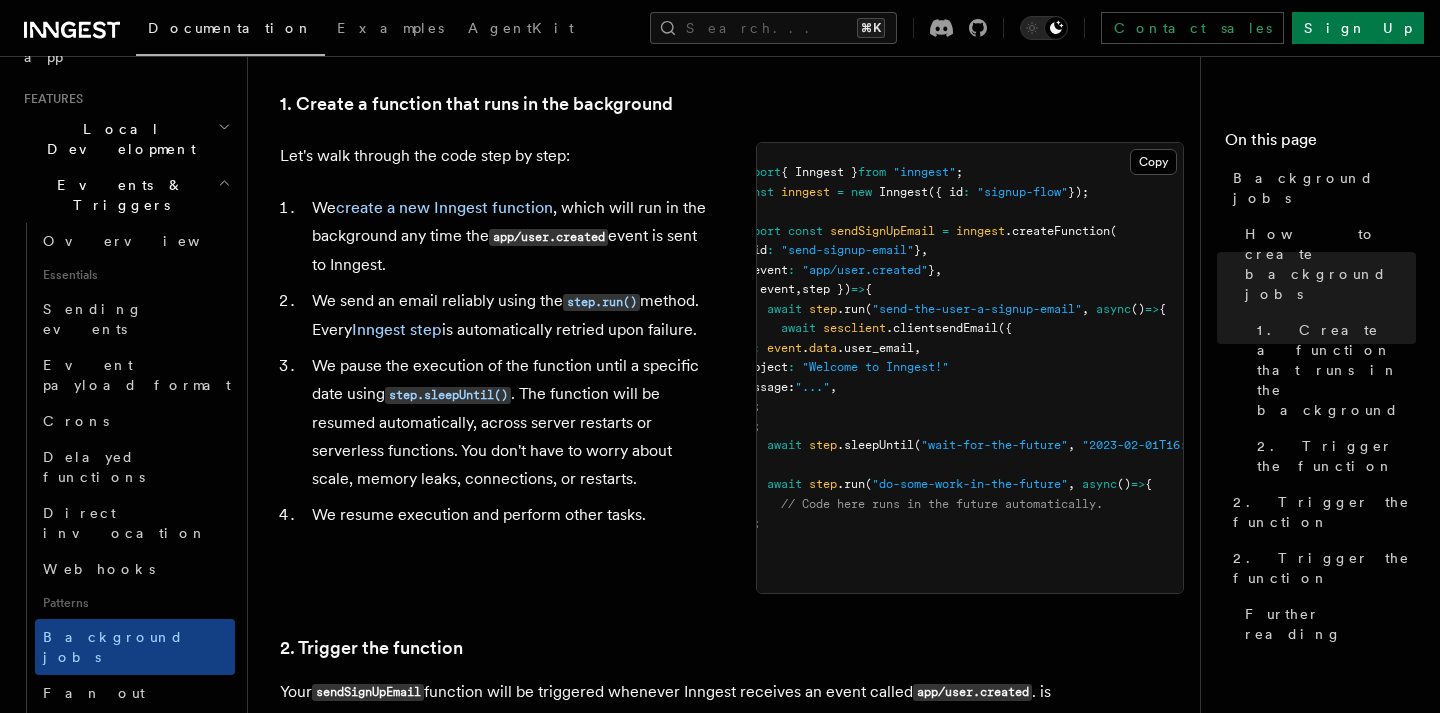 click on "import  { Inngest }  from   "inngest" ;
const   inngest   =   new   Inngest ({ id :   "signup-flow"  });
export   const   sendSignUpEmail   =   inngest .createFunction (
{ id :   "send-signup-email"  } ,
{ event :   "app/user.created"  } ,
({ event ,  step })  =>  {
await   step .run ( "send-the-user-a-signup-email" ,   async  ()  =>  {
await   sesclient .clientsendEmail ({
to :   event . data .user_email ,
subject :   "Welcome to Inngest!"
message:  "..." ,
});
});
await   step .sleepUntil ( "wait-for-the-future" ,   "2023-02-01T16:30:00" );
await   step .run ( "do-some-work-in-the-future" ,   async  ()  =>  {
// Code here runs in the future automatically.
});
}
);" at bounding box center (970, 368) 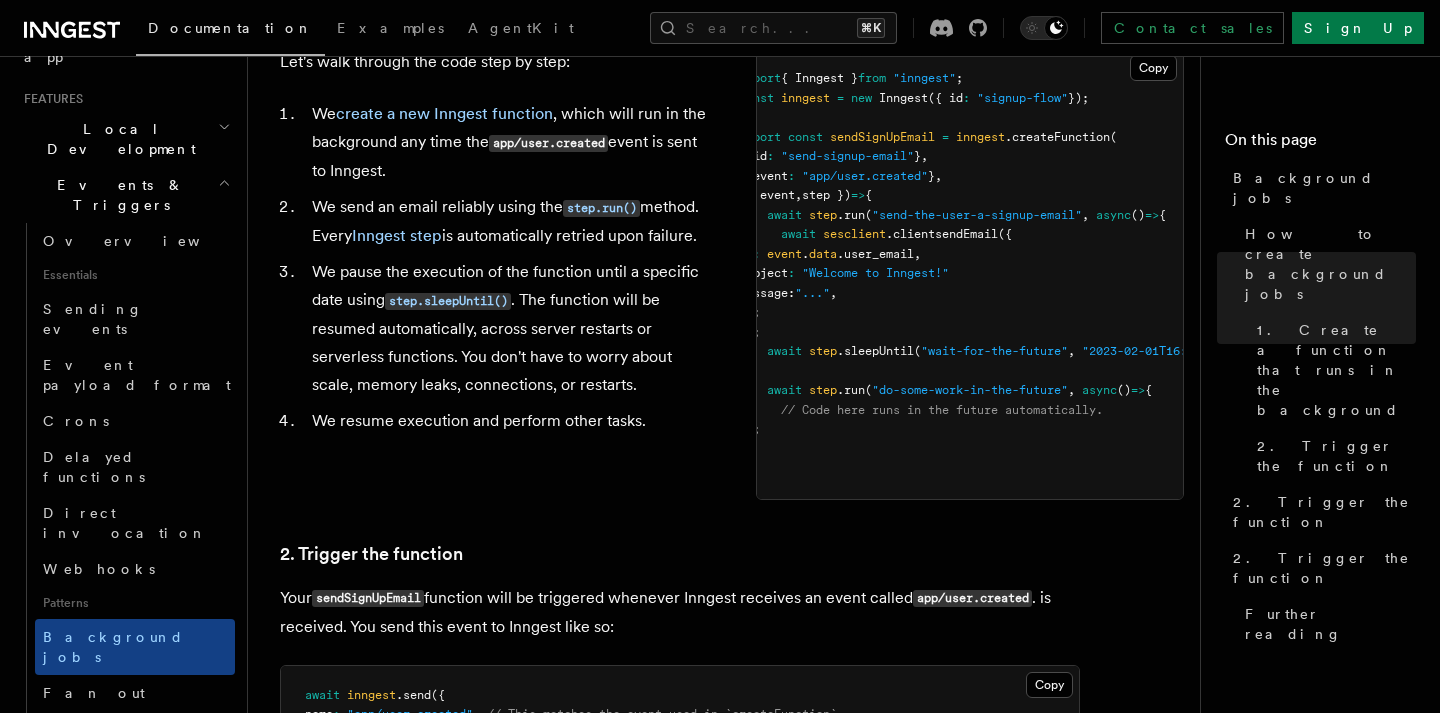 scroll, scrollTop: 822, scrollLeft: 0, axis: vertical 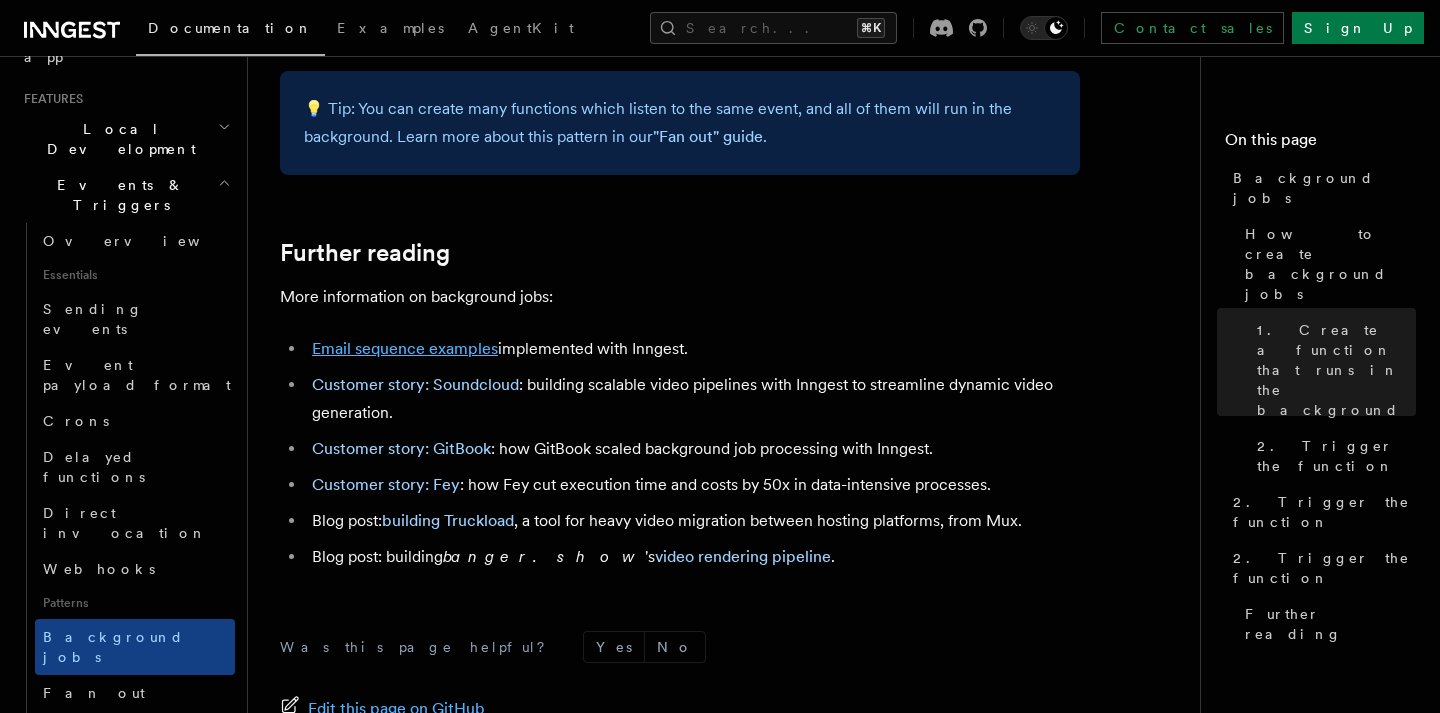 click on "Email sequence examples" at bounding box center (405, 348) 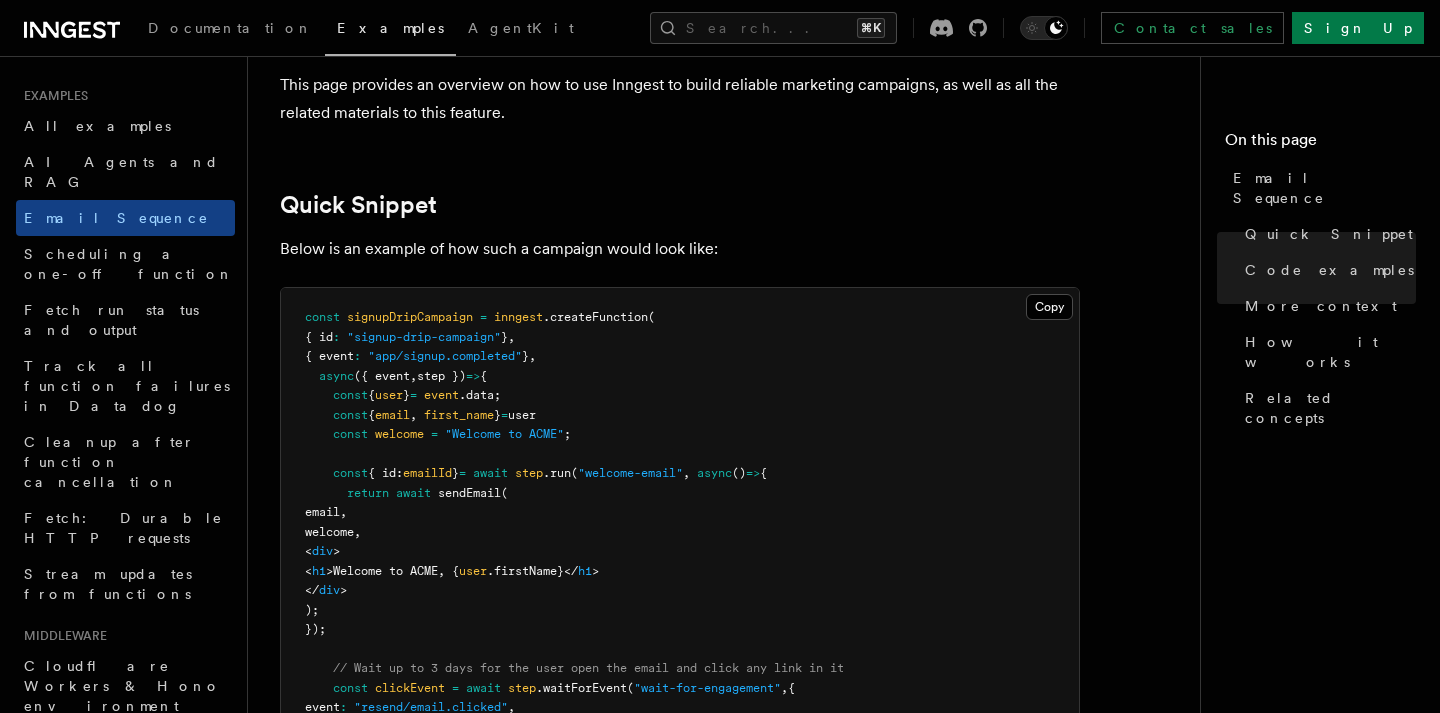 scroll, scrollTop: 0, scrollLeft: 0, axis: both 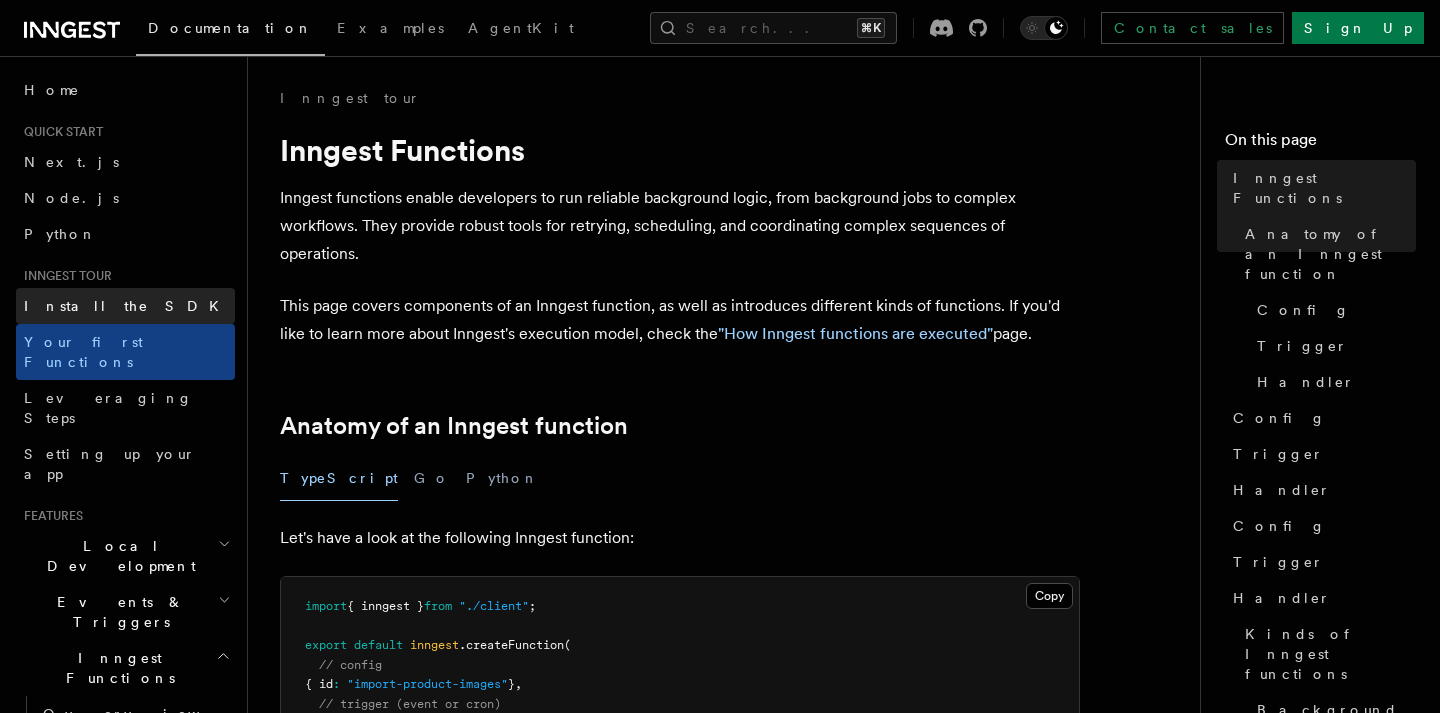 click on "Install the SDK" at bounding box center [125, 306] 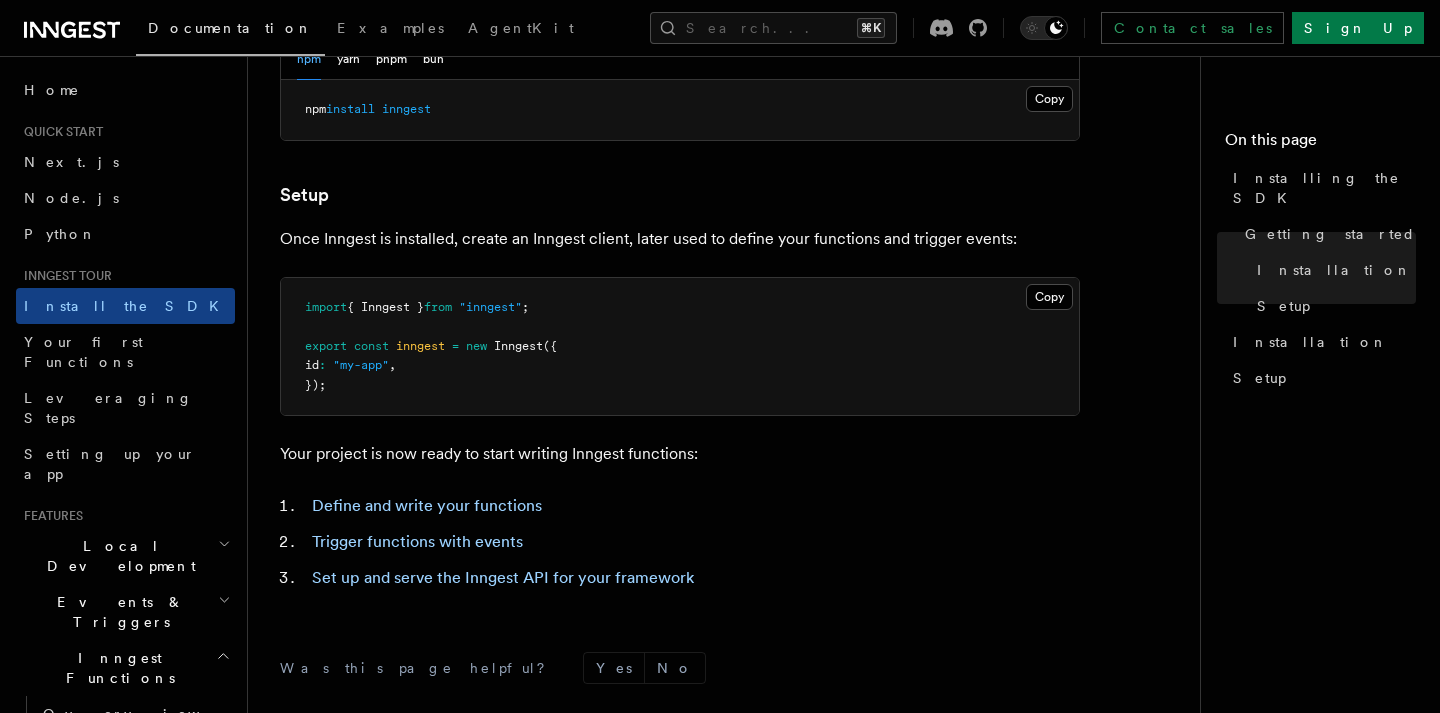 scroll, scrollTop: 950, scrollLeft: 0, axis: vertical 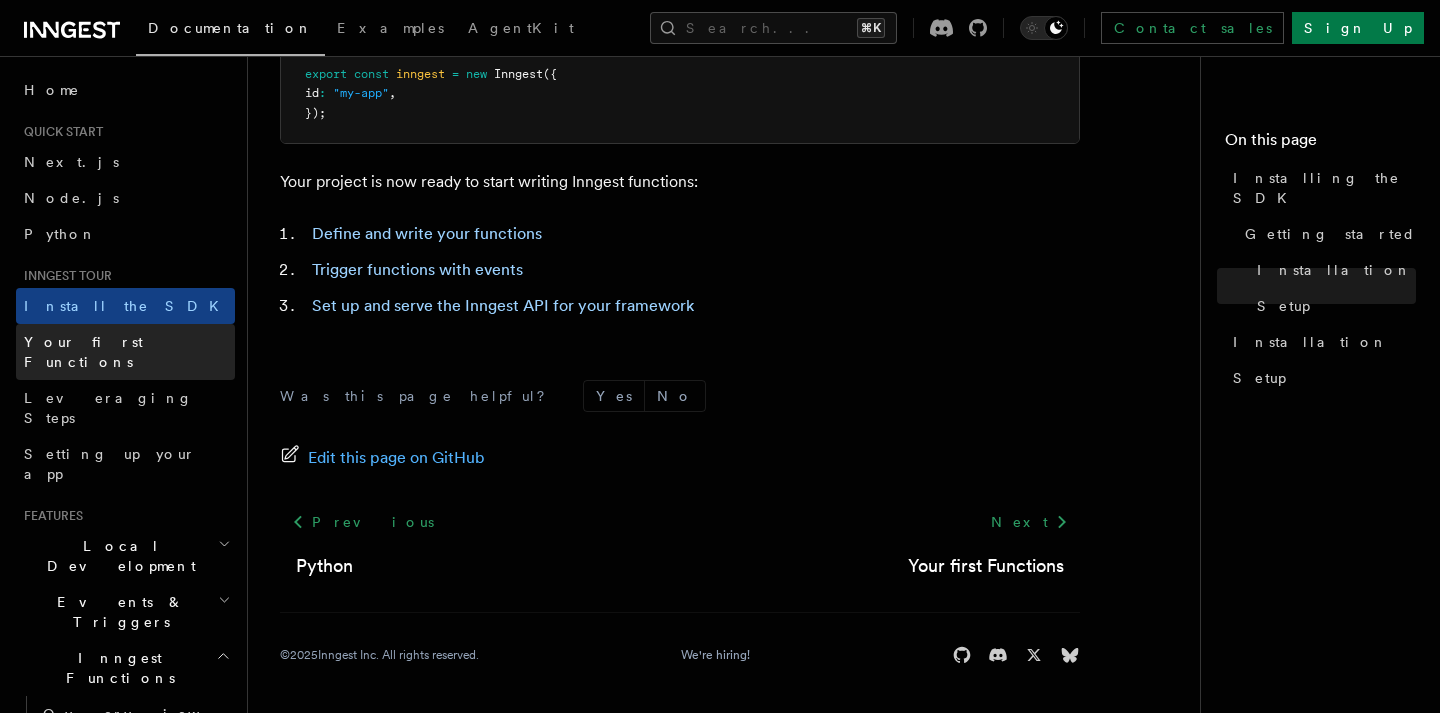 click on "Your first Functions" at bounding box center [83, 352] 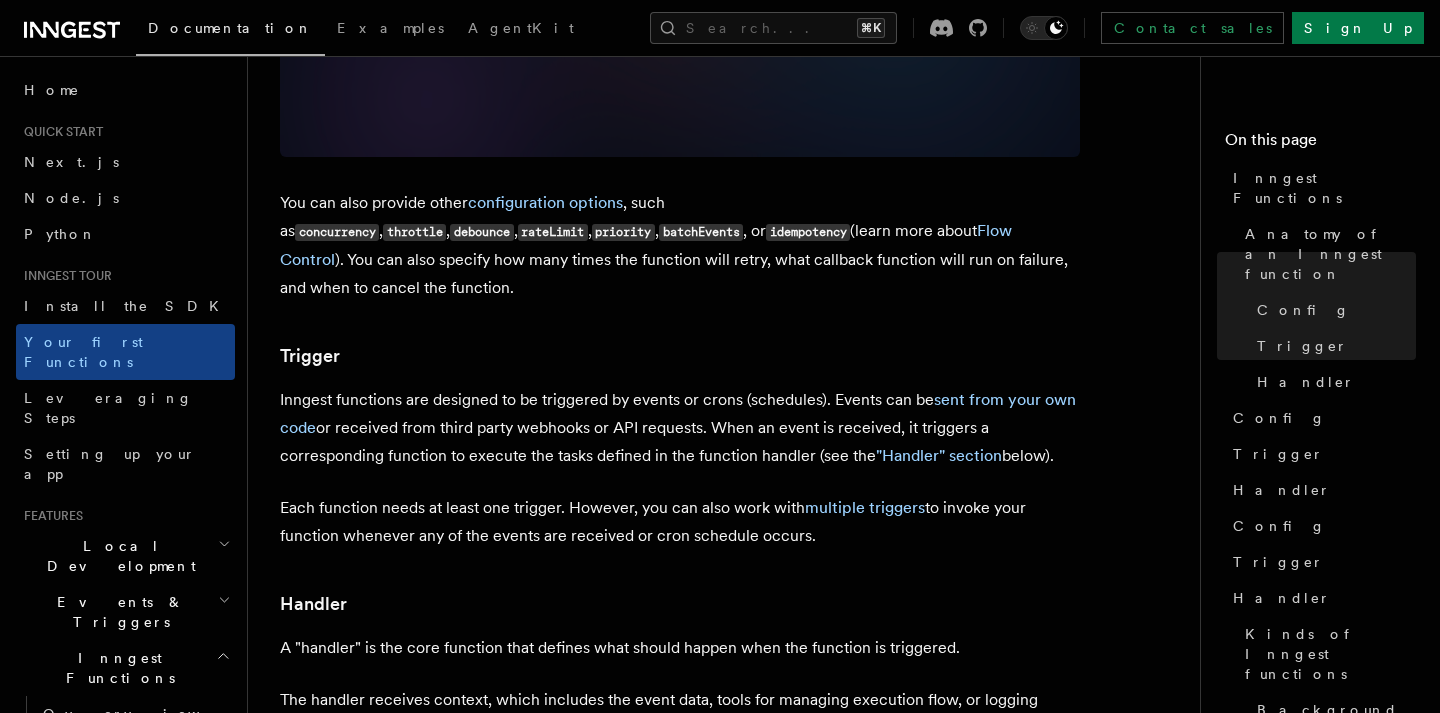 scroll, scrollTop: 1791, scrollLeft: 0, axis: vertical 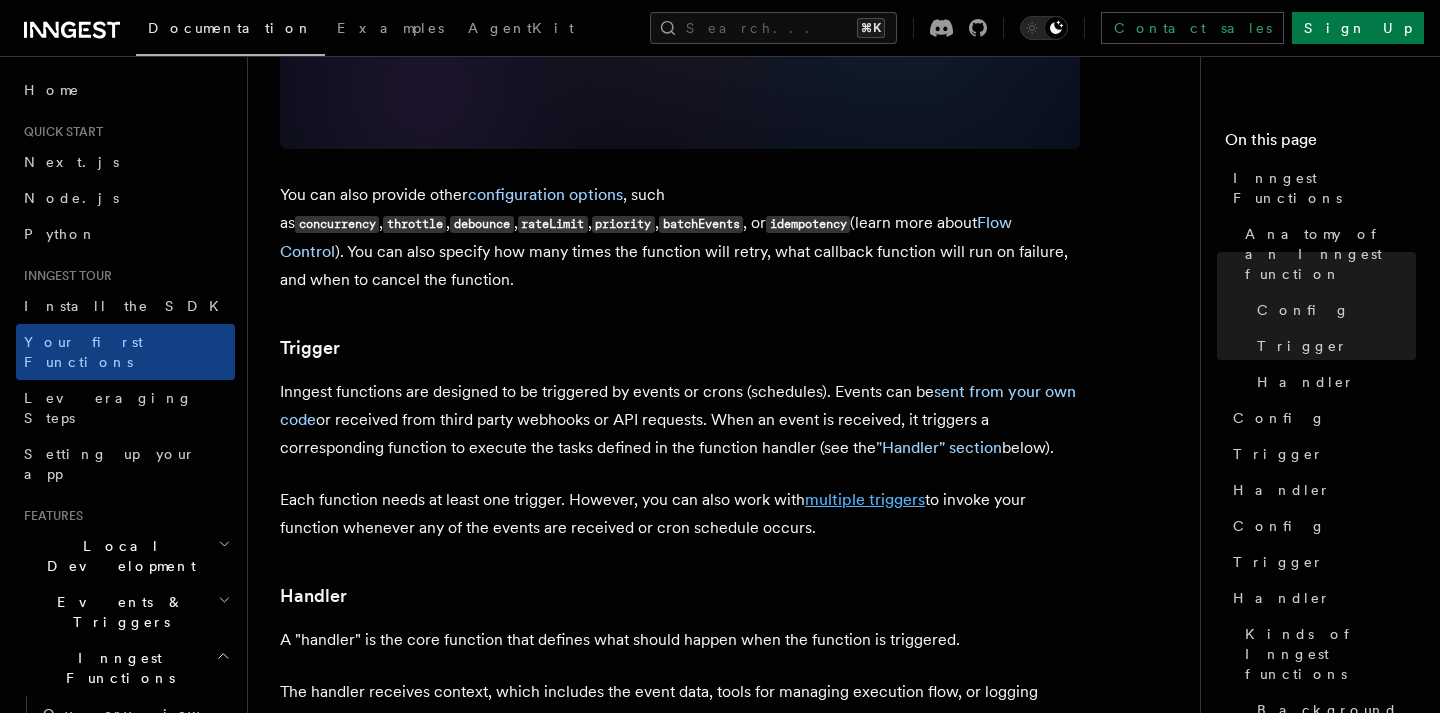 click on "multiple triggers" at bounding box center (865, 499) 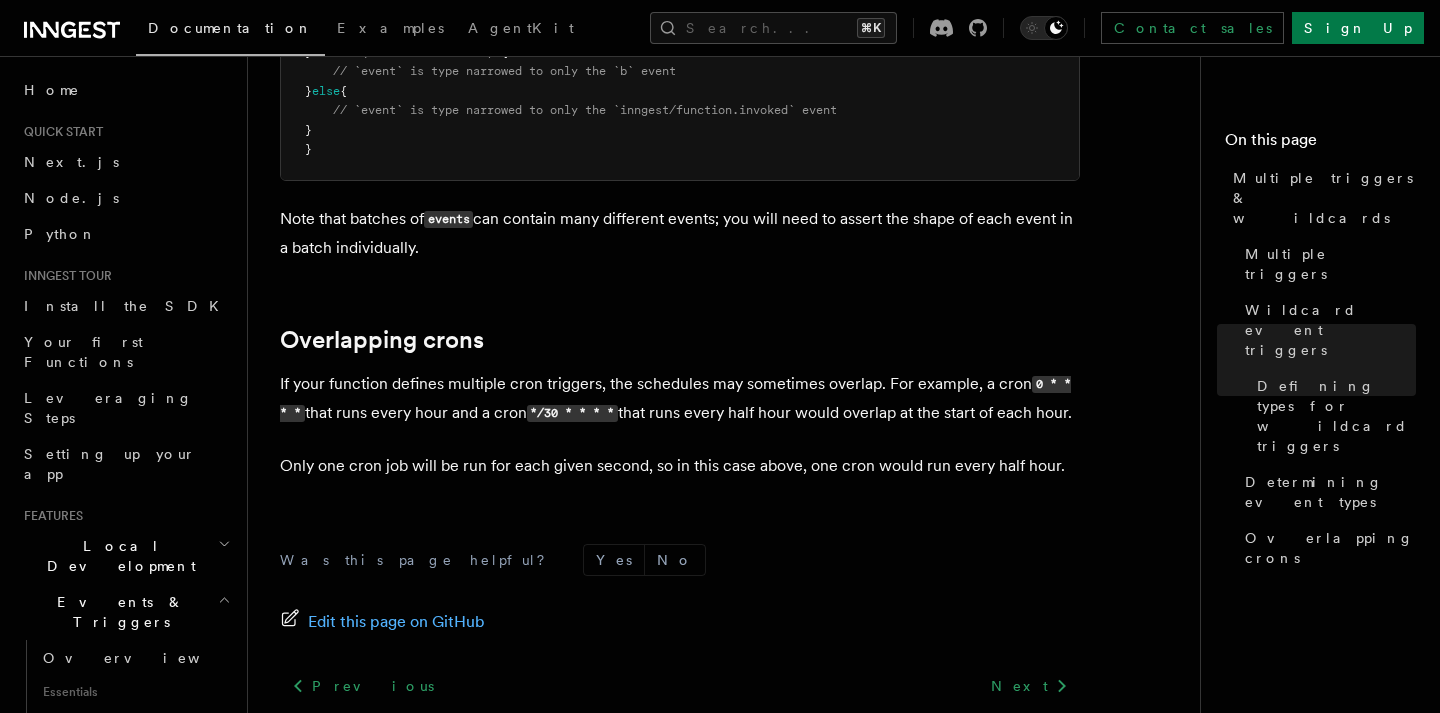 scroll, scrollTop: 2273, scrollLeft: 0, axis: vertical 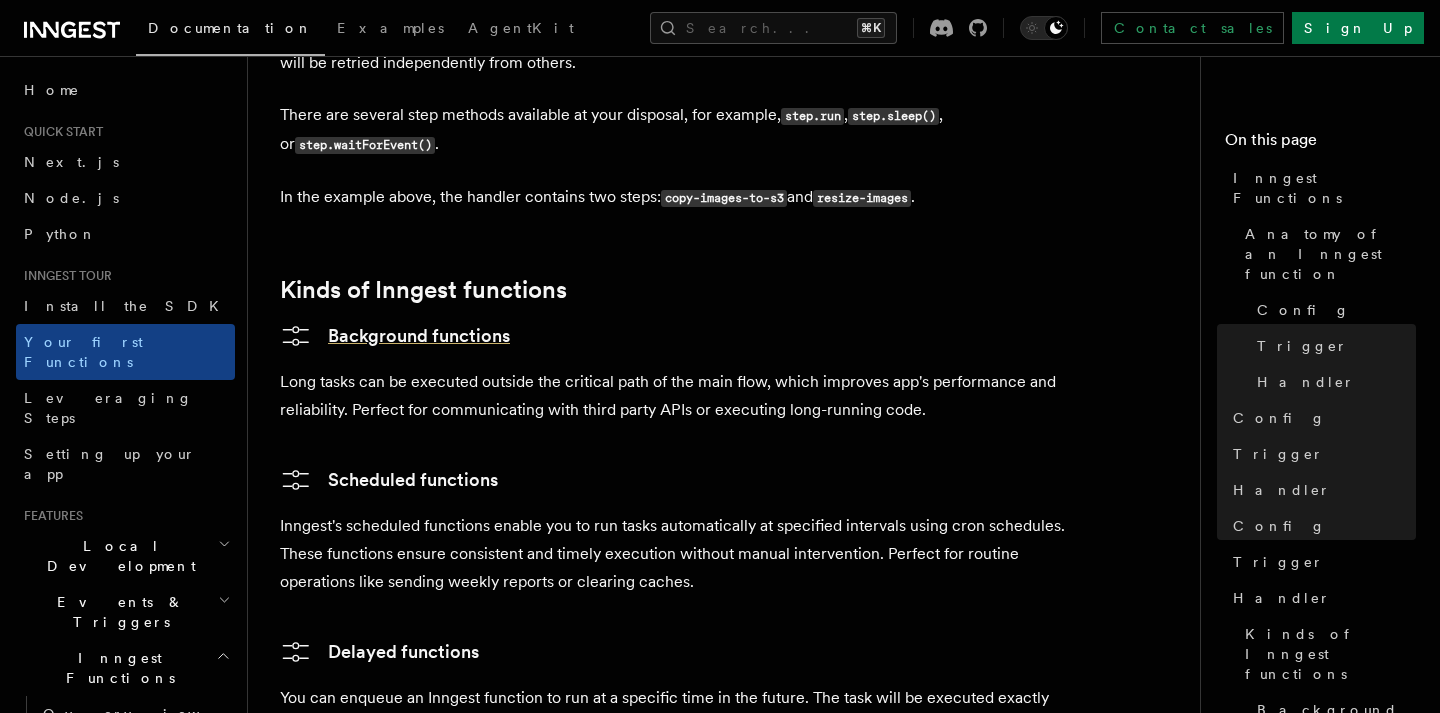 click on "Background functions" at bounding box center [395, 336] 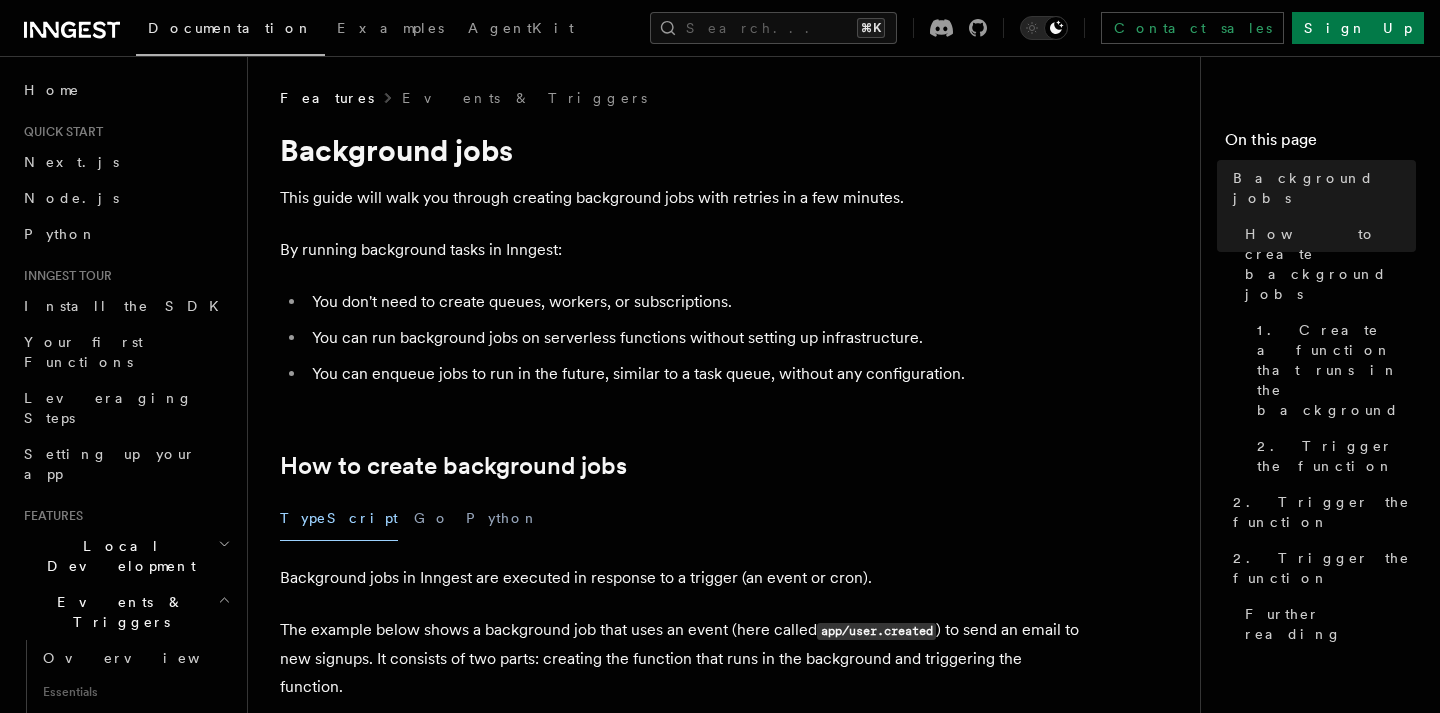 scroll, scrollTop: 0, scrollLeft: 0, axis: both 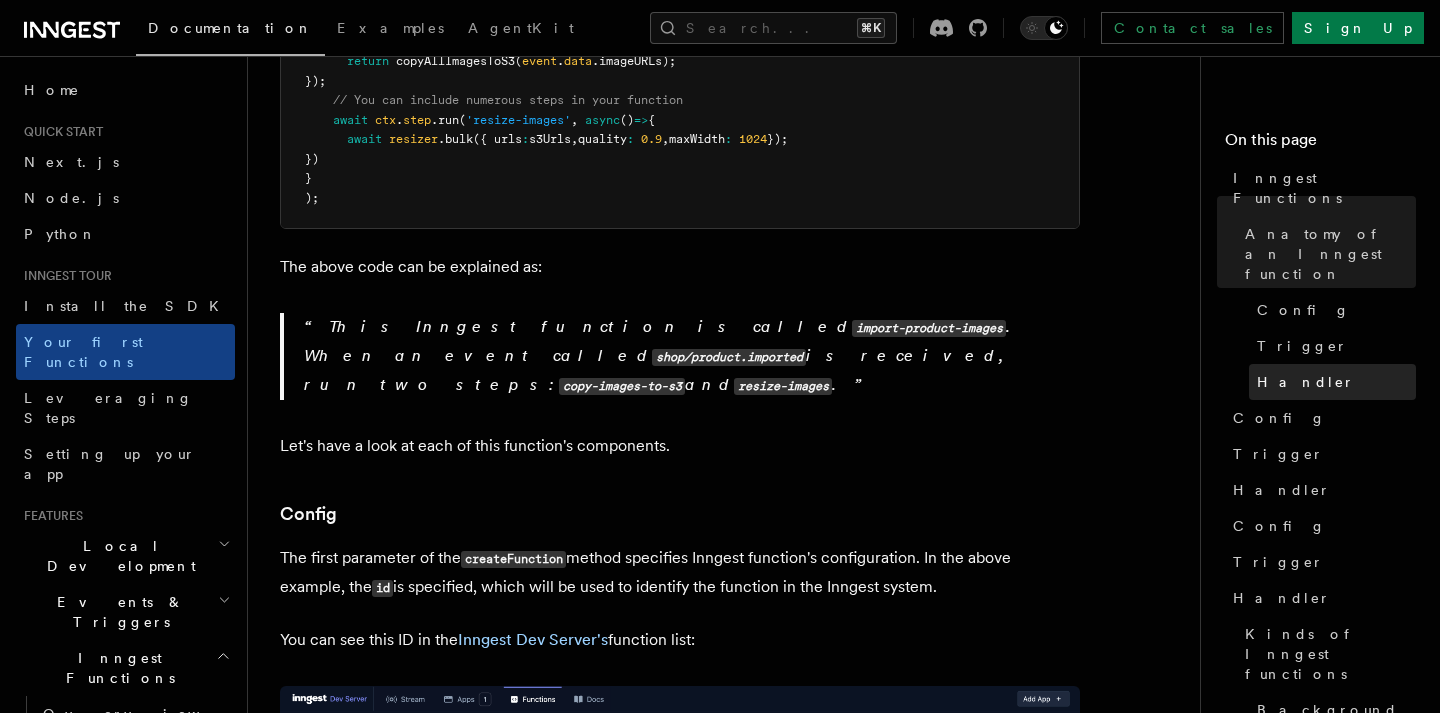 click on "Handler" at bounding box center (1306, 382) 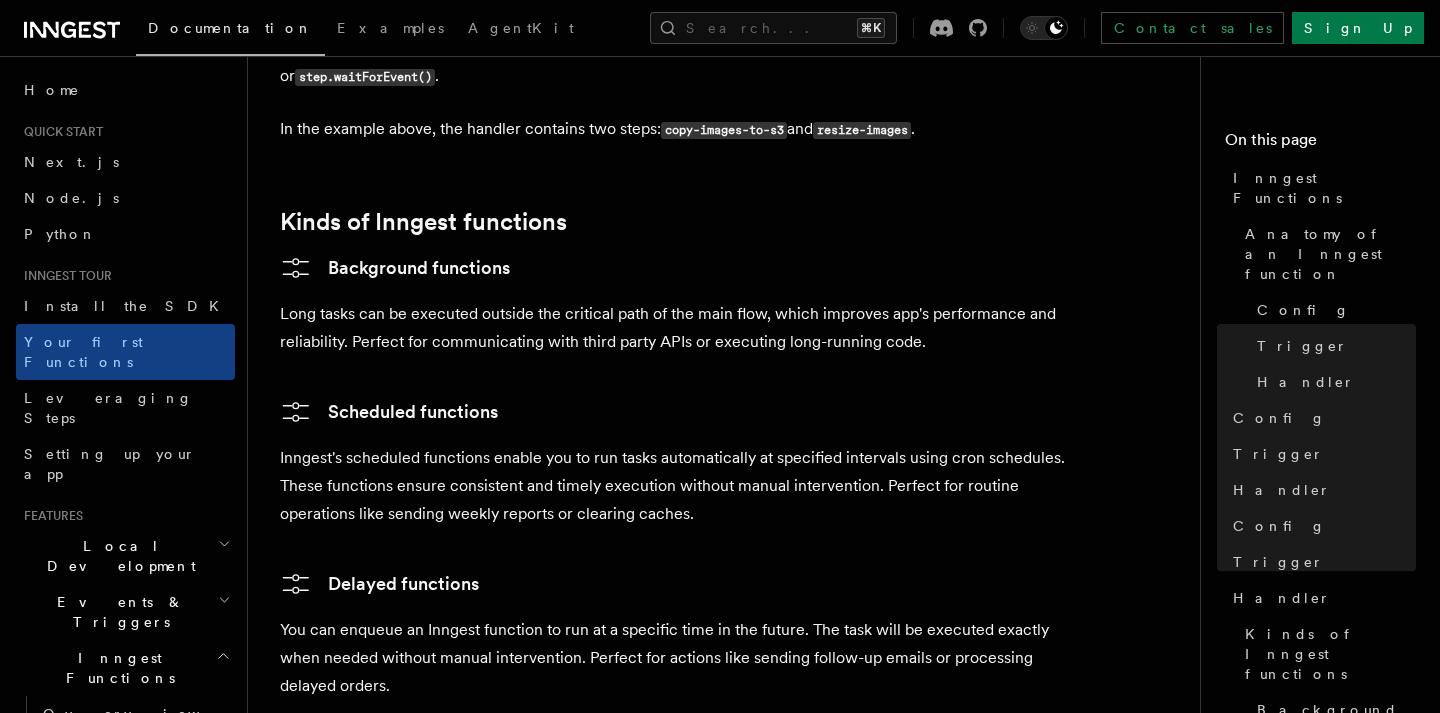 scroll, scrollTop: 3004, scrollLeft: 0, axis: vertical 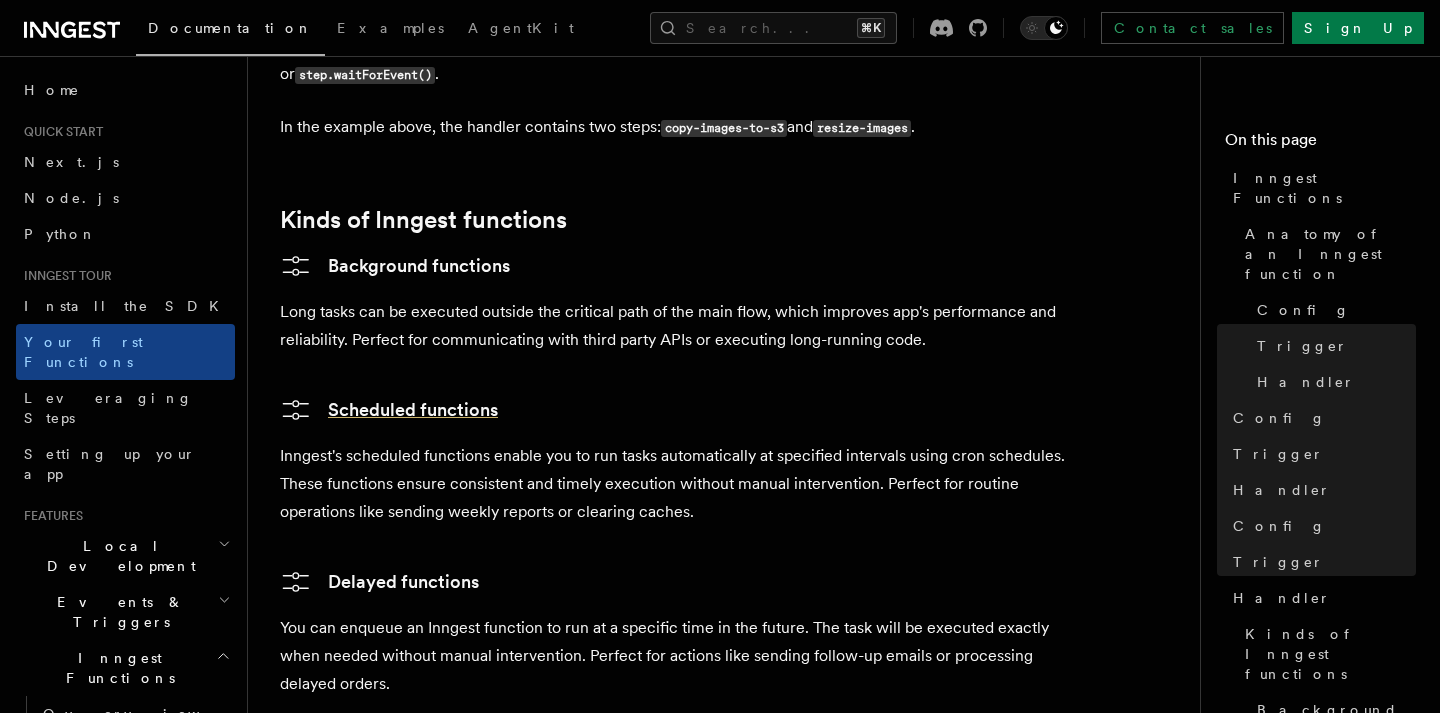 click on "Scheduled functions" at bounding box center [389, 410] 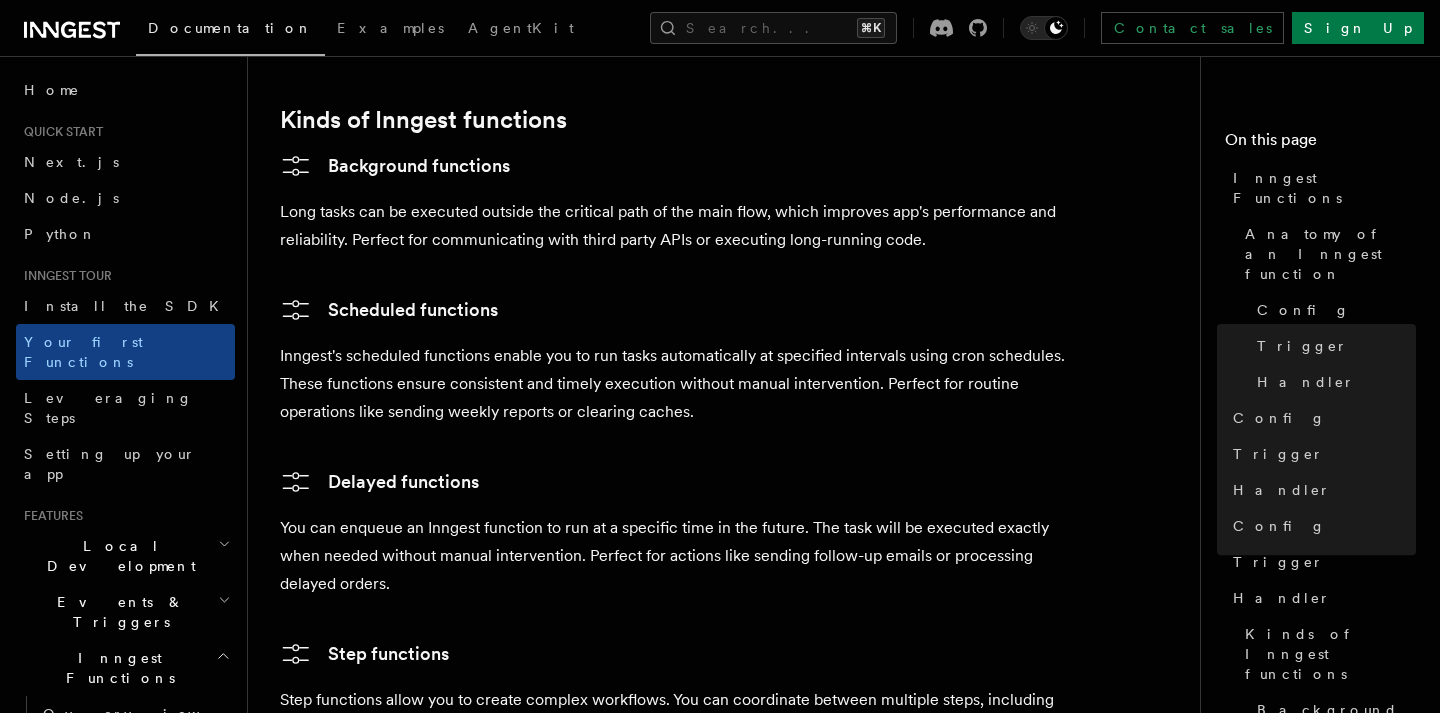 scroll, scrollTop: 3206, scrollLeft: 0, axis: vertical 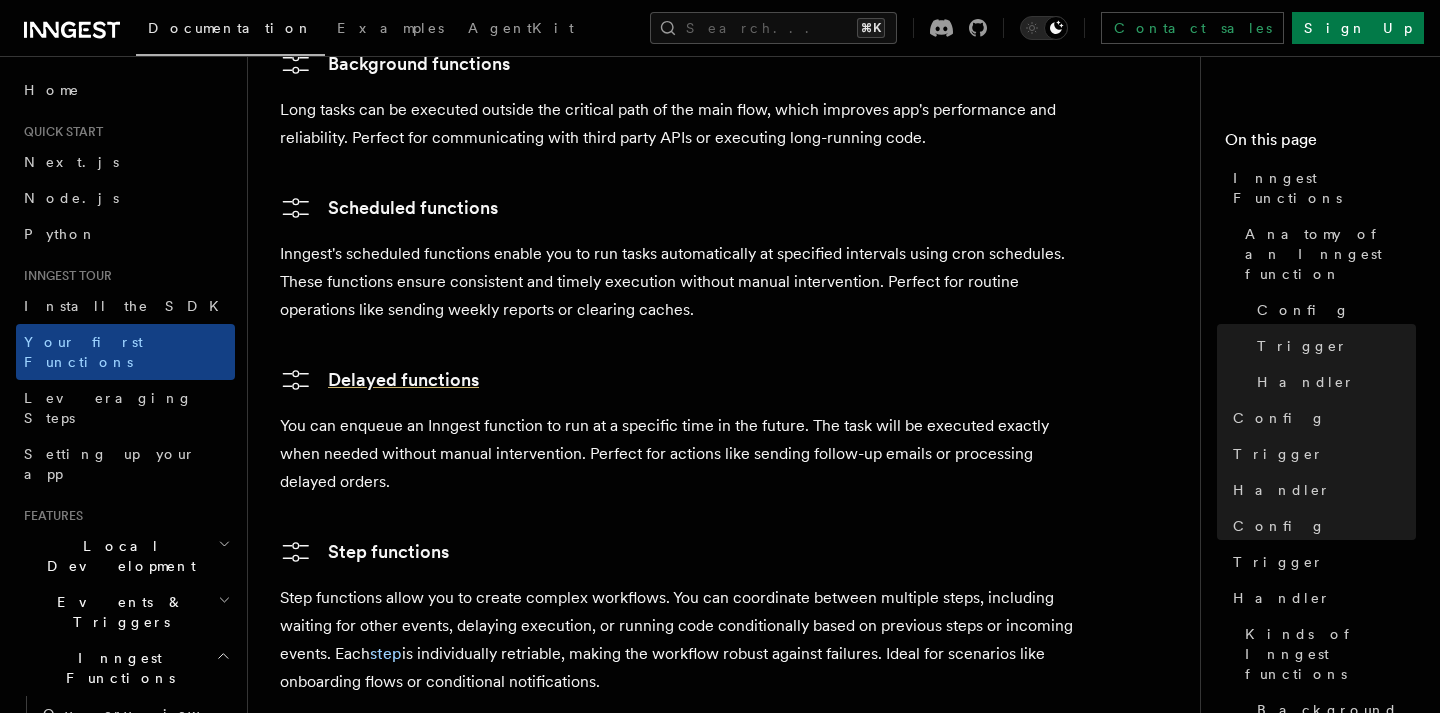 click on "Delayed functions" at bounding box center (379, 380) 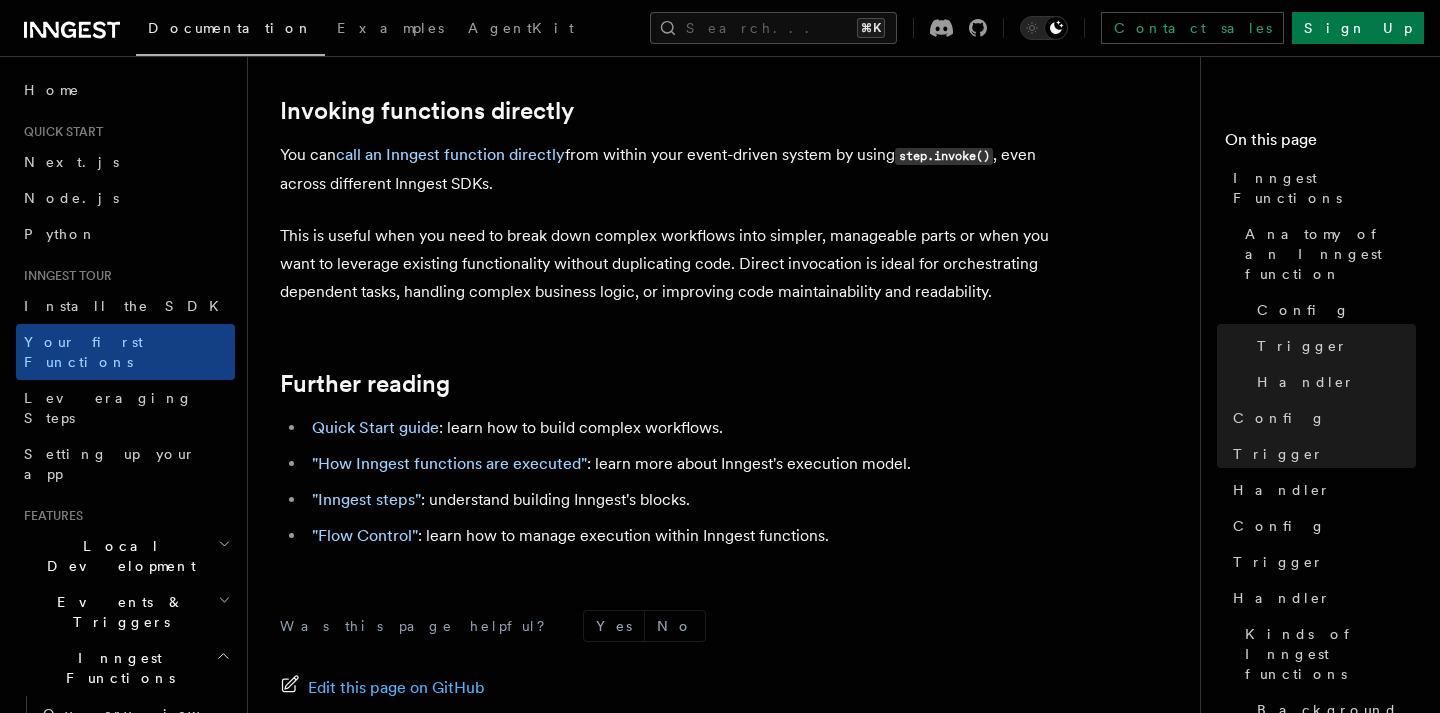 scroll, scrollTop: 4018, scrollLeft: 0, axis: vertical 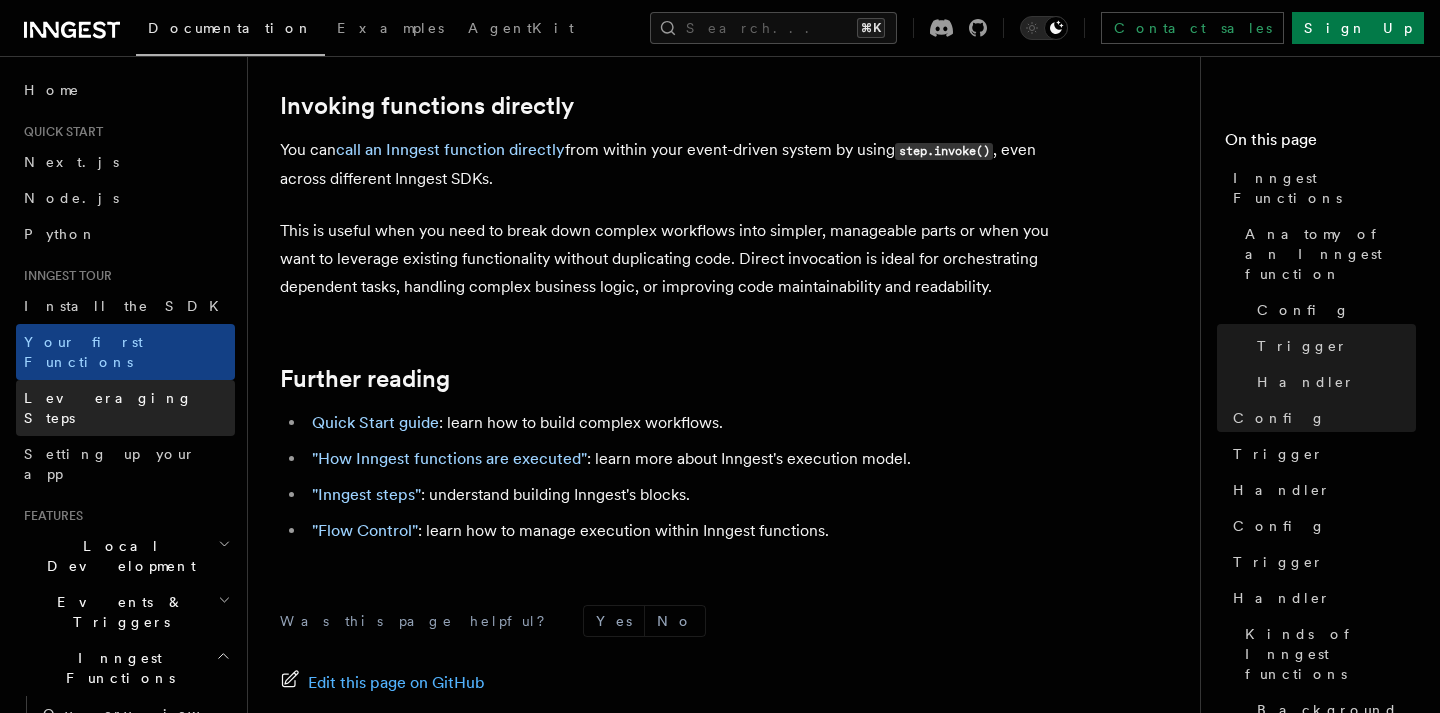 click on "Leveraging Steps" at bounding box center [129, 408] 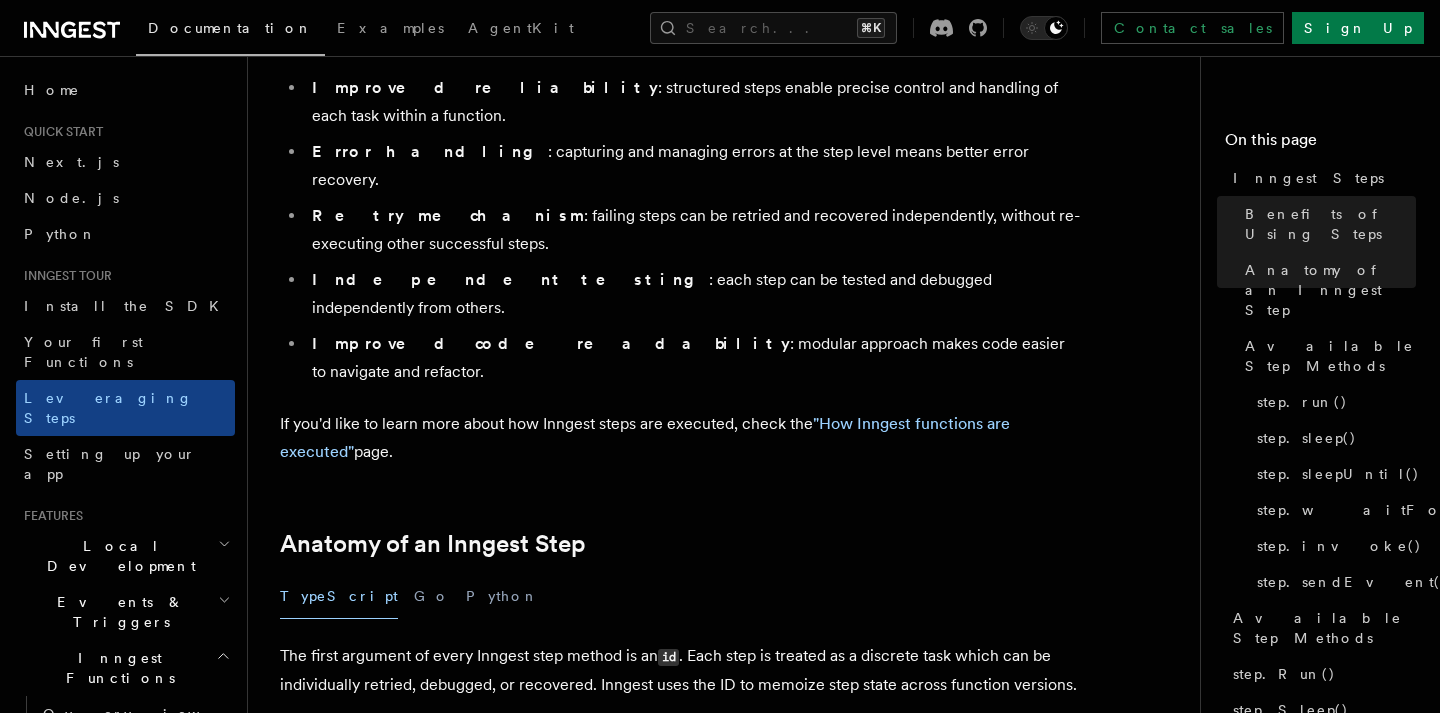 scroll, scrollTop: 412, scrollLeft: 0, axis: vertical 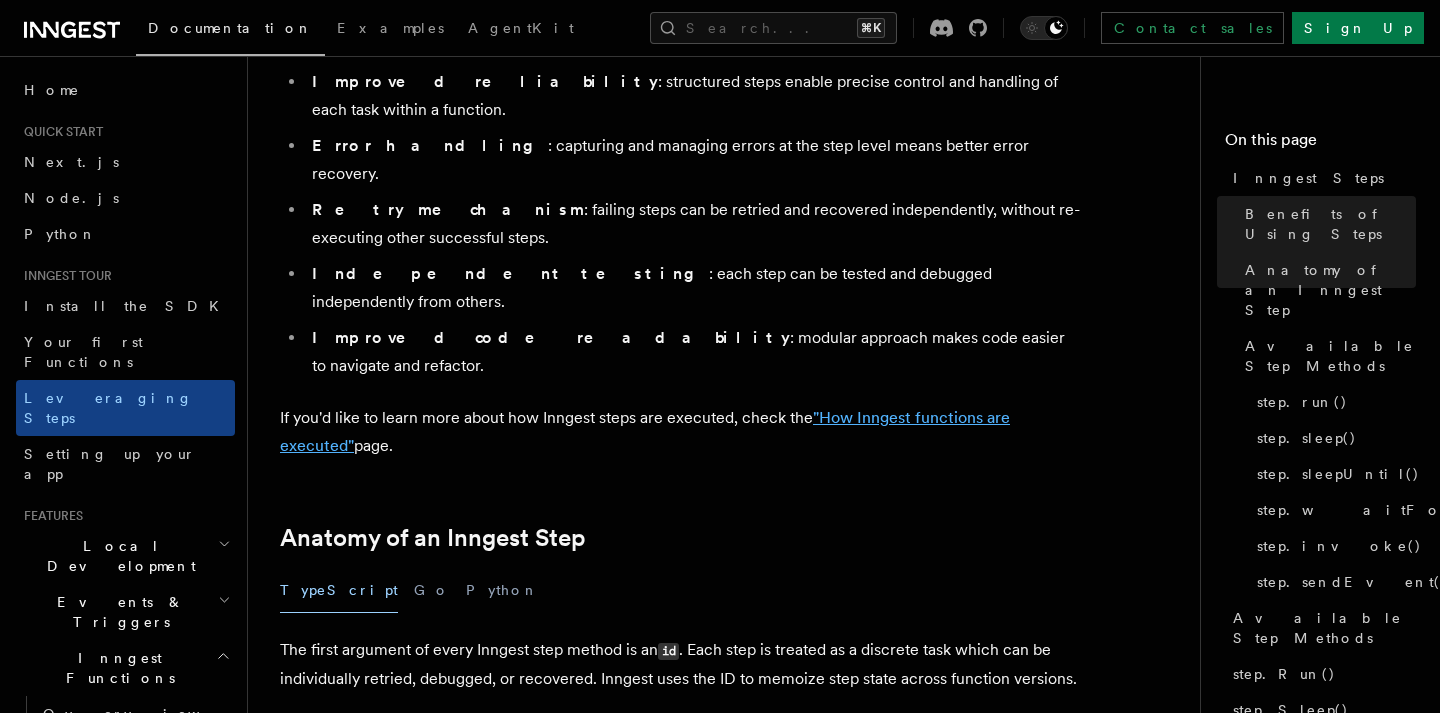 click on ""How Inngest functions are executed"" at bounding box center (645, 431) 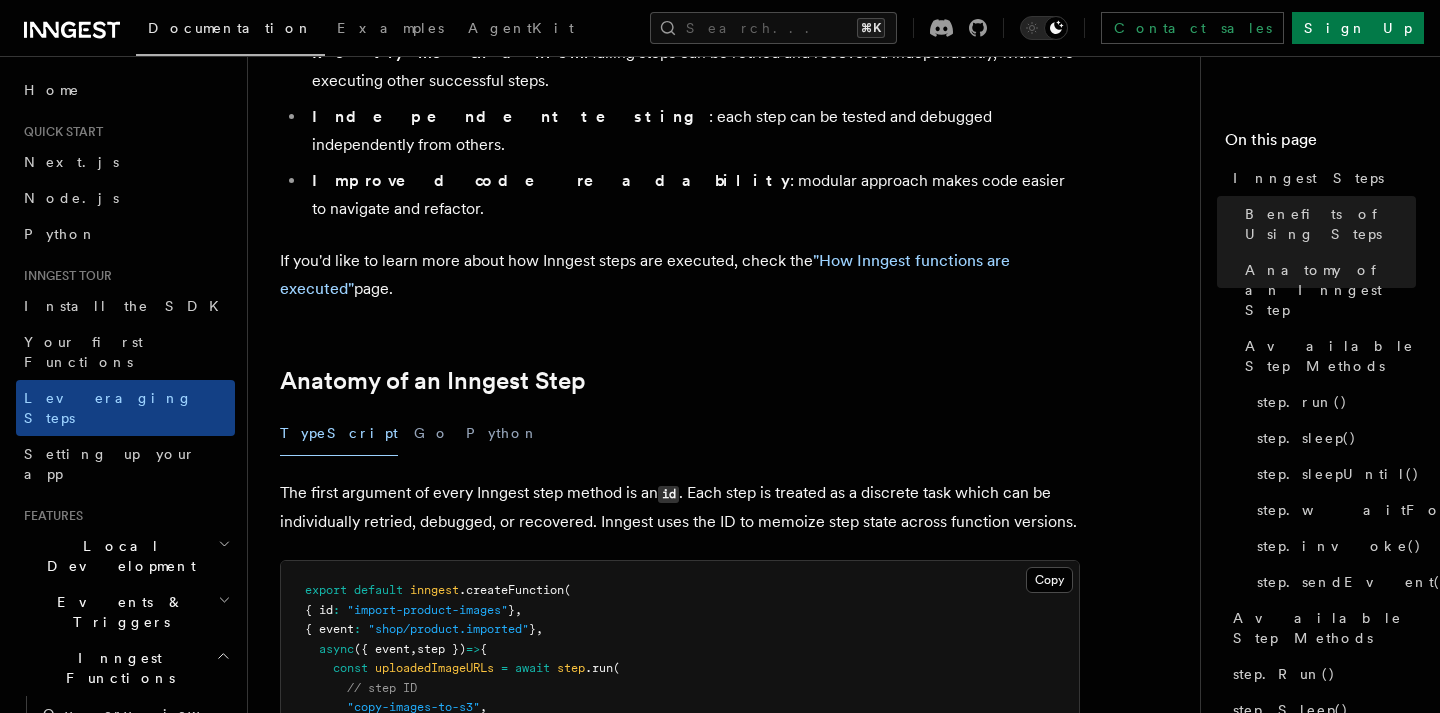 scroll, scrollTop: 577, scrollLeft: 0, axis: vertical 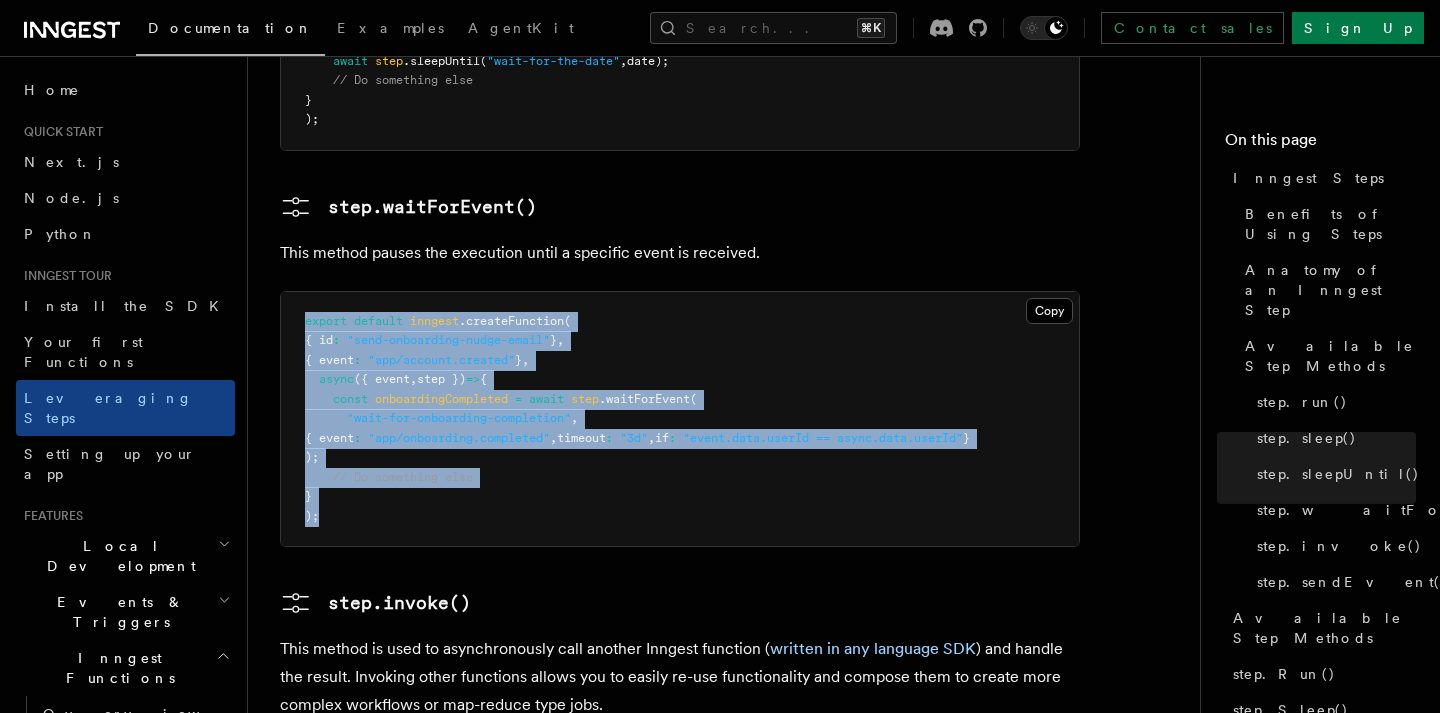 drag, startPoint x: 374, startPoint y: 385, endPoint x: 306, endPoint y: 192, distance: 204.62894 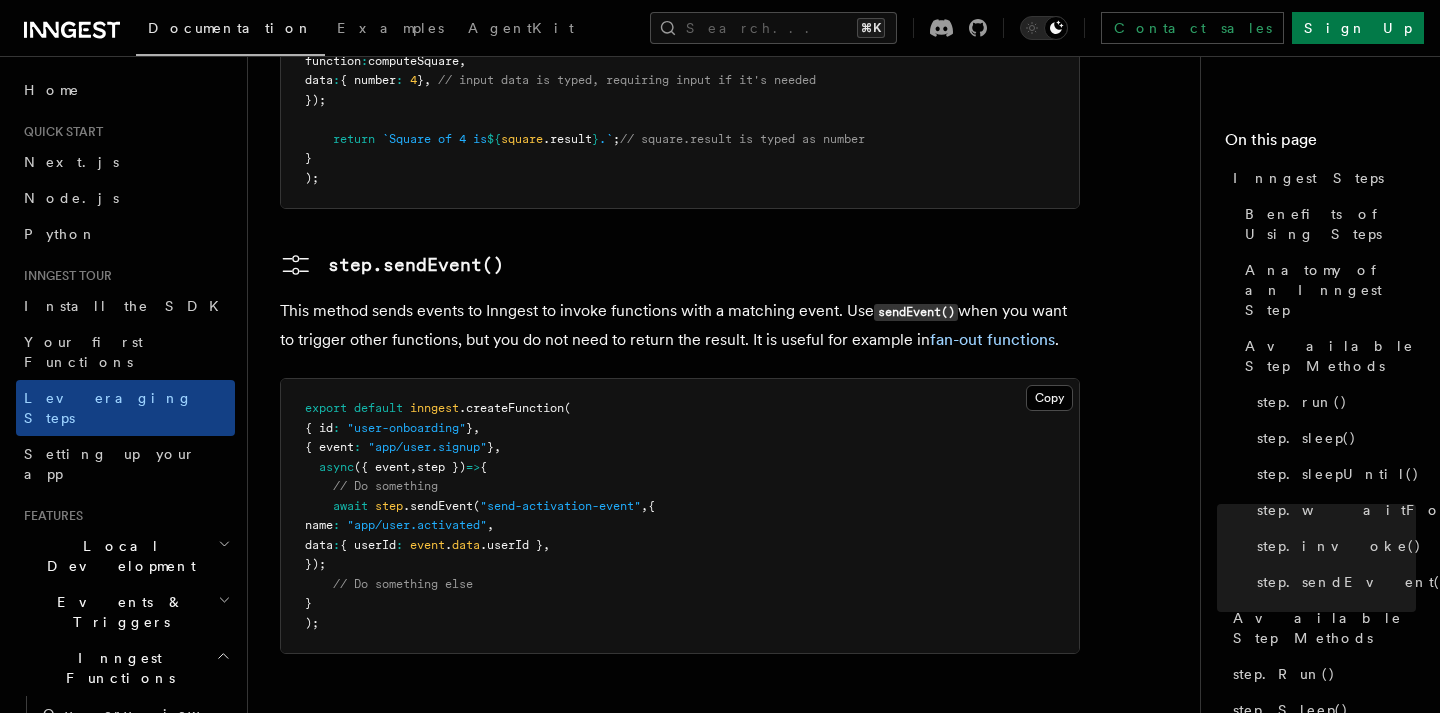 scroll, scrollTop: 4085, scrollLeft: 0, axis: vertical 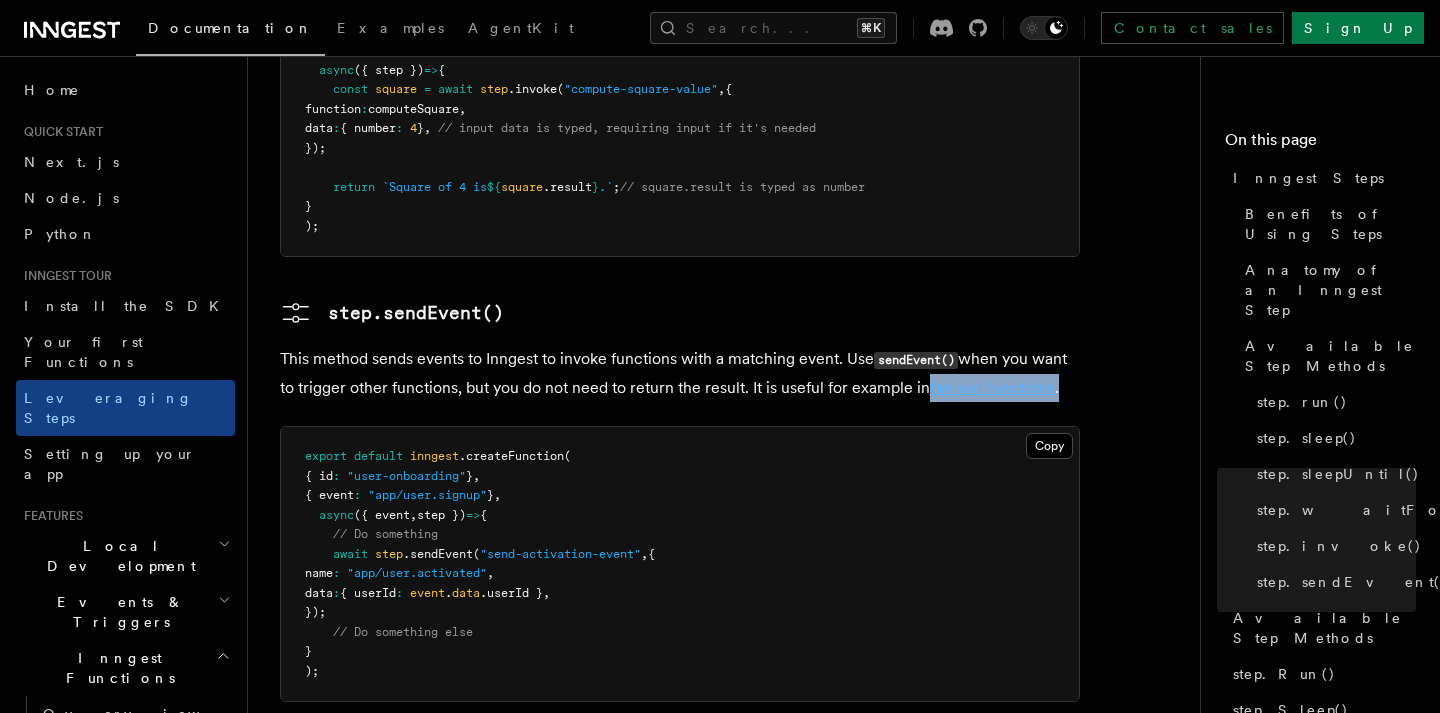 drag, startPoint x: 1058, startPoint y: 253, endPoint x: 929, endPoint y: 250, distance: 129.03488 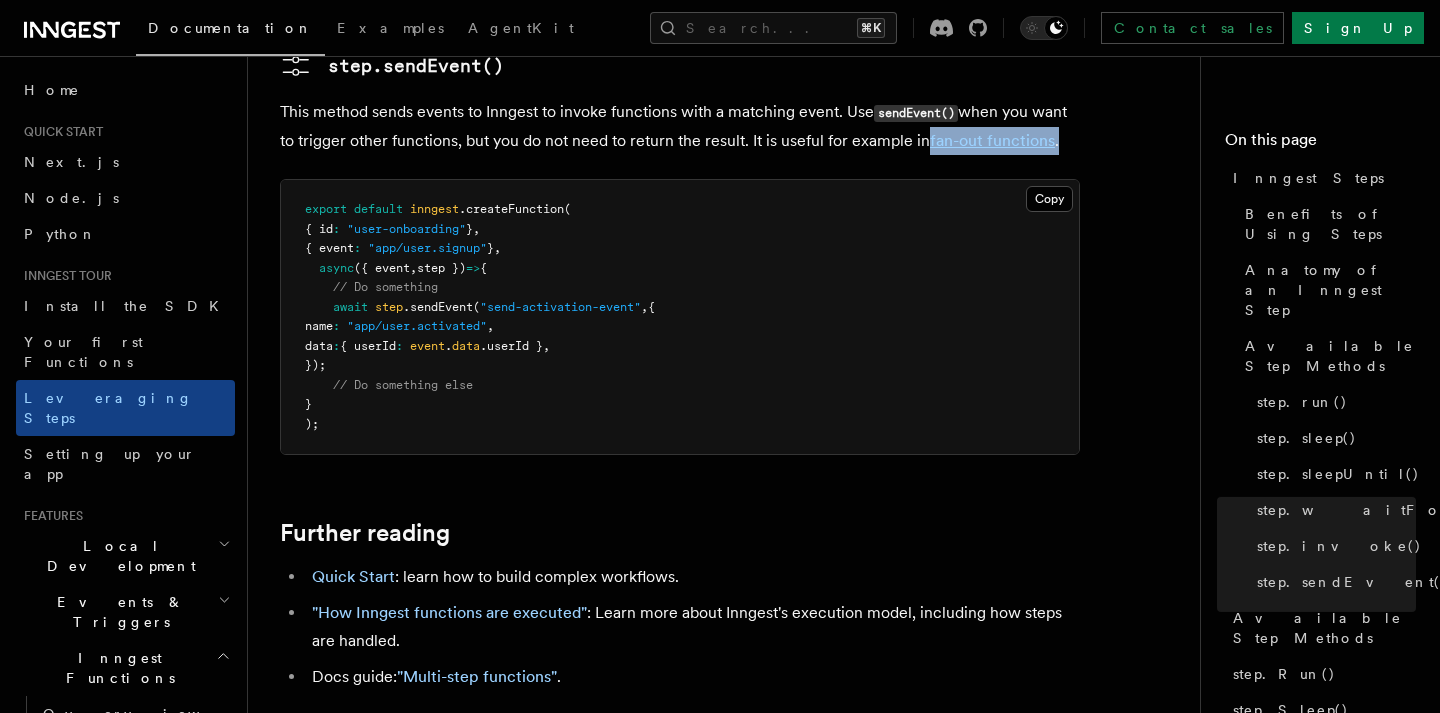 scroll, scrollTop: 4333, scrollLeft: 0, axis: vertical 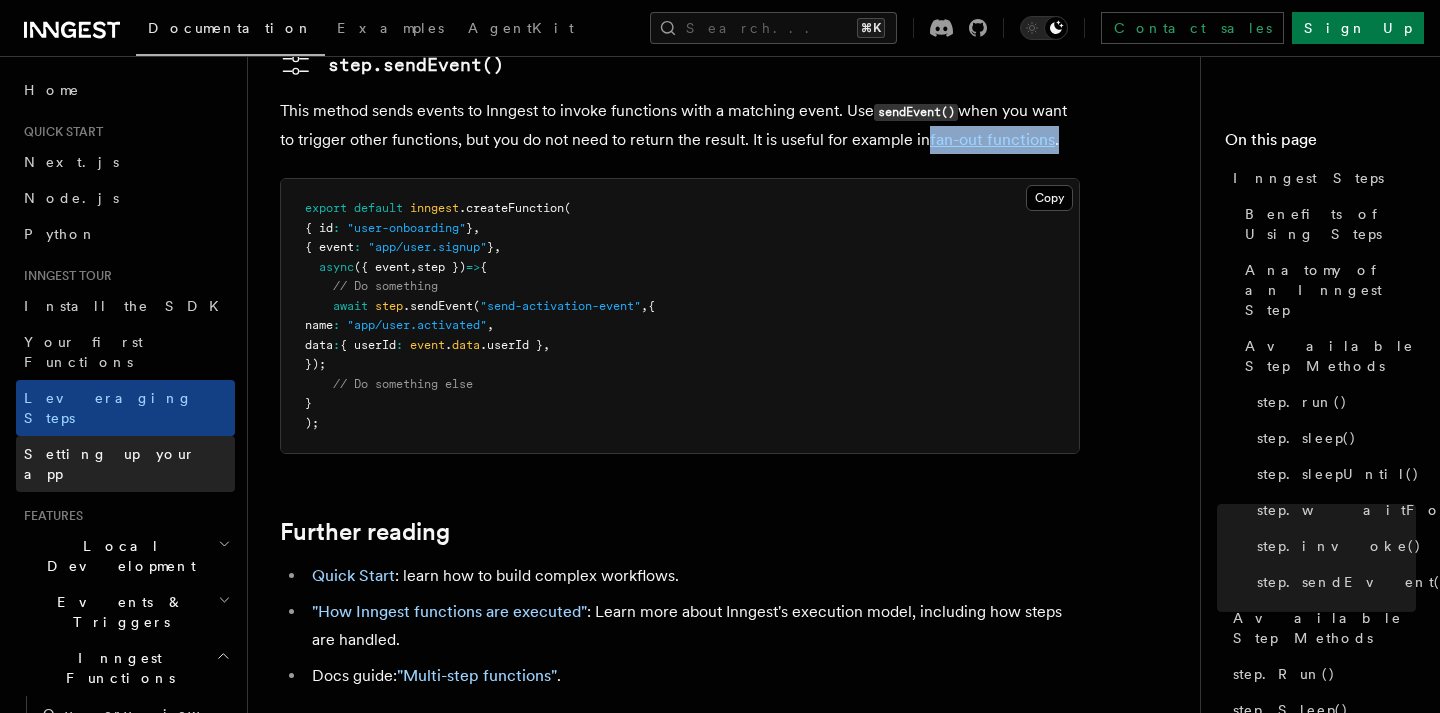 click on "Setting up your app" at bounding box center [110, 464] 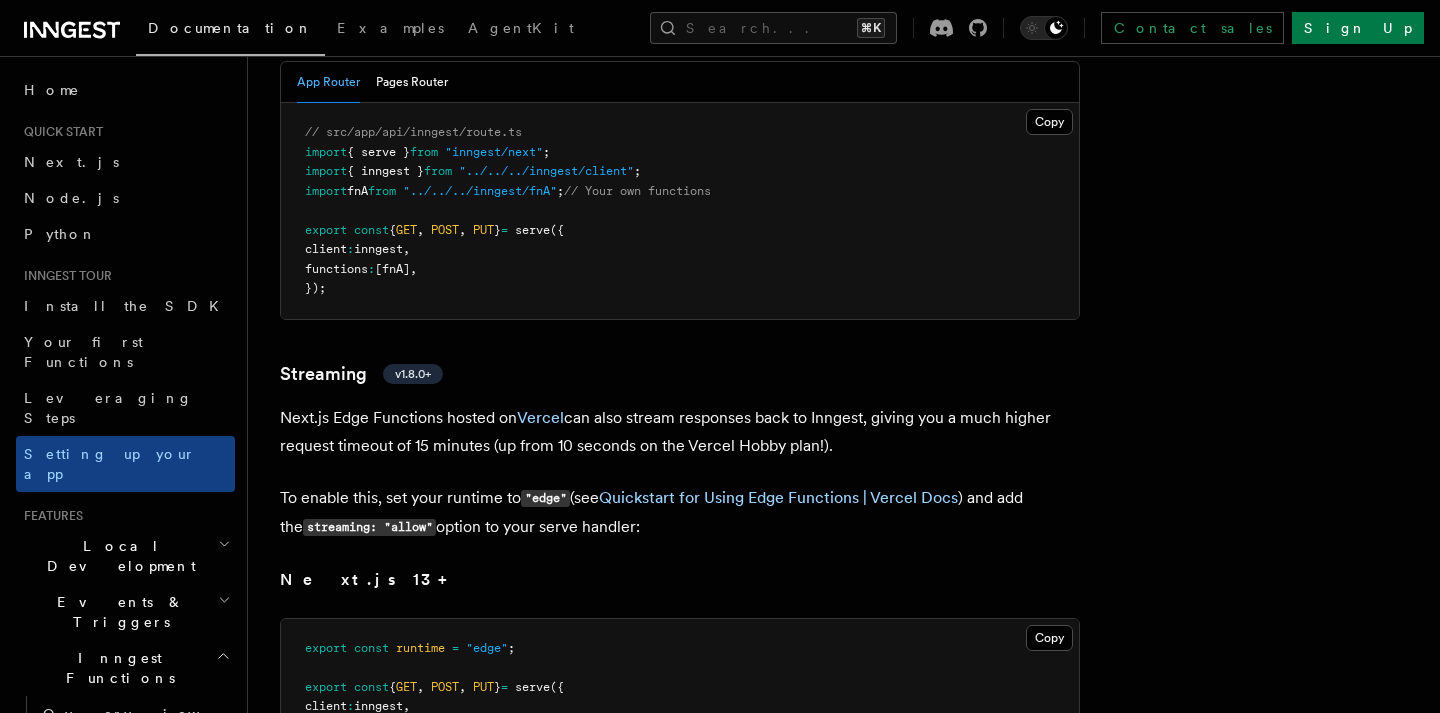 scroll, scrollTop: 12291, scrollLeft: 0, axis: vertical 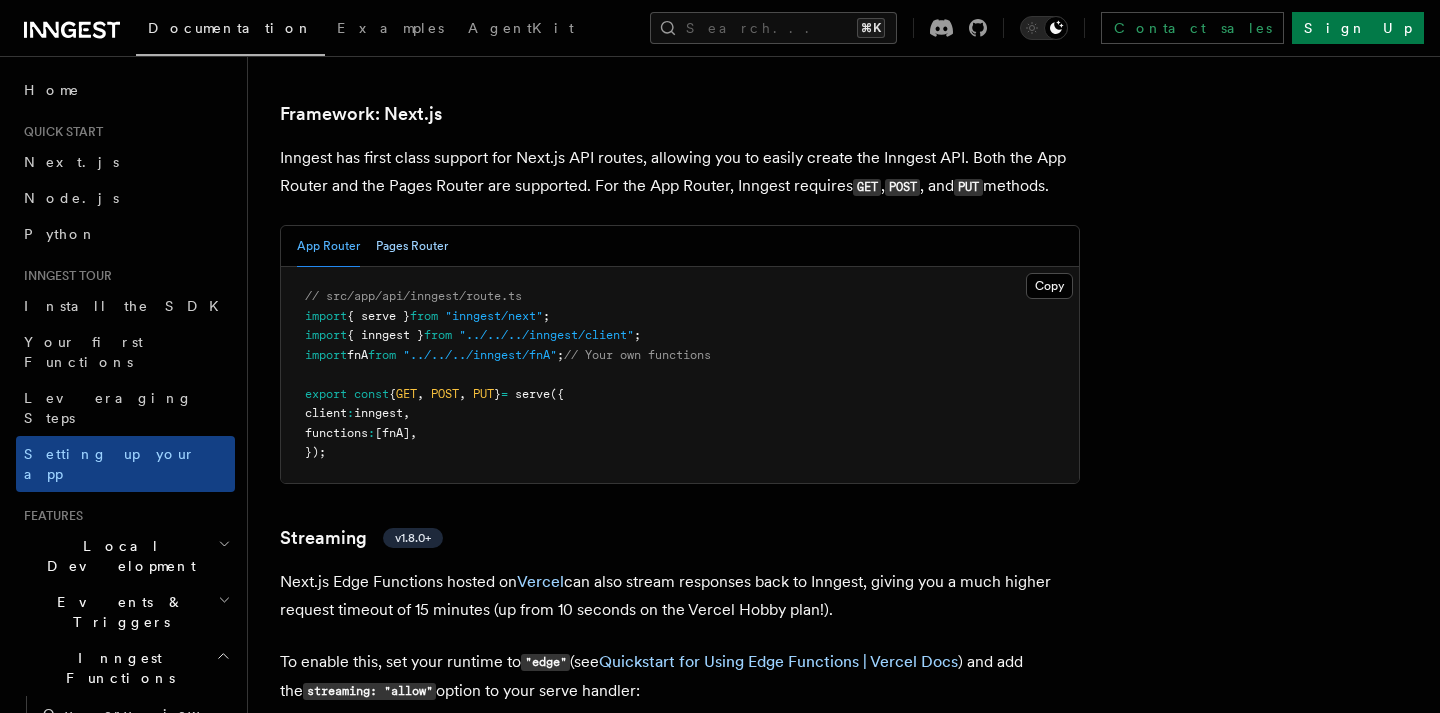 click on "Pages Router" at bounding box center [412, 246] 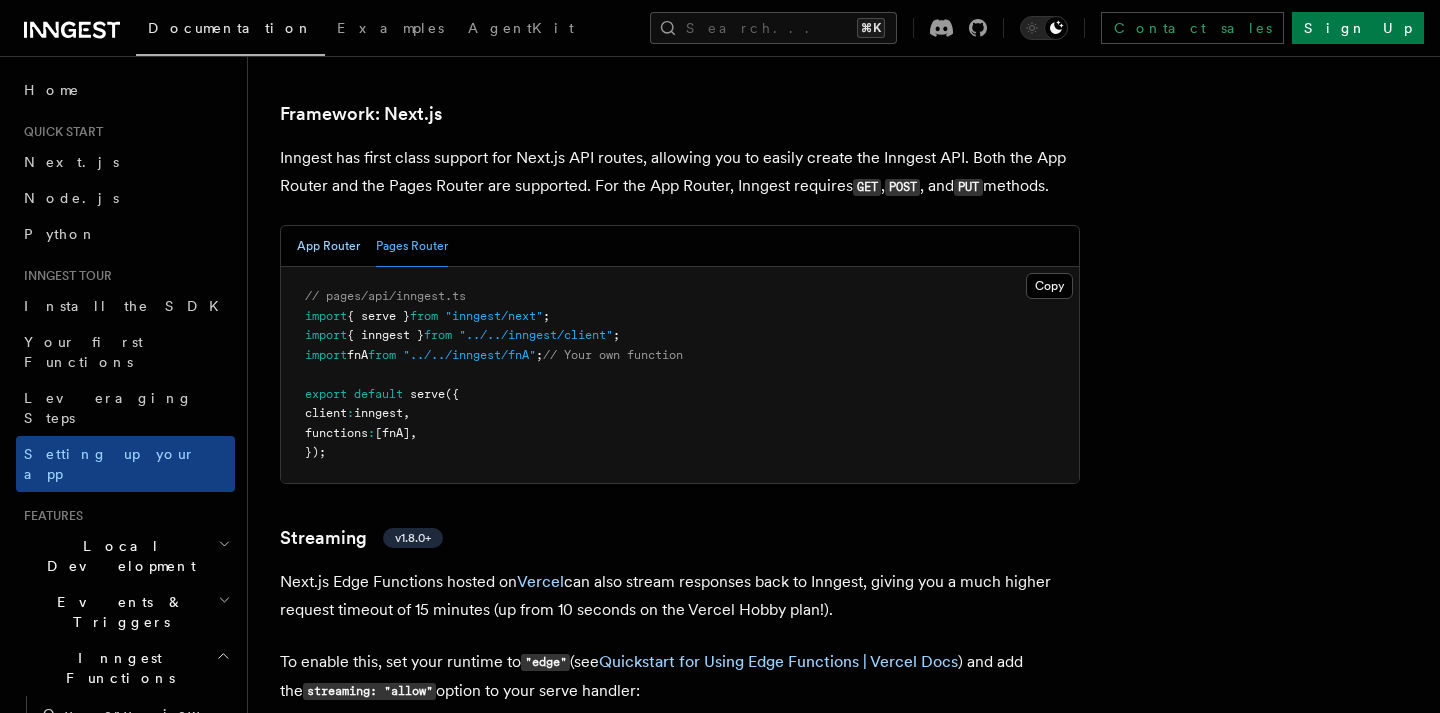 click on "App Router" at bounding box center (328, 246) 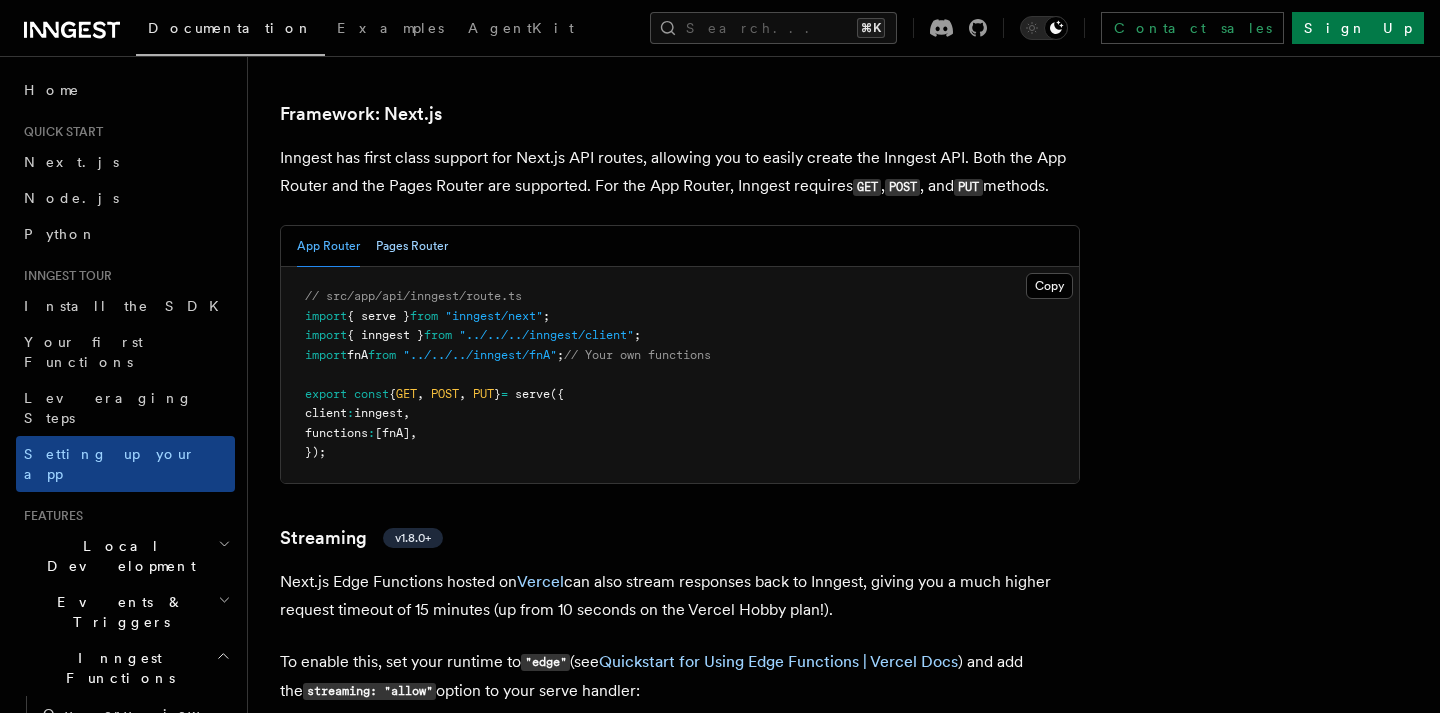 click on "Pages Router" at bounding box center (412, 246) 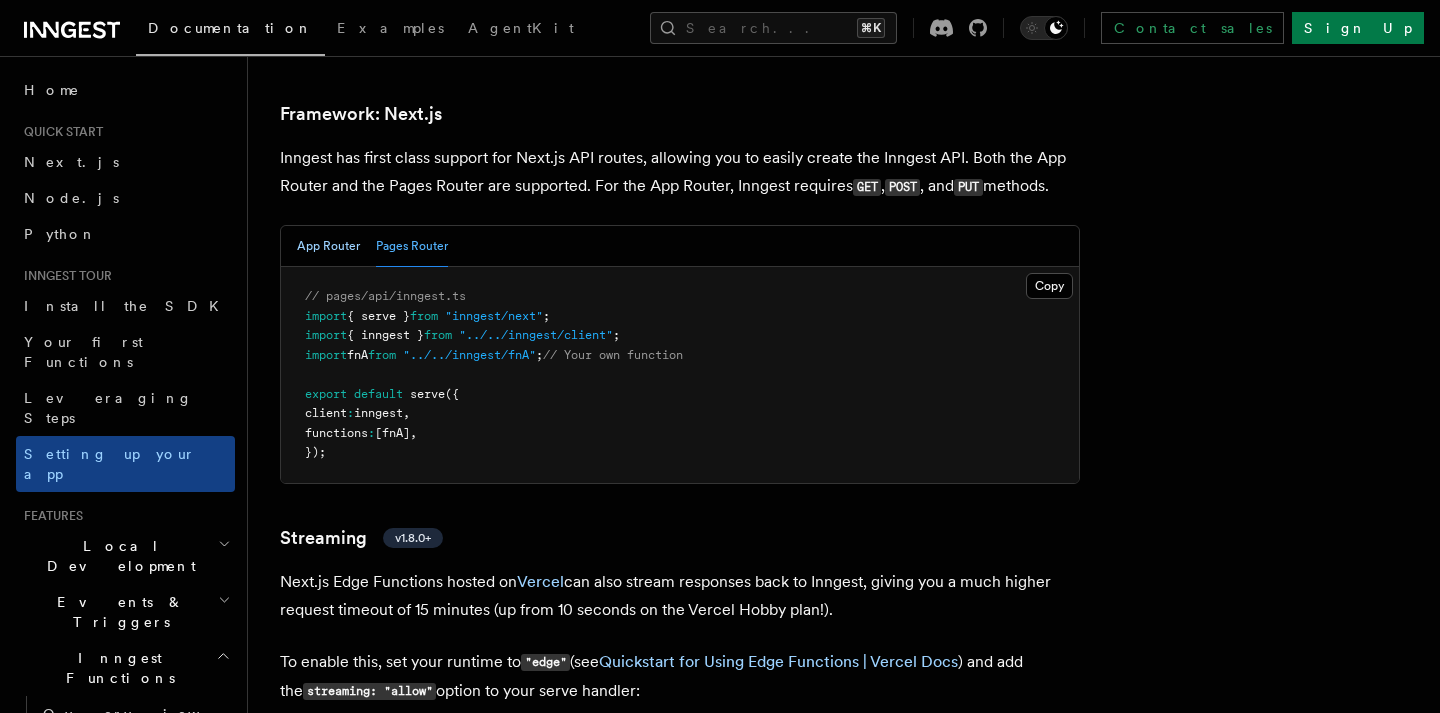 click on "App Router" at bounding box center [328, 246] 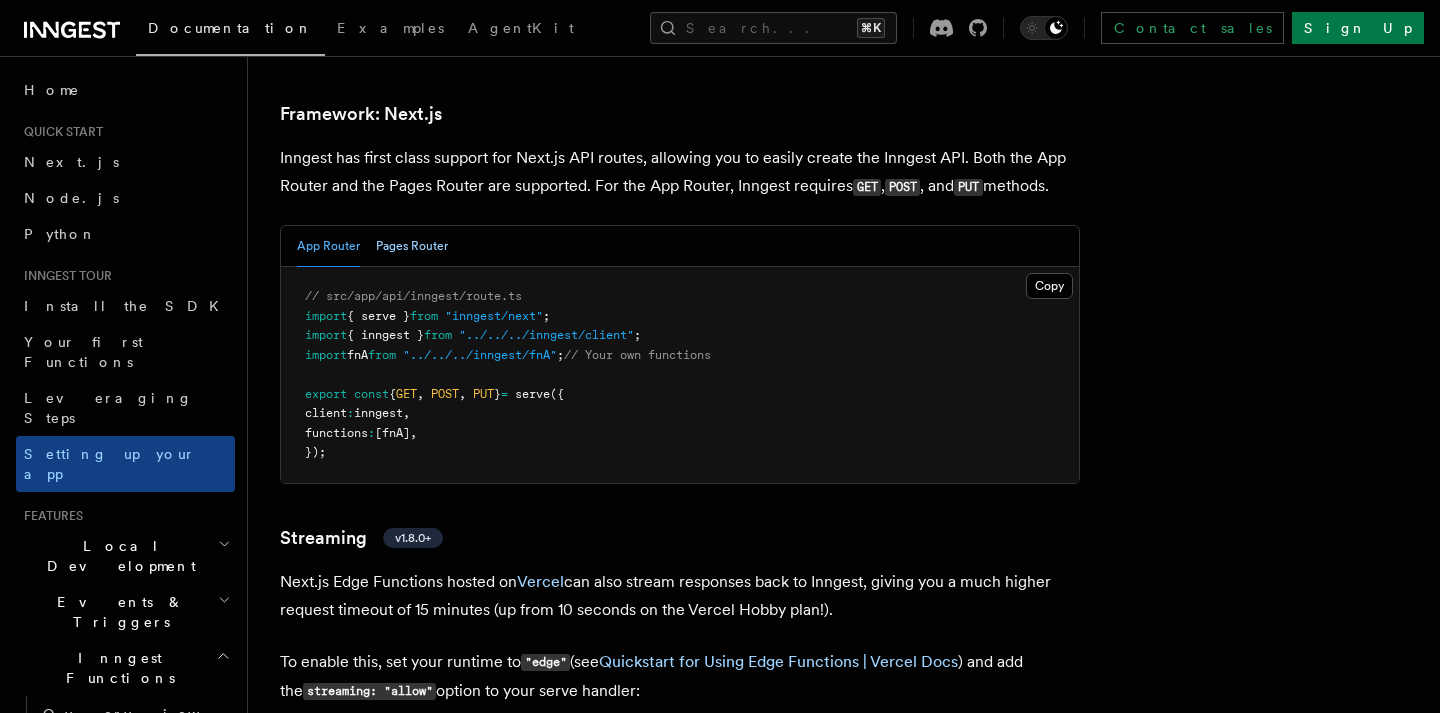 click on "Pages Router" at bounding box center [412, 246] 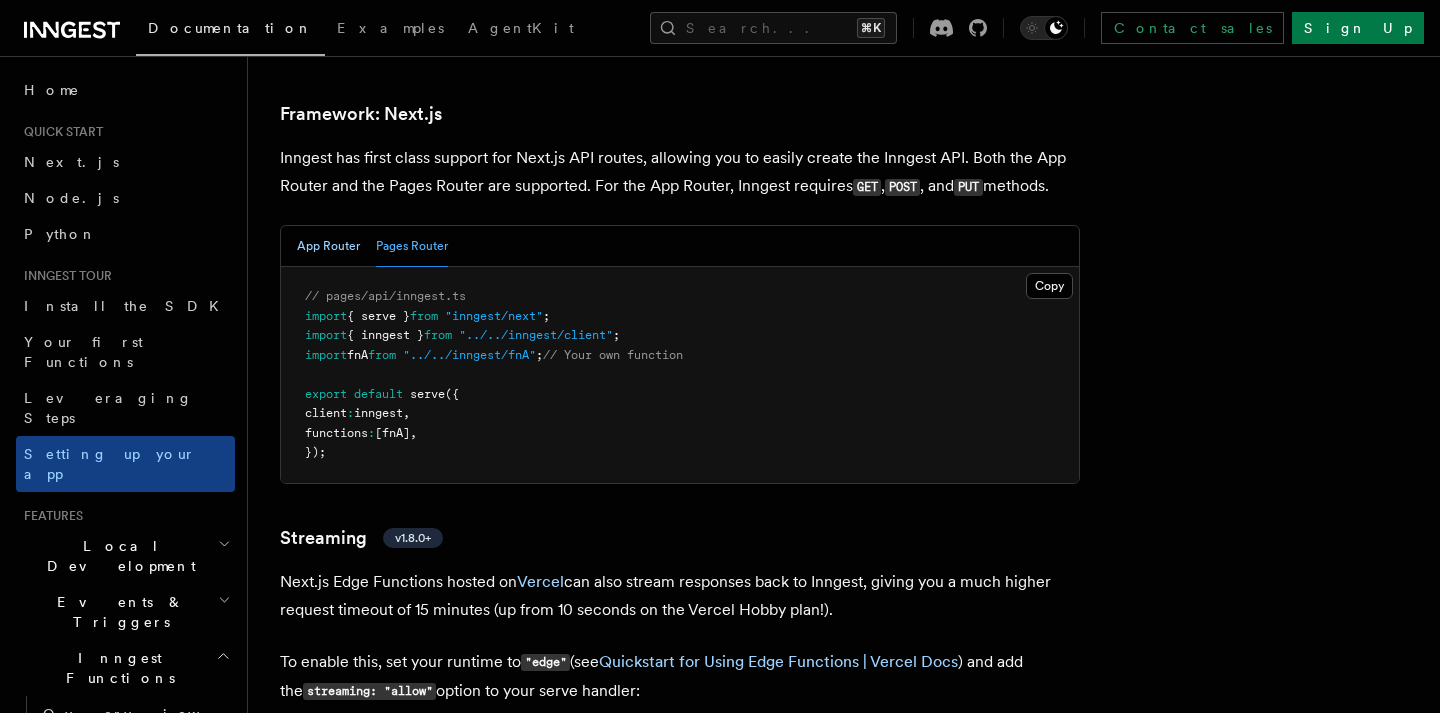 click on "App Router" at bounding box center [328, 246] 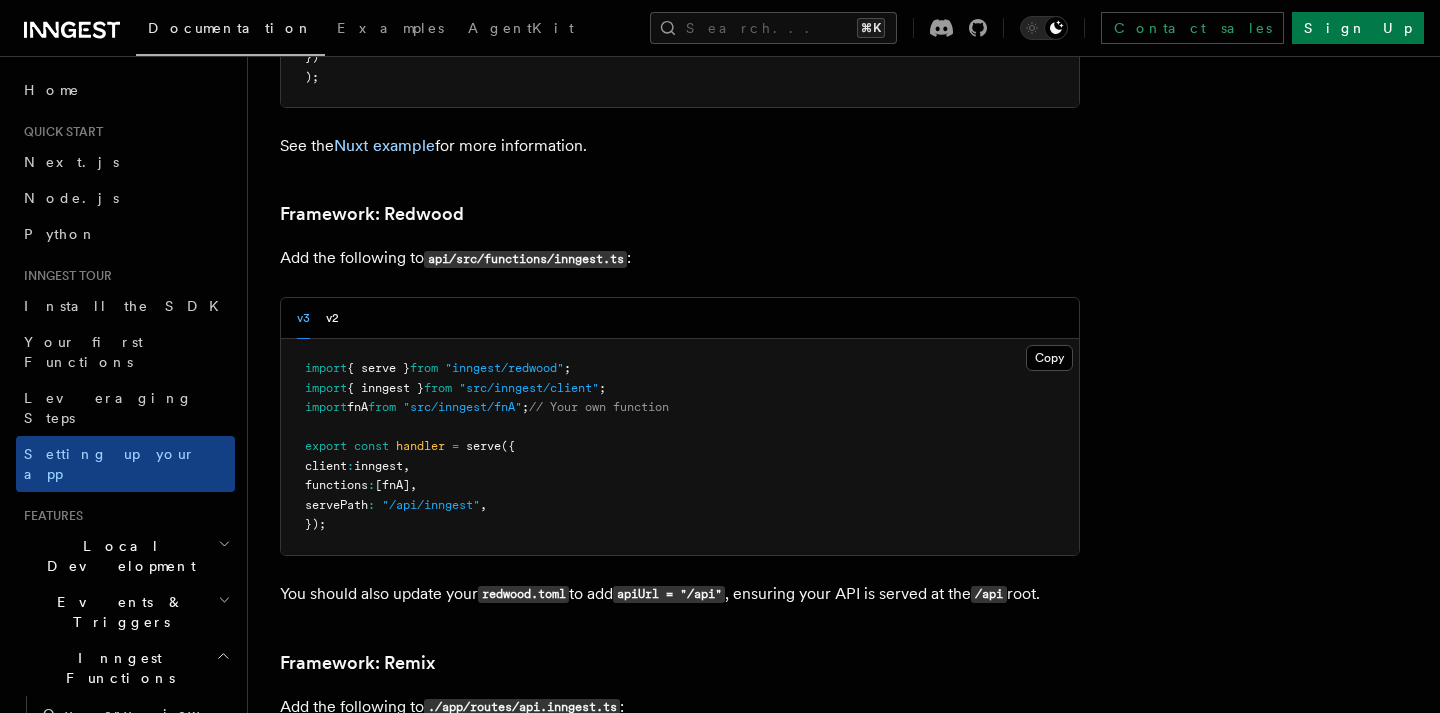 scroll, scrollTop: 14142, scrollLeft: 0, axis: vertical 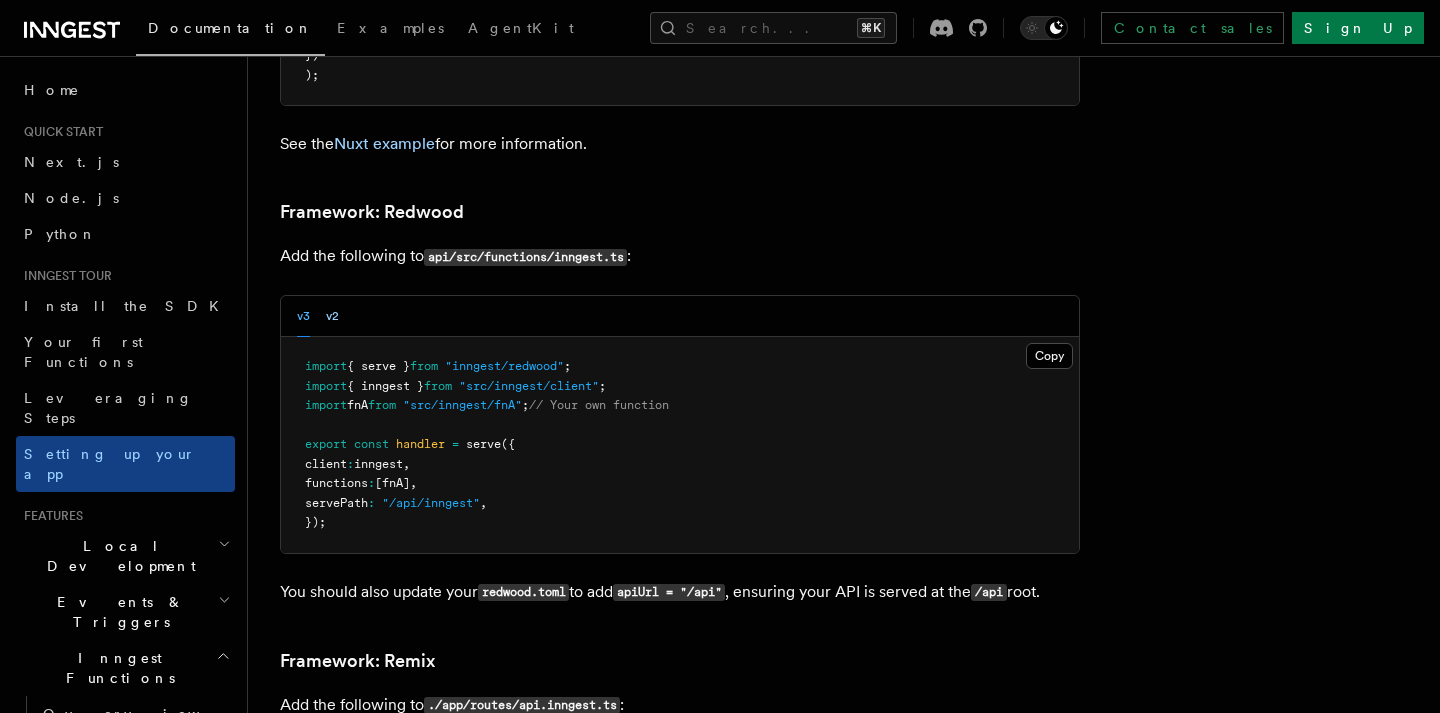 click on "v2" at bounding box center (332, 316) 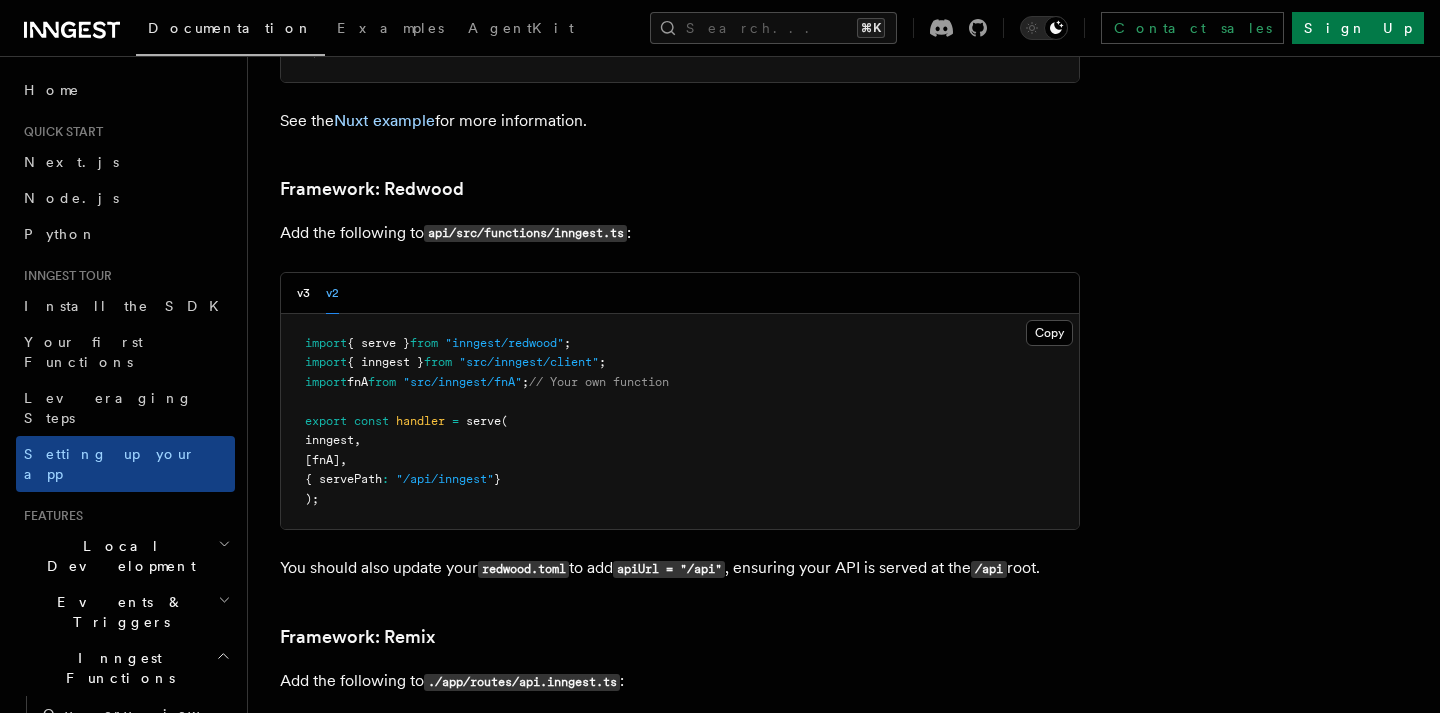 scroll, scrollTop: 13771, scrollLeft: 0, axis: vertical 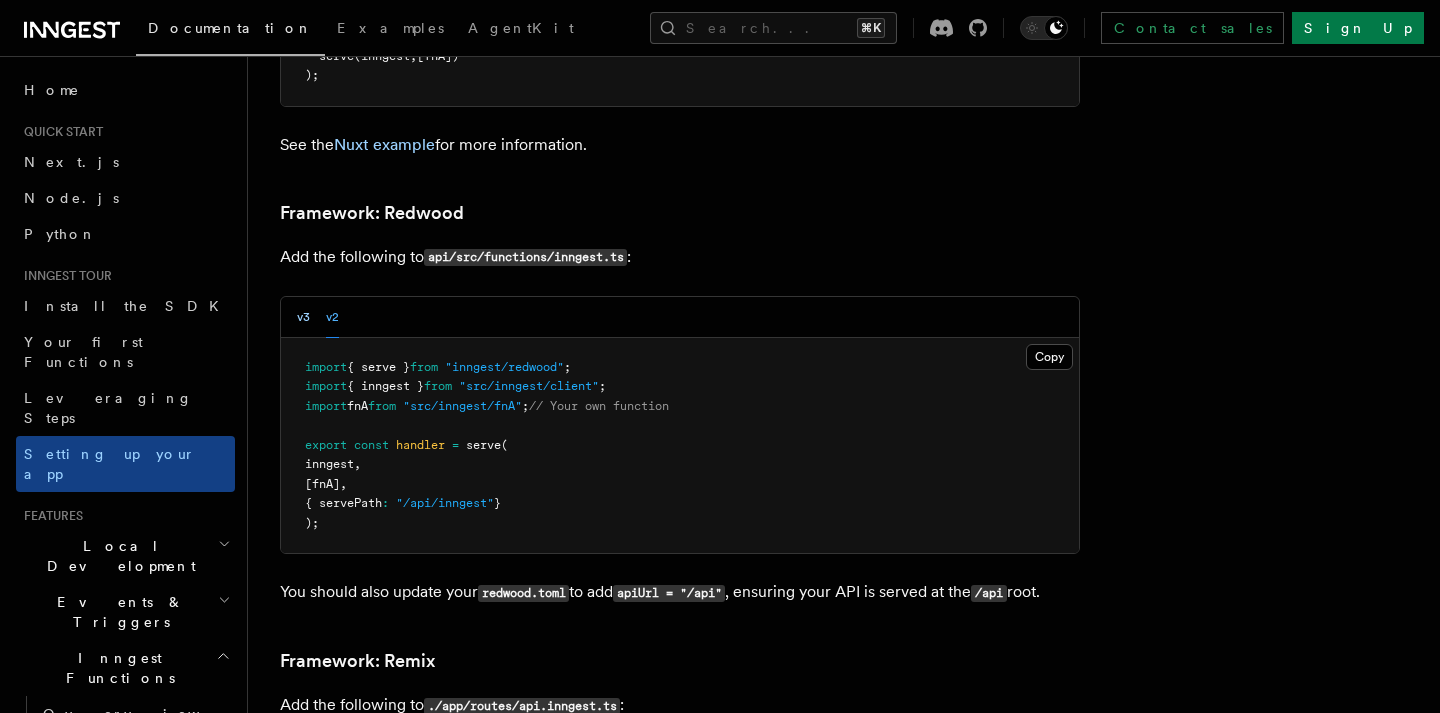 click on "v3" at bounding box center (303, 317) 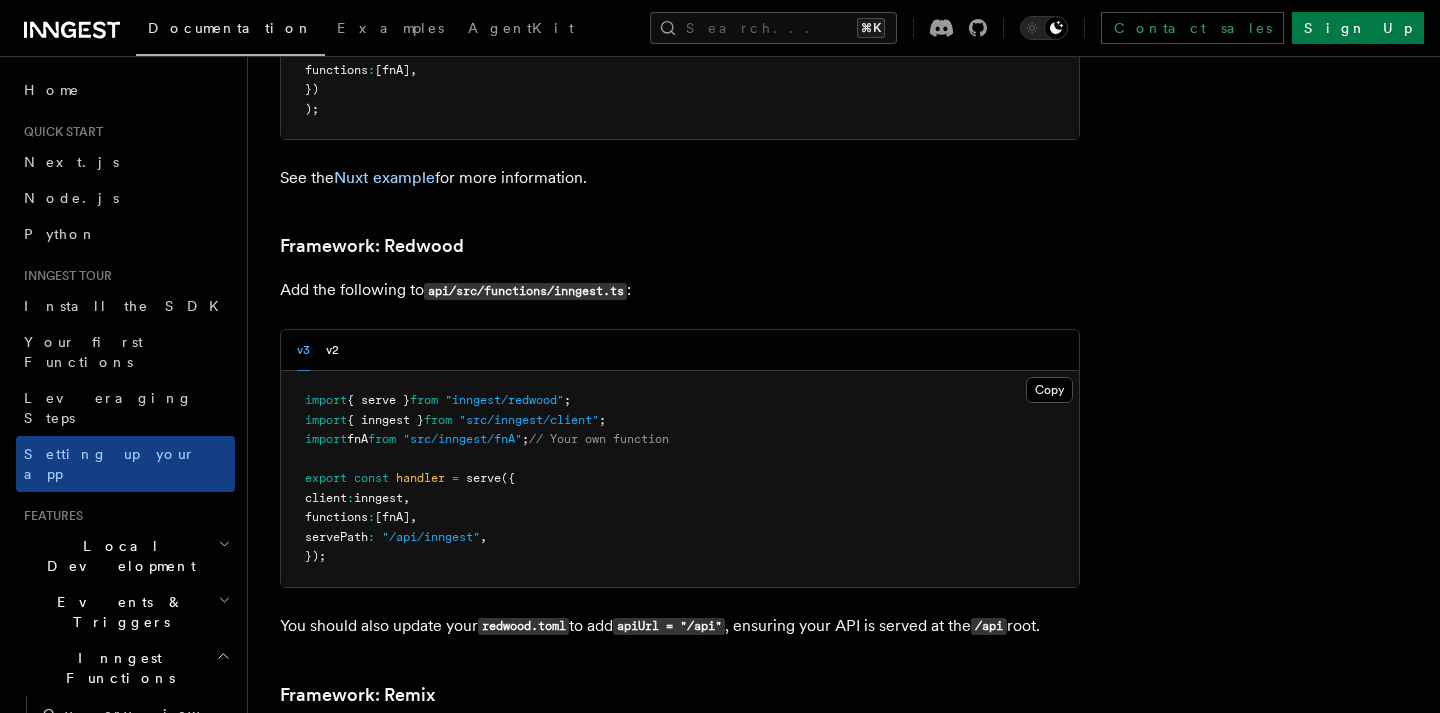 scroll, scrollTop: 14142, scrollLeft: 0, axis: vertical 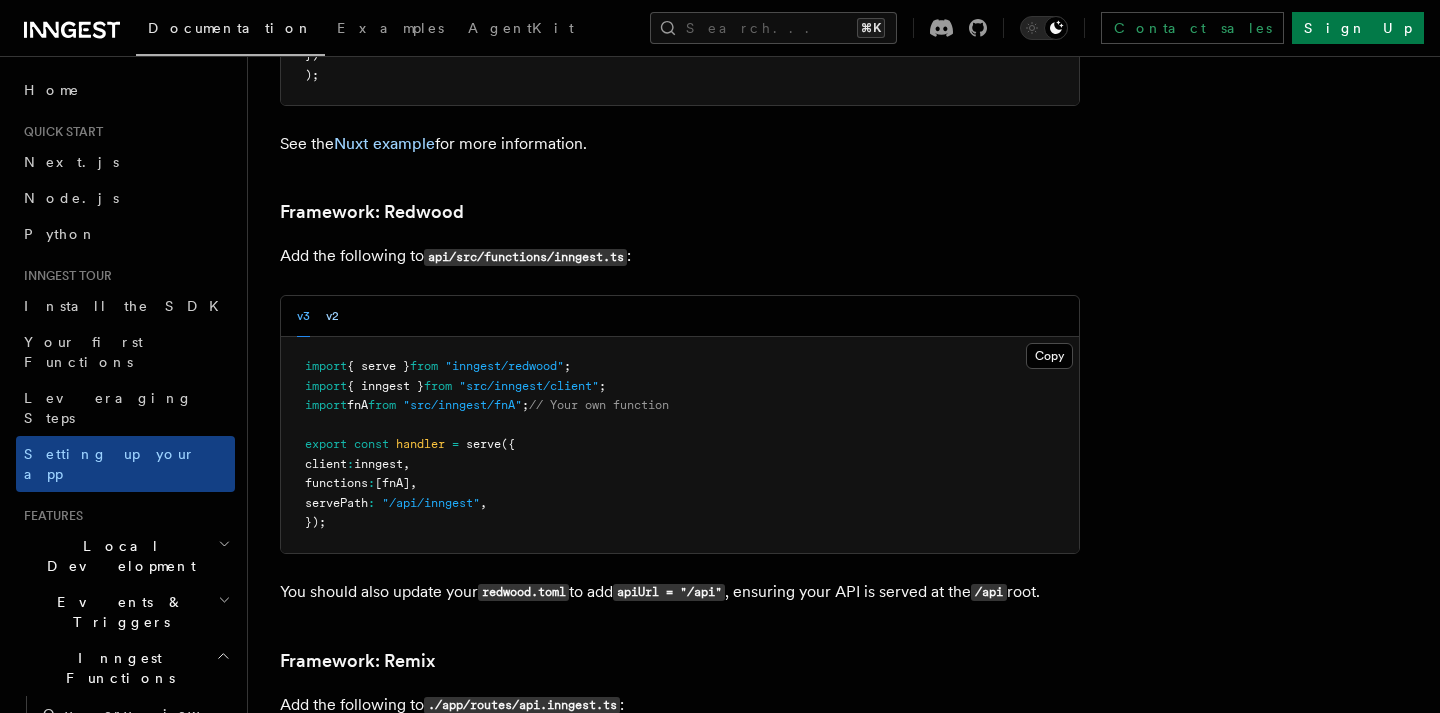 click on "v2" at bounding box center (332, 316) 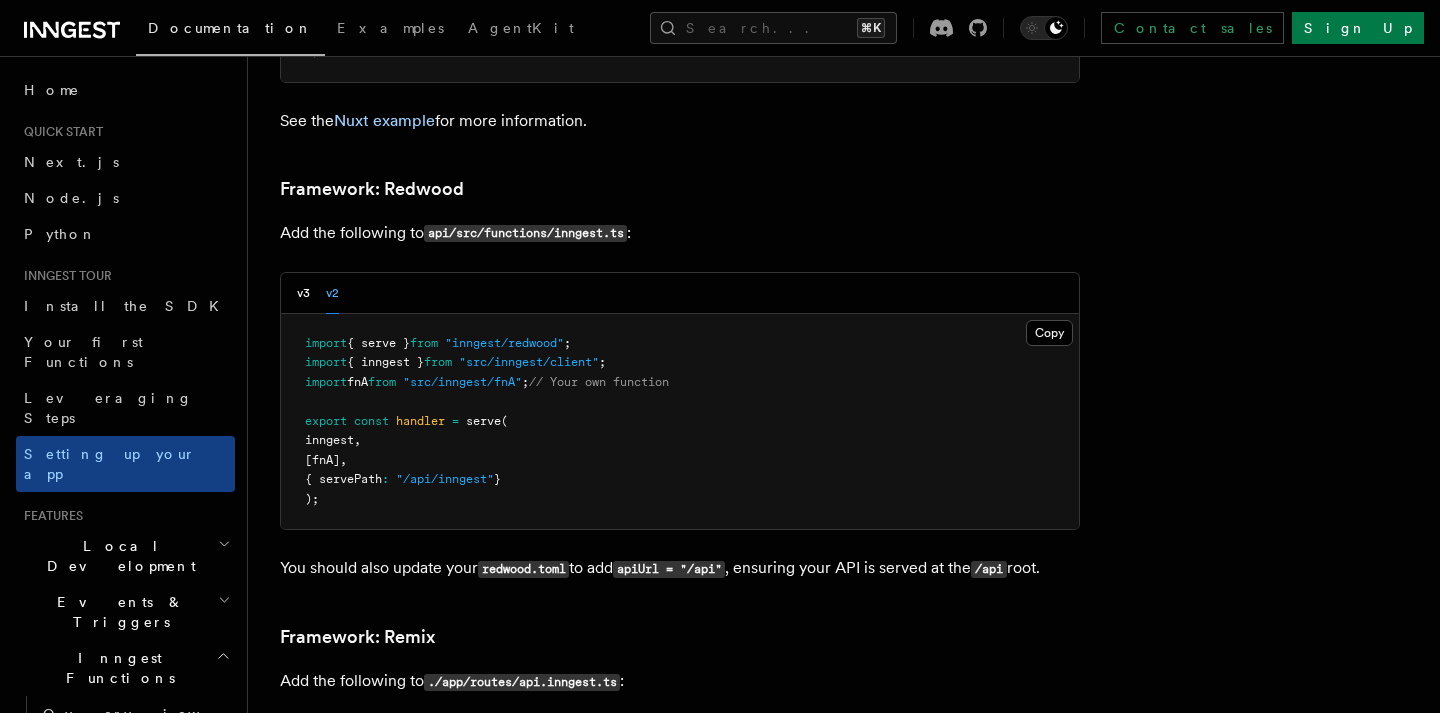 scroll, scrollTop: 13771, scrollLeft: 0, axis: vertical 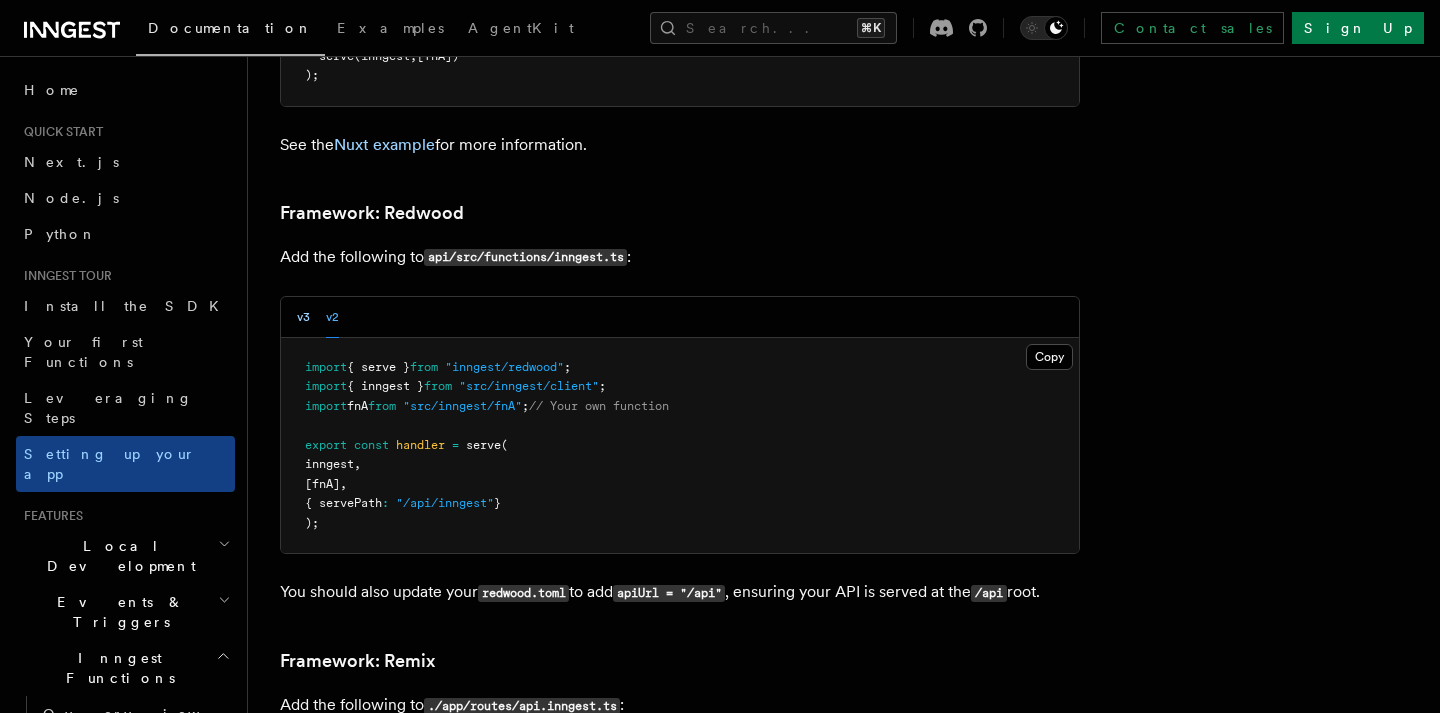 click on "v3" at bounding box center (303, 317) 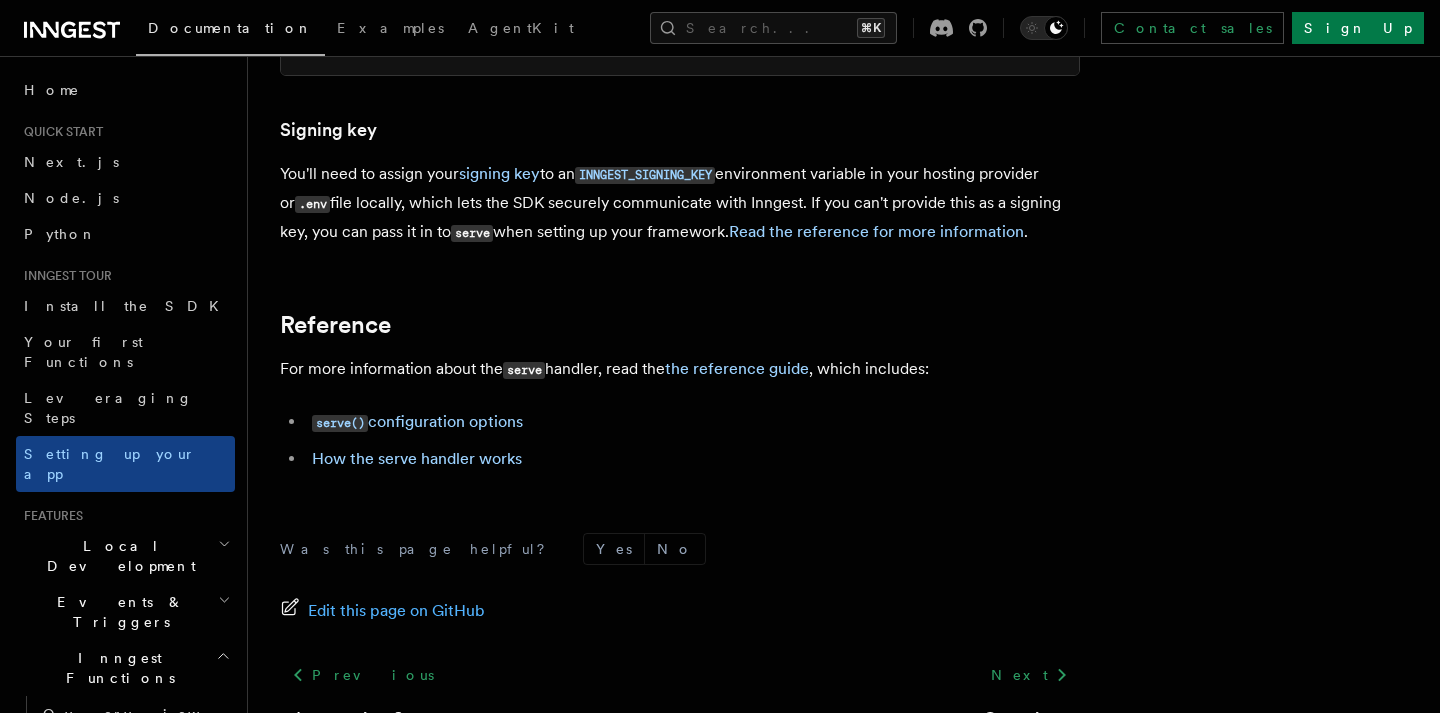 scroll, scrollTop: 17086, scrollLeft: 0, axis: vertical 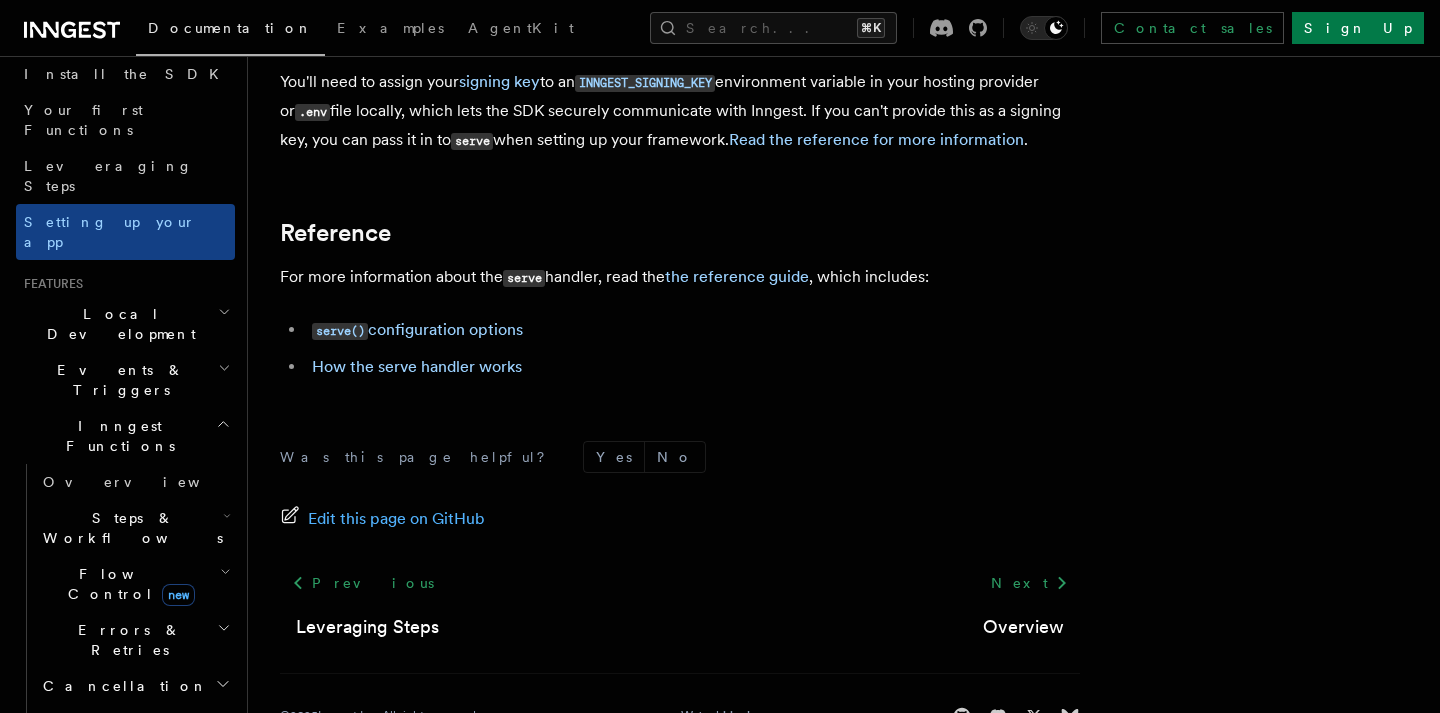 click on "Flow Control new" at bounding box center [127, 584] 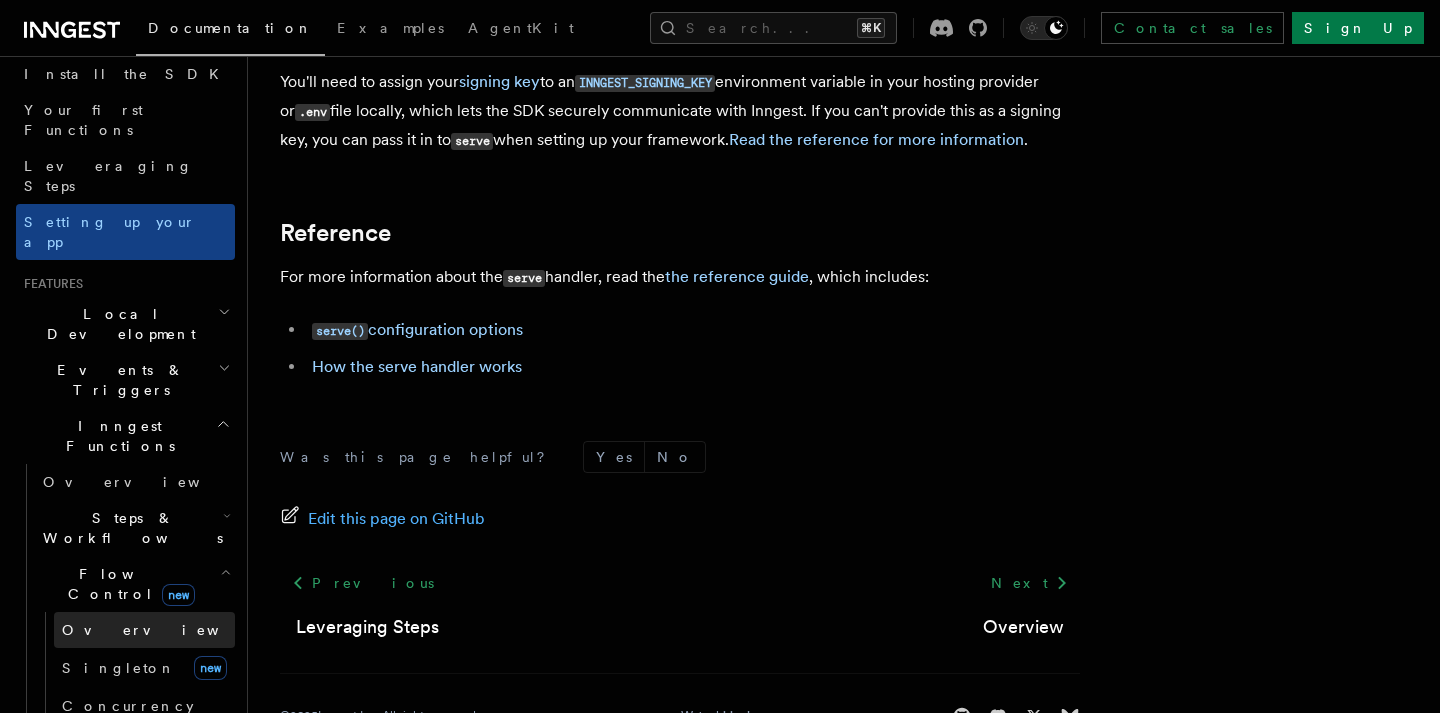 click on "Overview" at bounding box center (165, 630) 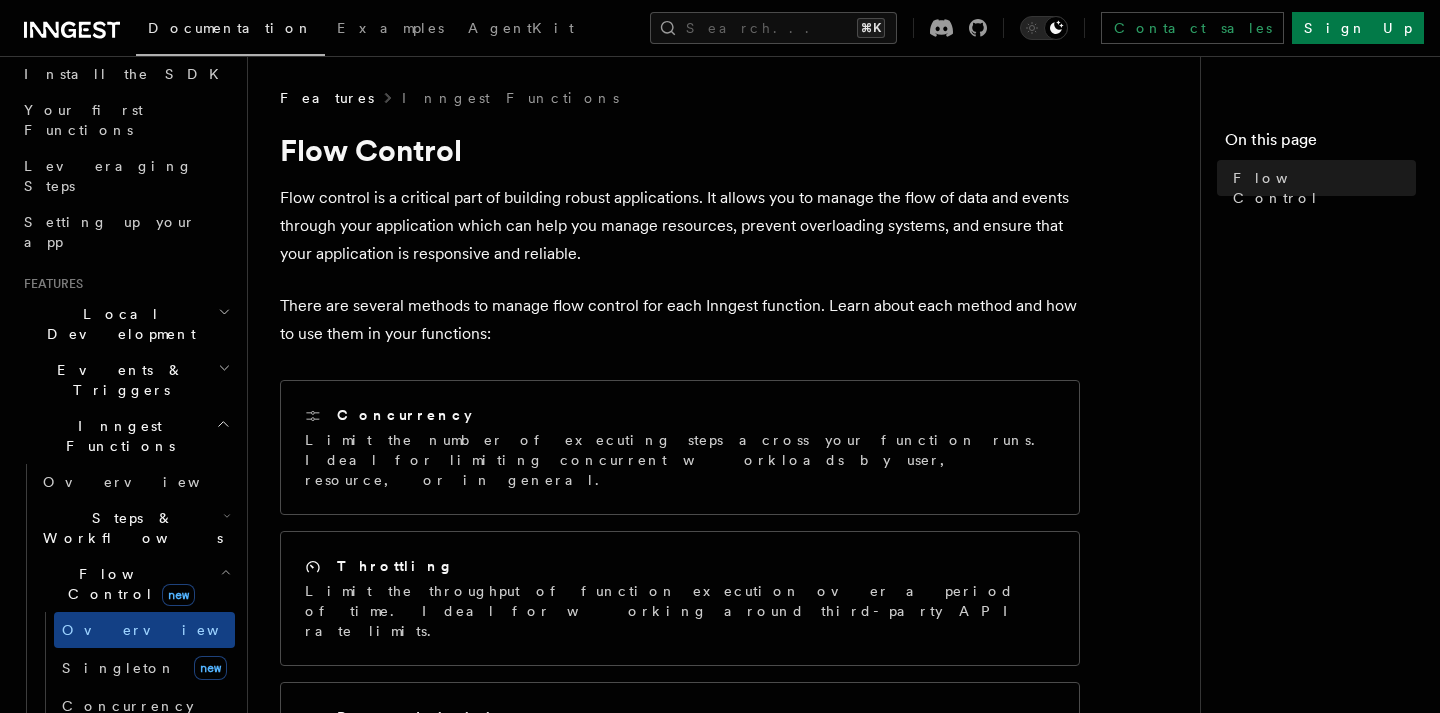 scroll, scrollTop: 156, scrollLeft: 0, axis: vertical 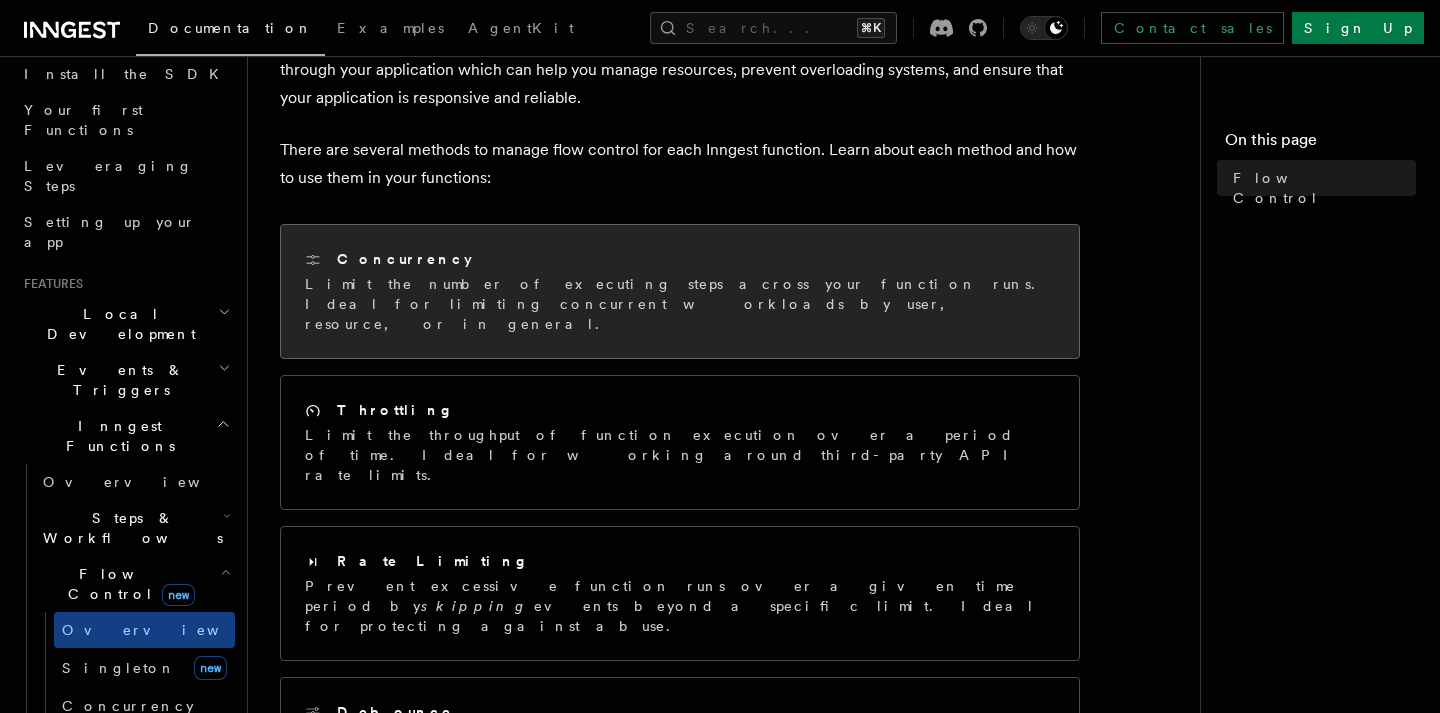 click on "Concurrency Limit the number of executing steps across your function runs. Ideal for limiting concurrent workloads by user, resource, or in general." at bounding box center [680, 291] 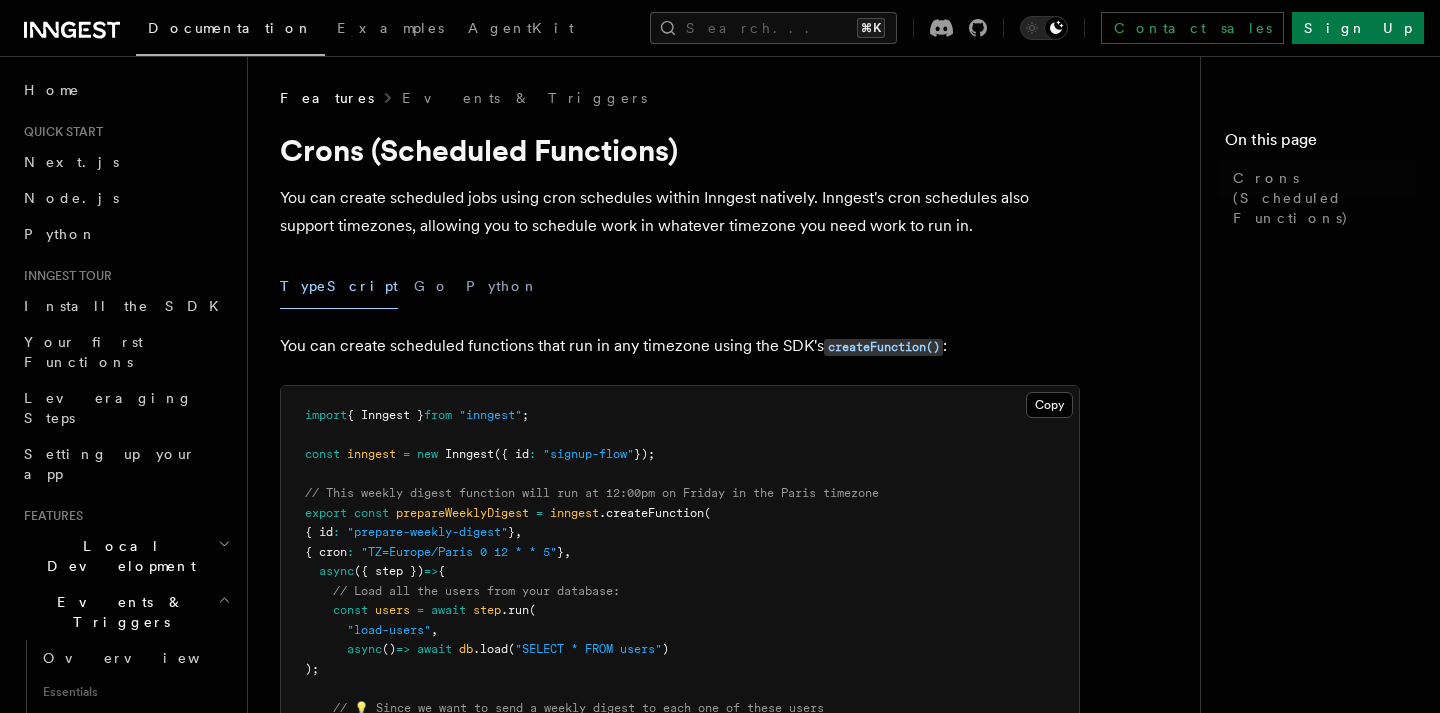 scroll, scrollTop: 0, scrollLeft: 0, axis: both 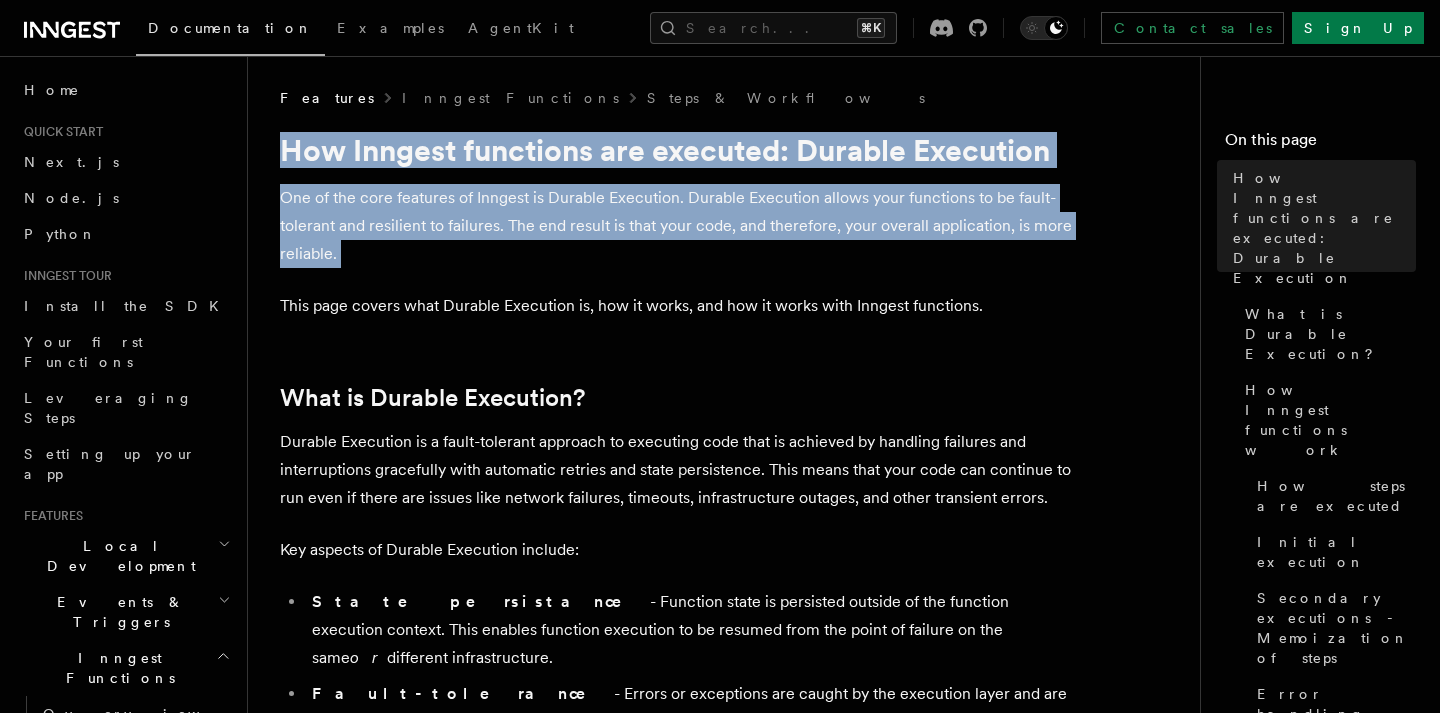 drag, startPoint x: 287, startPoint y: 153, endPoint x: 390, endPoint y: 268, distance: 154.38264 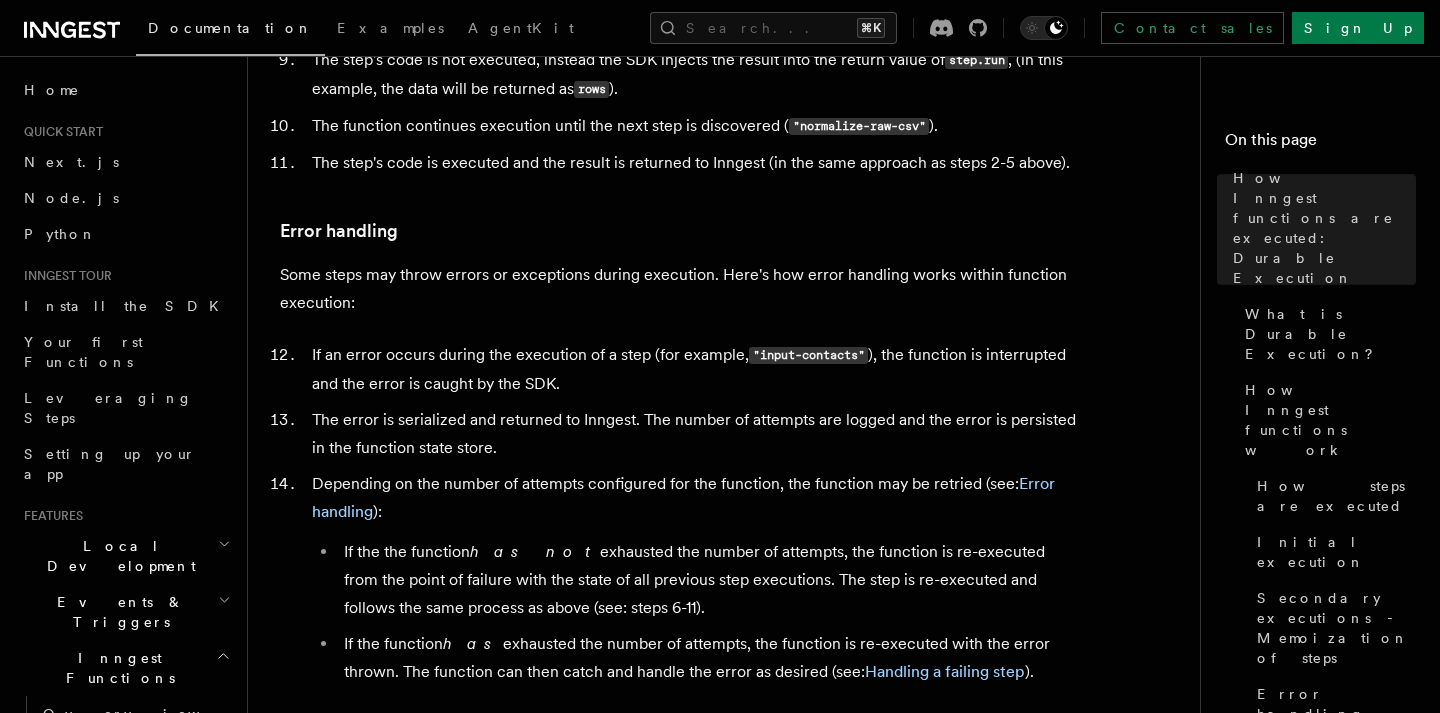 scroll, scrollTop: 4028, scrollLeft: 0, axis: vertical 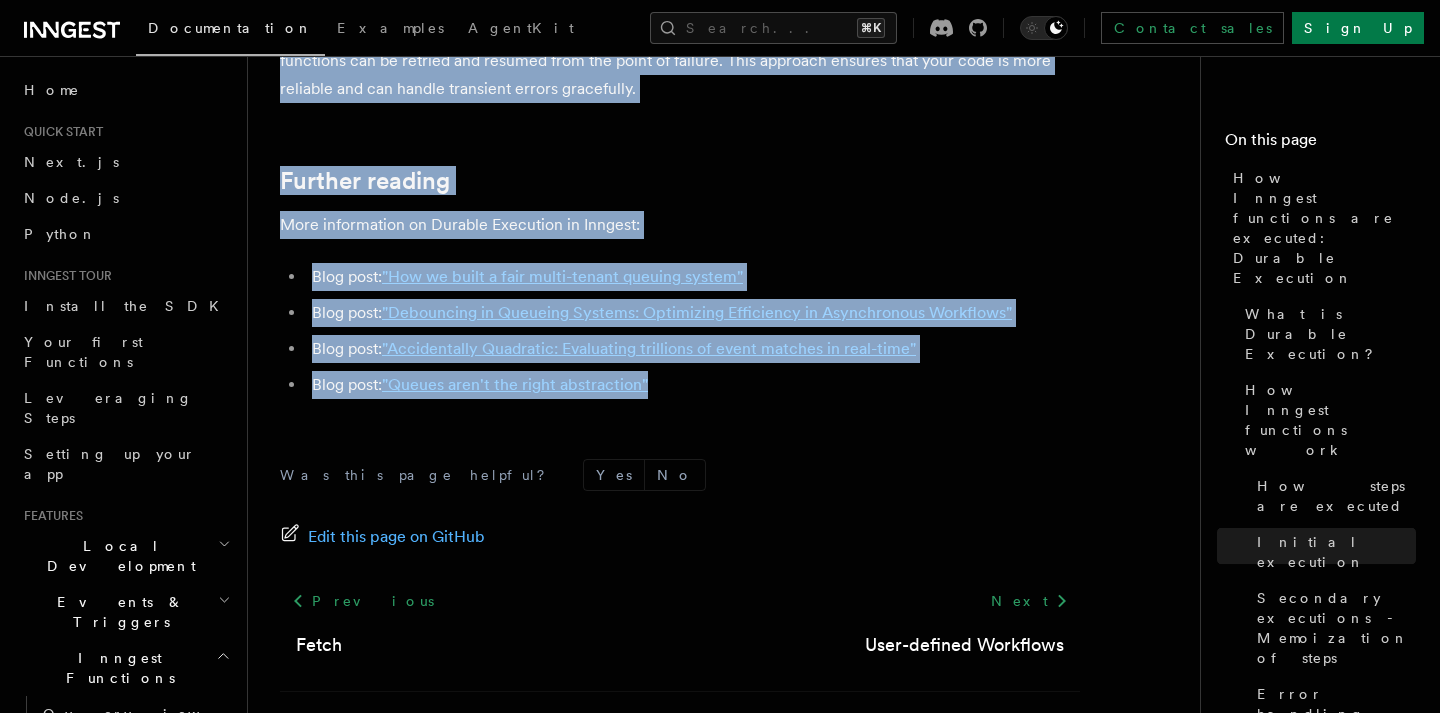 click on "Blog post:  "Queues aren't the right abstraction"" at bounding box center (693, 385) 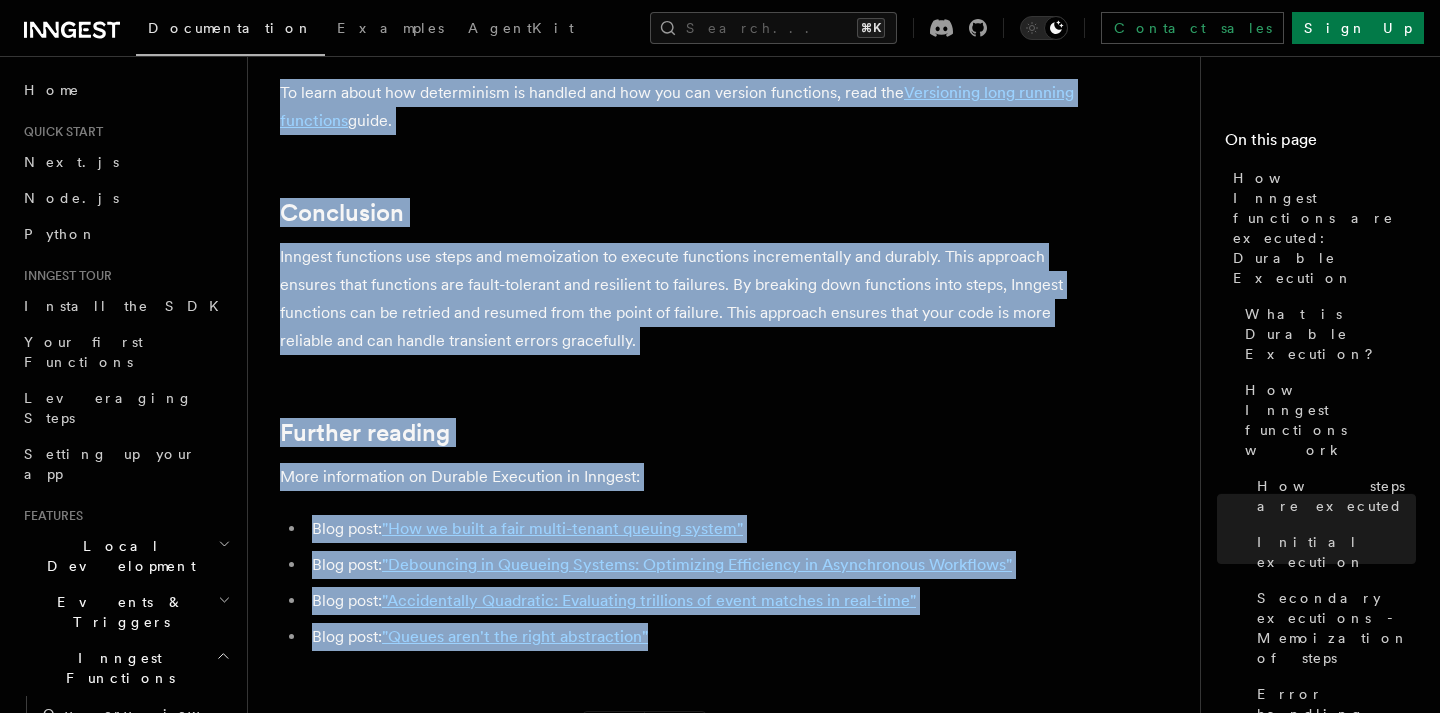 scroll, scrollTop: 3775, scrollLeft: 0, axis: vertical 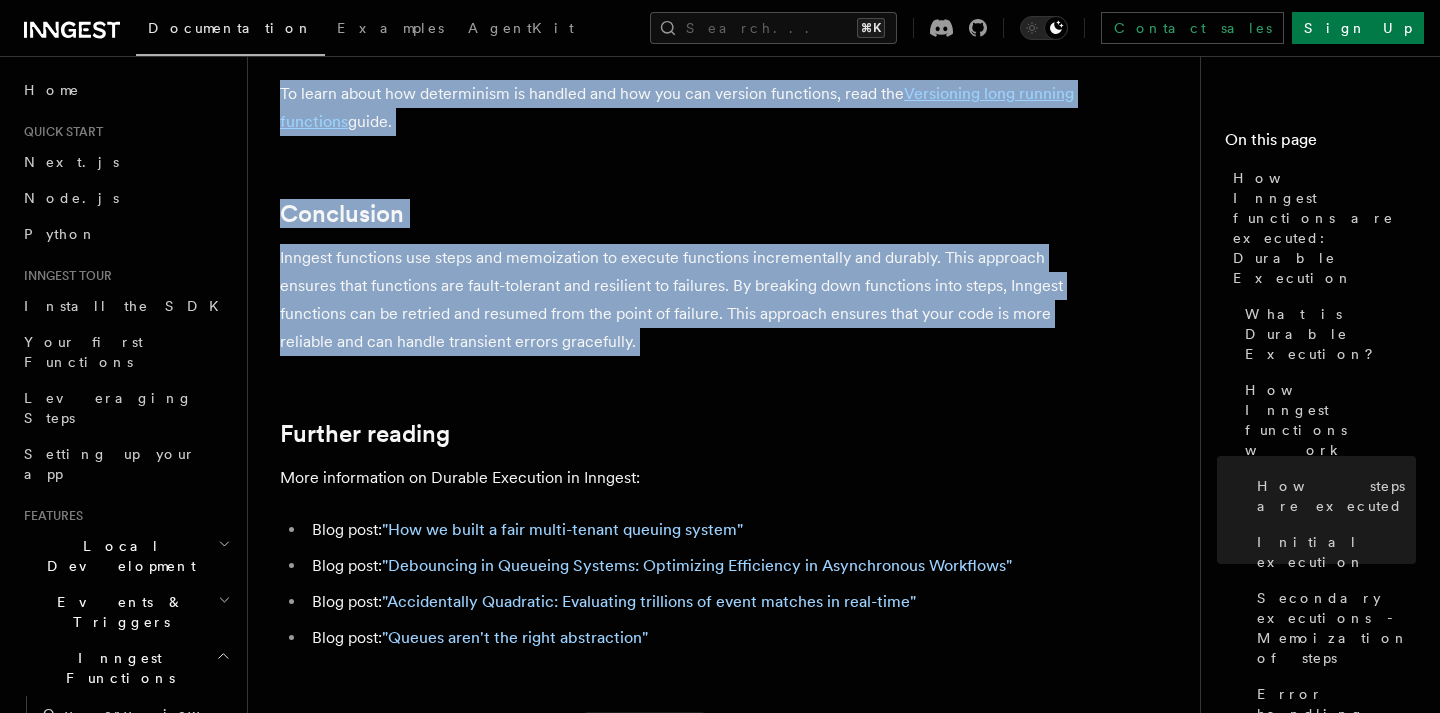 click on "Features Inngest Functions Steps & Workflows How Inngest functions are executed: Durable Execution
One of the core features of Inngest is Durable Execution. Durable Execution allows your functions to be fault-tolerant and resilient to failures. The end result is that your code, and therefore, your overall application, is more reliable.
This page covers what Durable Execution is, how it works, and how it works with Inngest functions.
What is Durable Execution?
Durable Execution is a fault-tolerant approach to executing code that is achieved by handling failures and interruptions gracefully with automatic retries and state persistence. This means that your code can continue to run even if there are issues like network failures, timeouts, infrastructure outages, and other transient errors.
Key aspects of Durable Execution include:
State persistance or  different infrastructure.
Fault-tolerance
How Inngest functions work
Inngest functions use " Steps
Returns state ( data" at bounding box center (732, -1321) 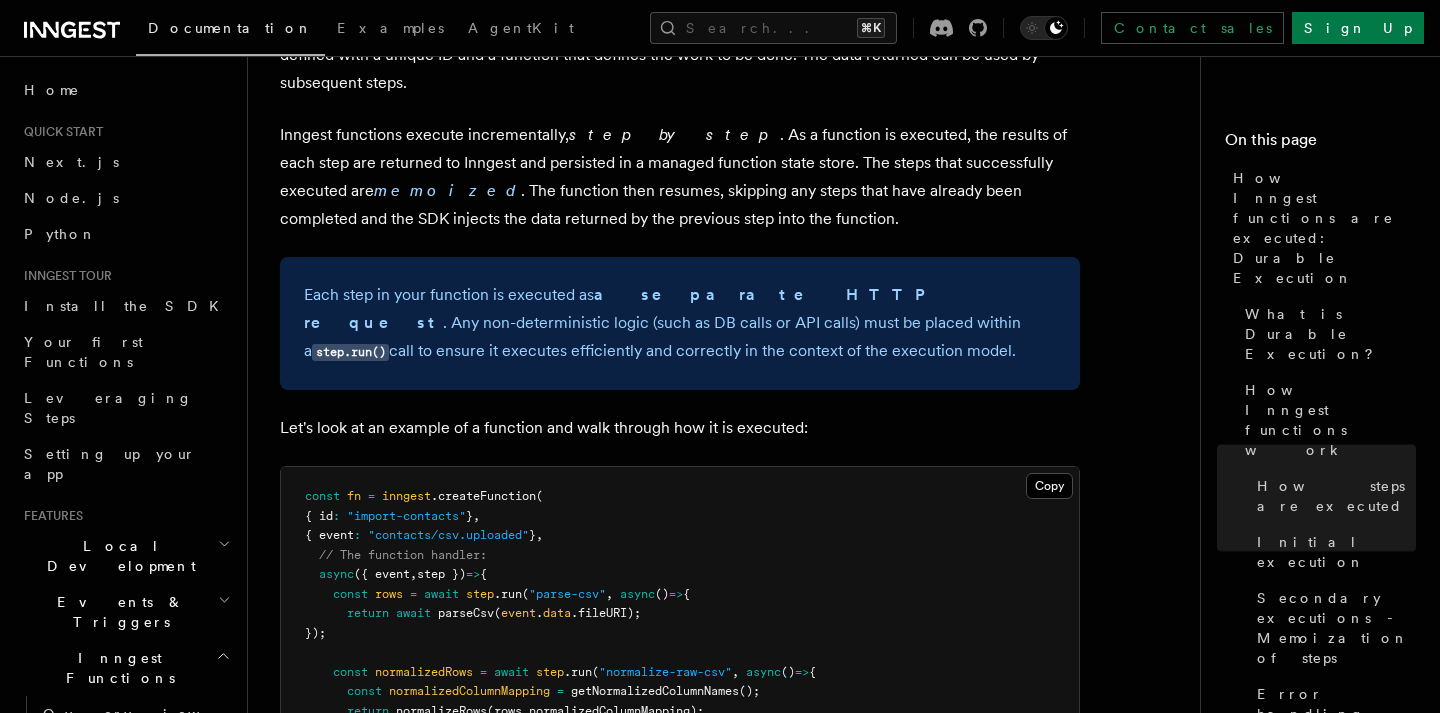 scroll, scrollTop: 0, scrollLeft: 0, axis: both 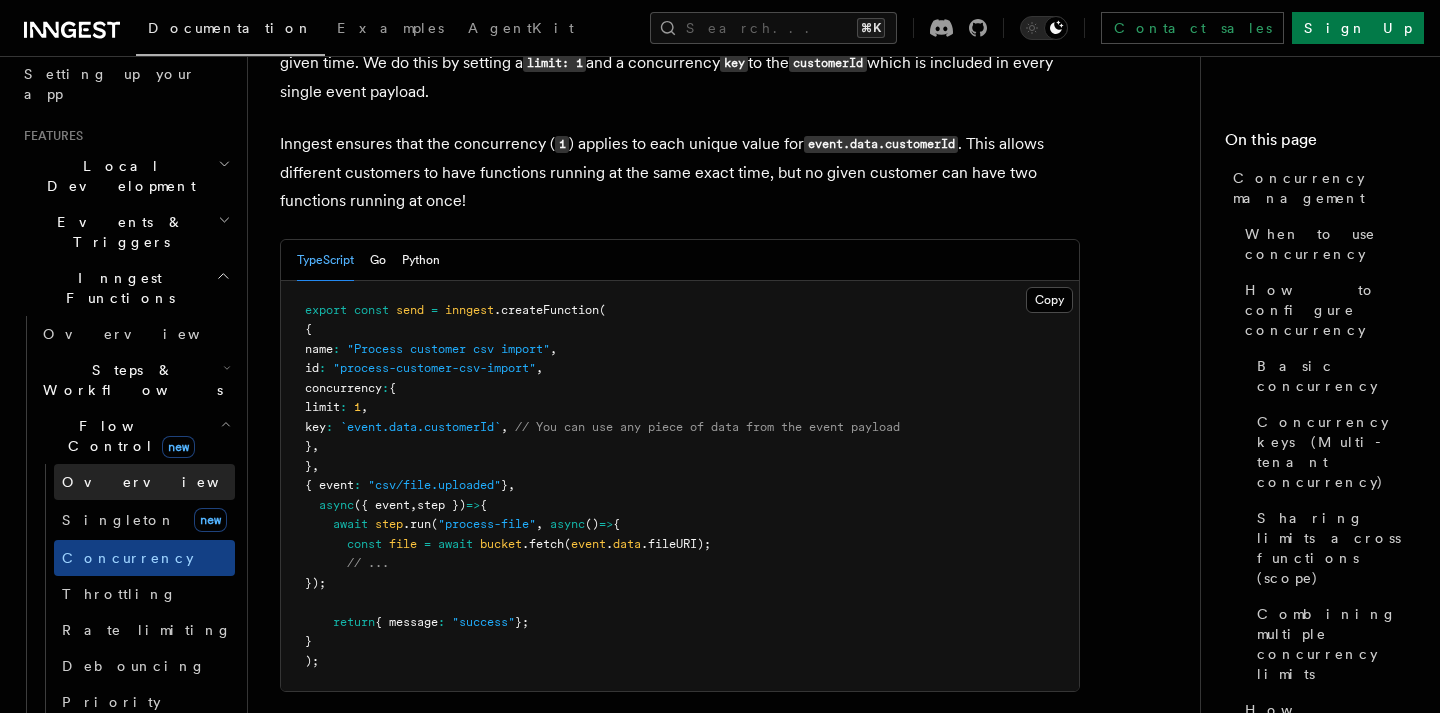 click on "Overview" at bounding box center [165, 482] 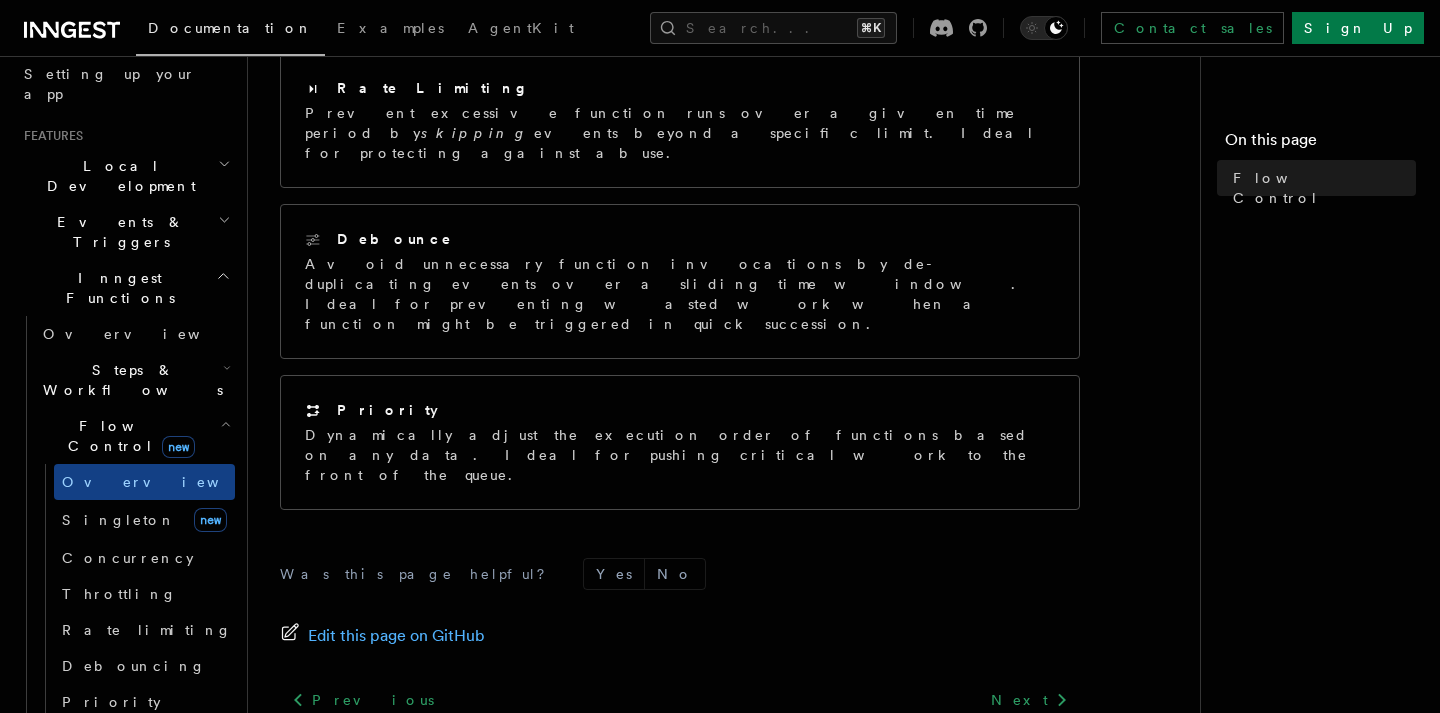 scroll, scrollTop: 667, scrollLeft: 0, axis: vertical 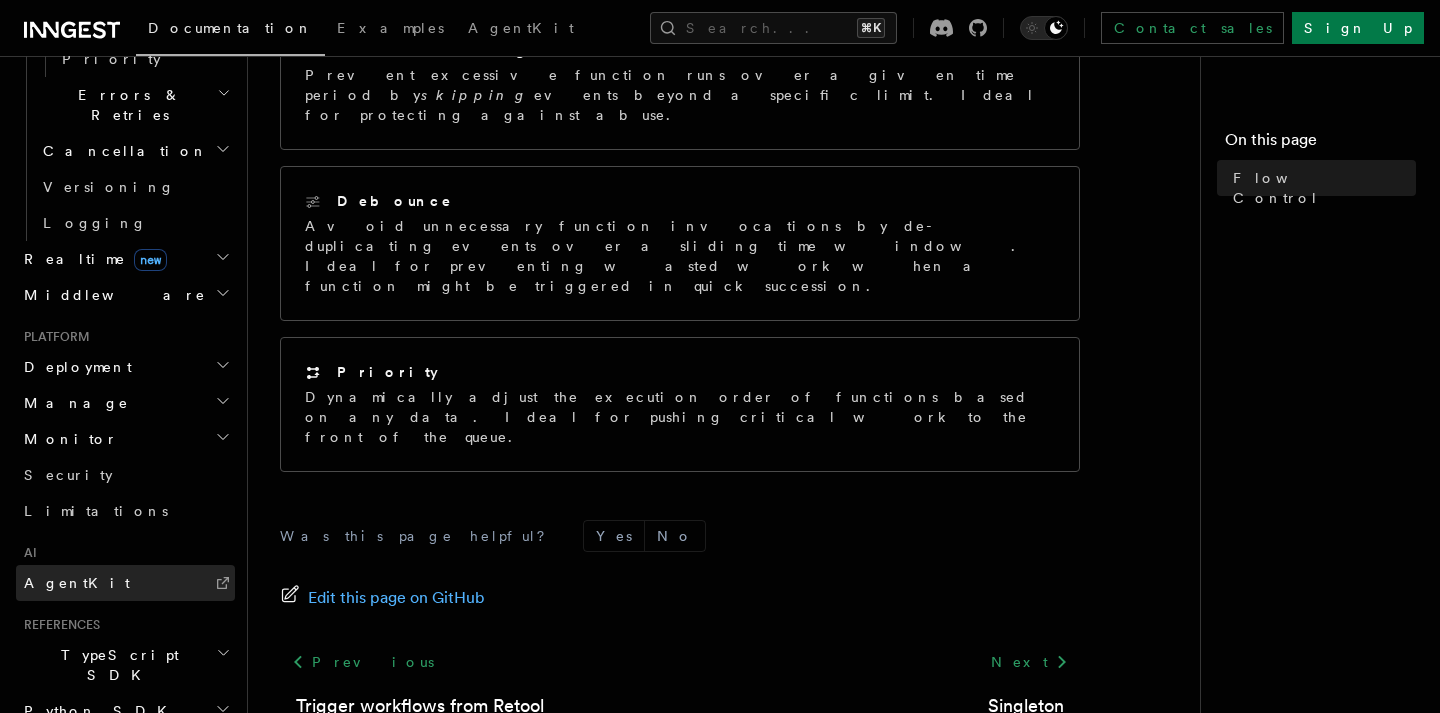 click on "AgentKit" at bounding box center (77, 583) 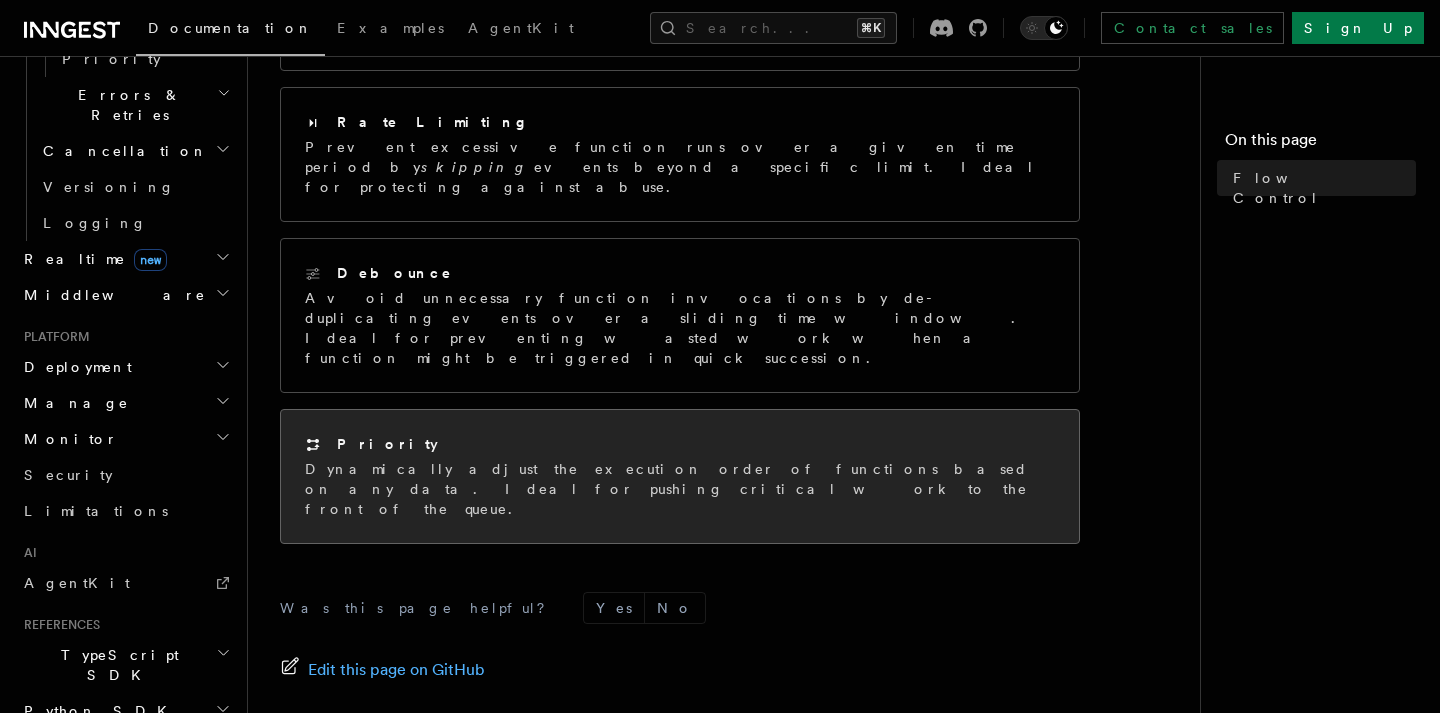 scroll, scrollTop: 598, scrollLeft: 0, axis: vertical 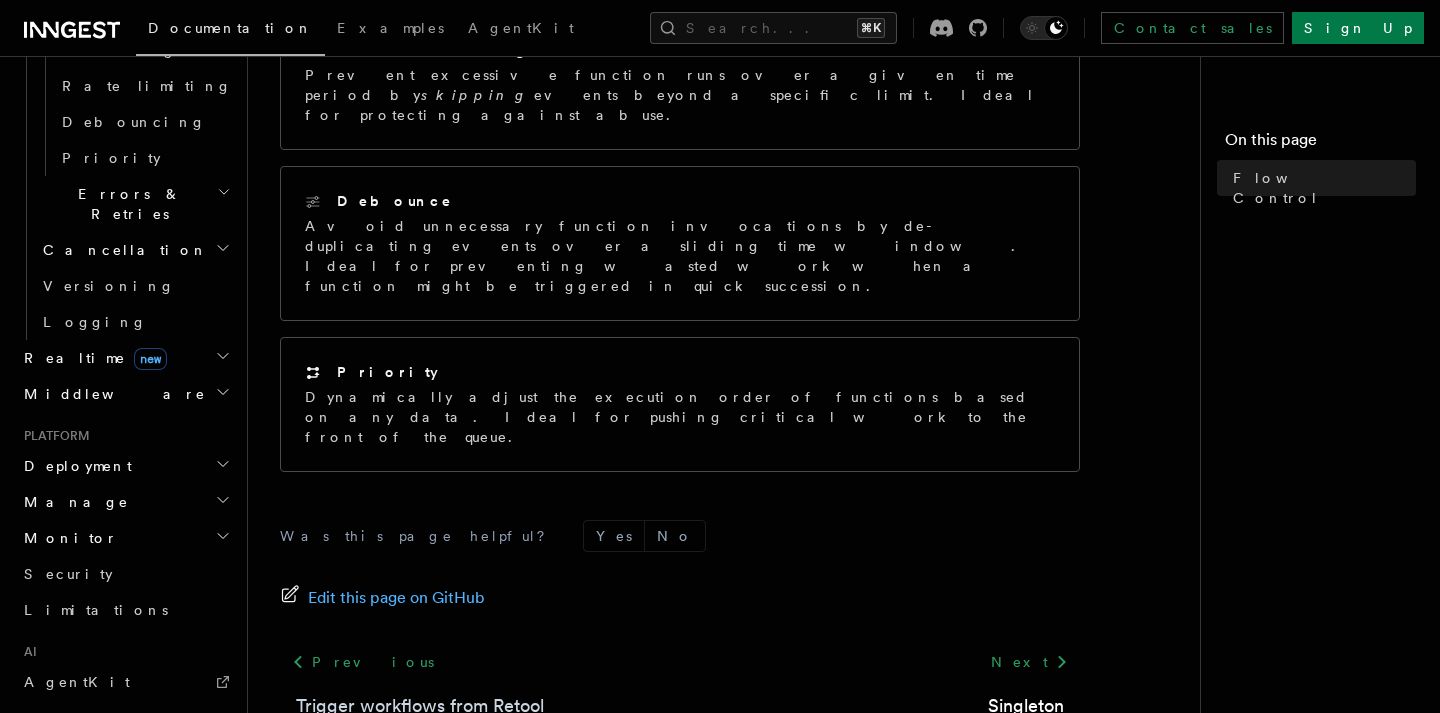 click on "Trigger workflows from Retool" at bounding box center (420, 706) 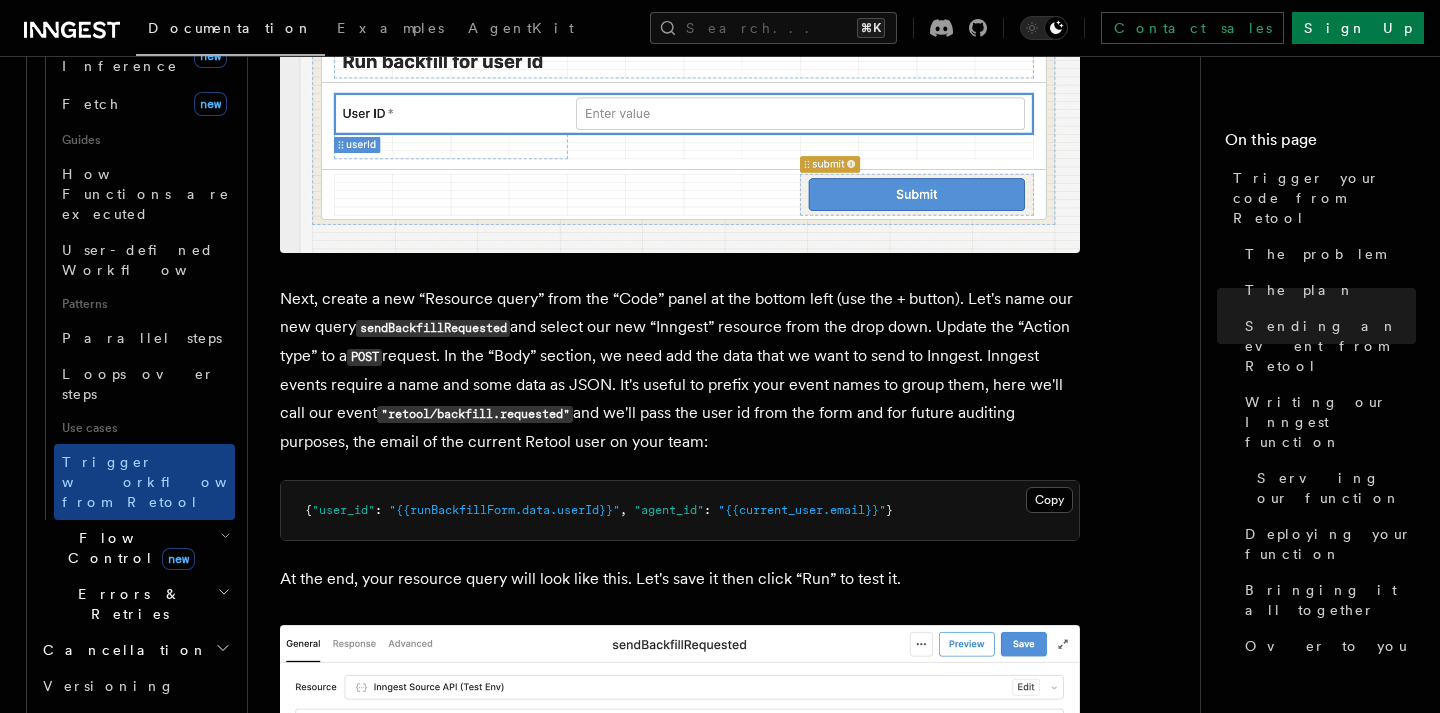 scroll, scrollTop: 0, scrollLeft: 0, axis: both 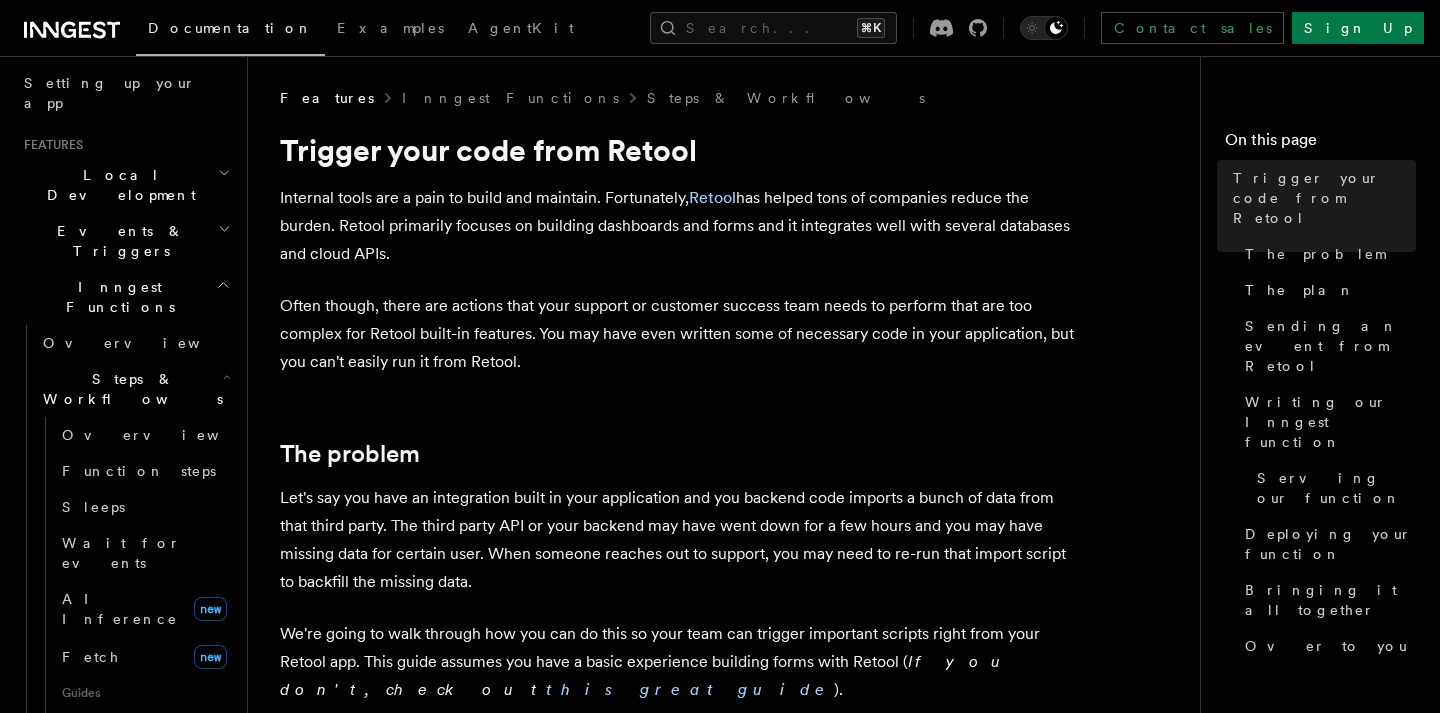 click on "Inngest Functions" at bounding box center (116, 297) 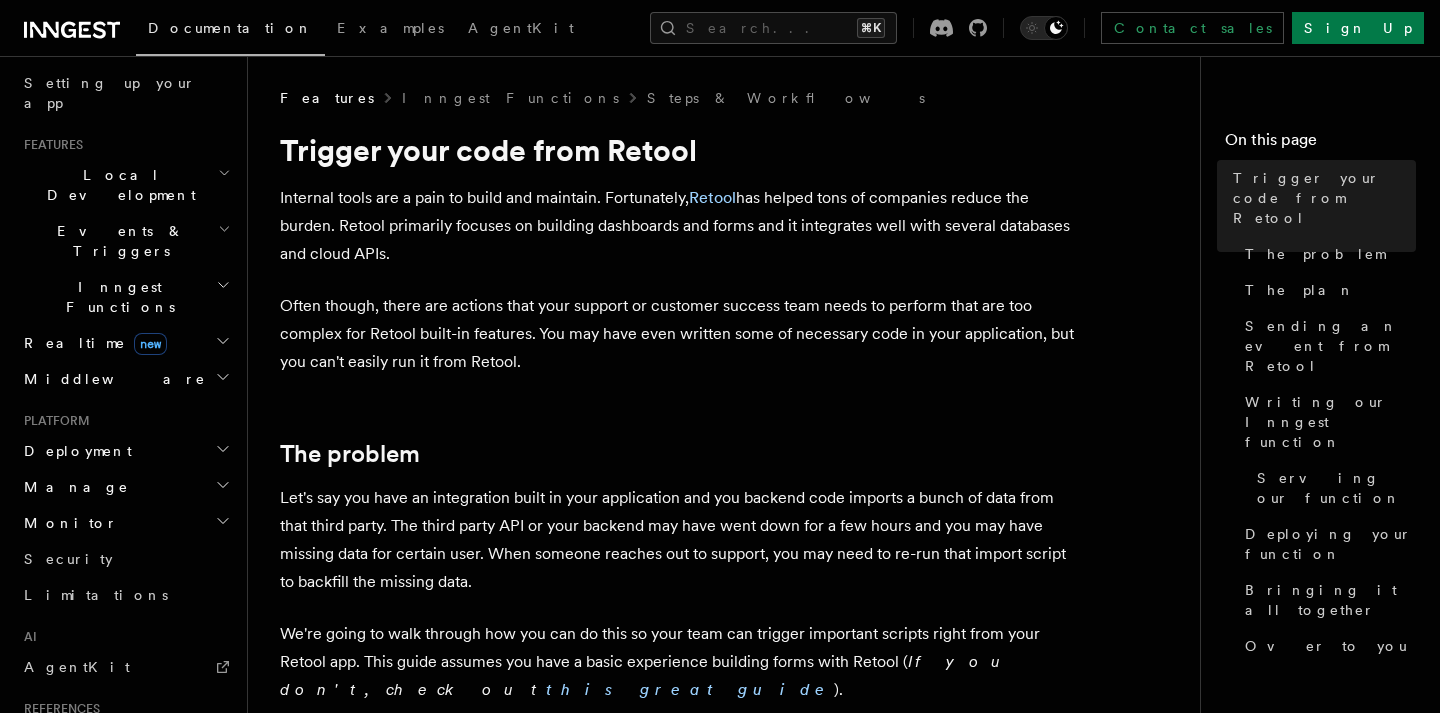 click on "Middleware" at bounding box center (125, 379) 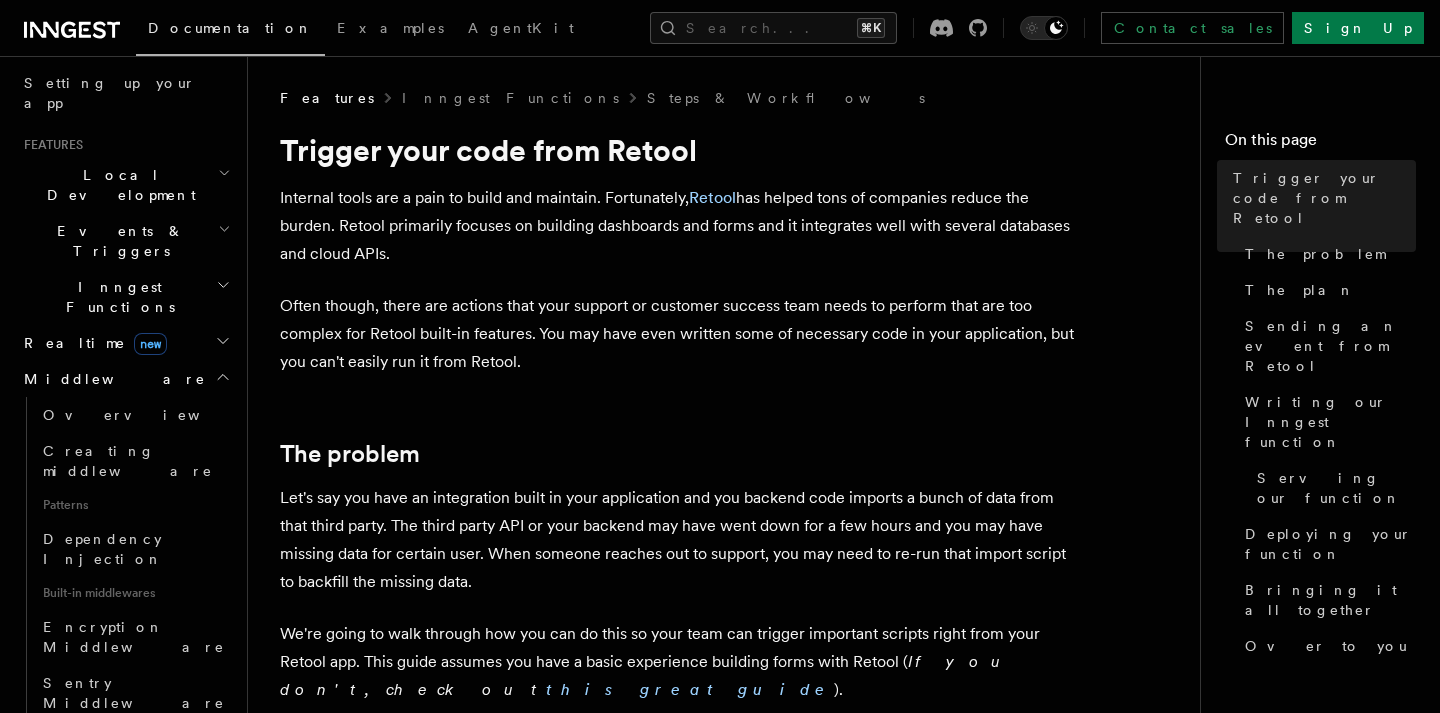 click on "Realtime new" at bounding box center (125, 343) 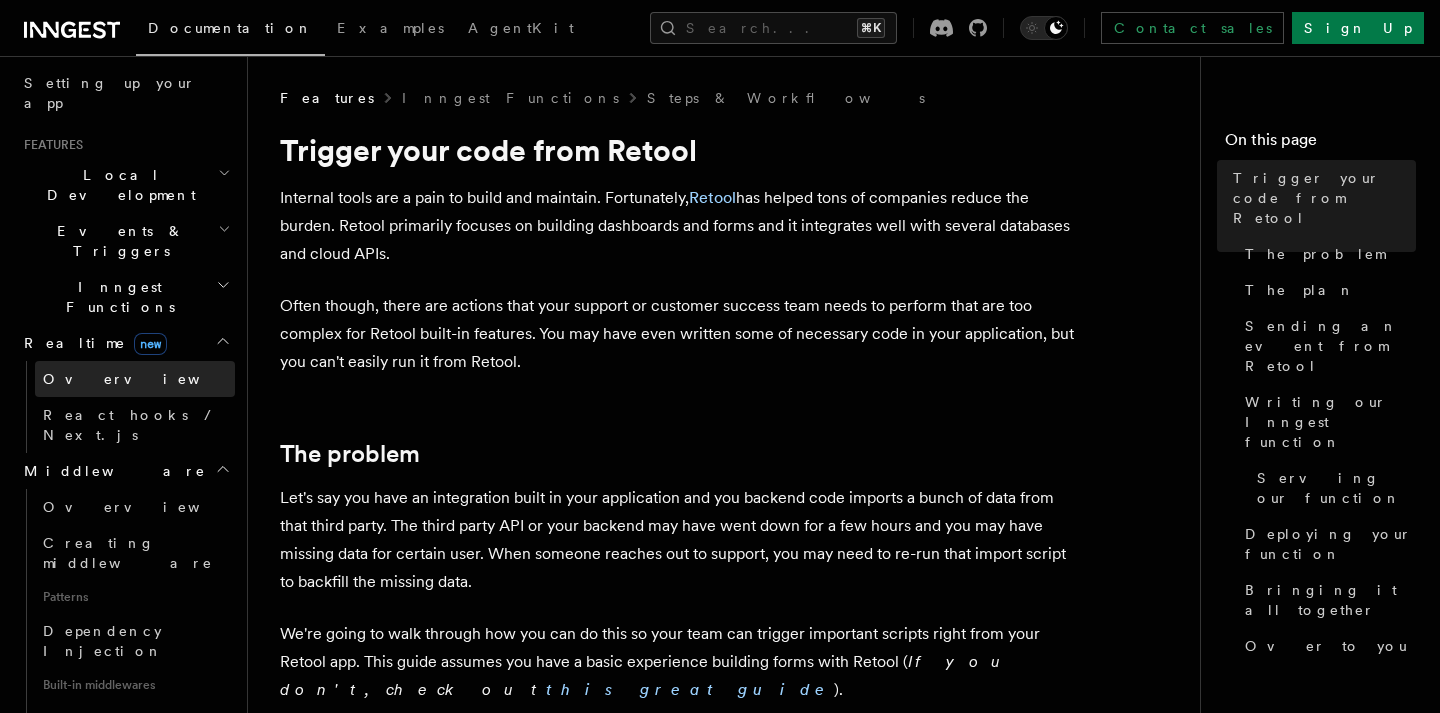 click on "Overview" at bounding box center [135, 379] 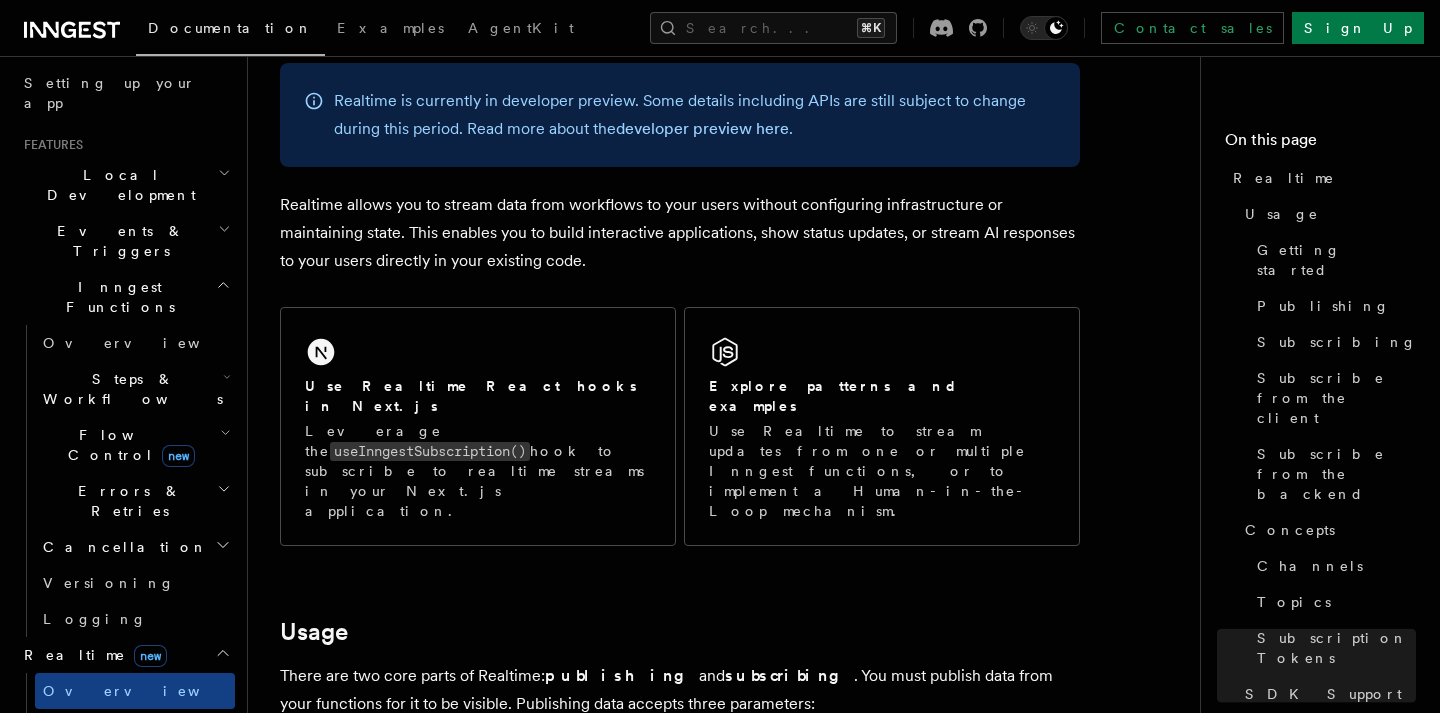 scroll, scrollTop: 0, scrollLeft: 0, axis: both 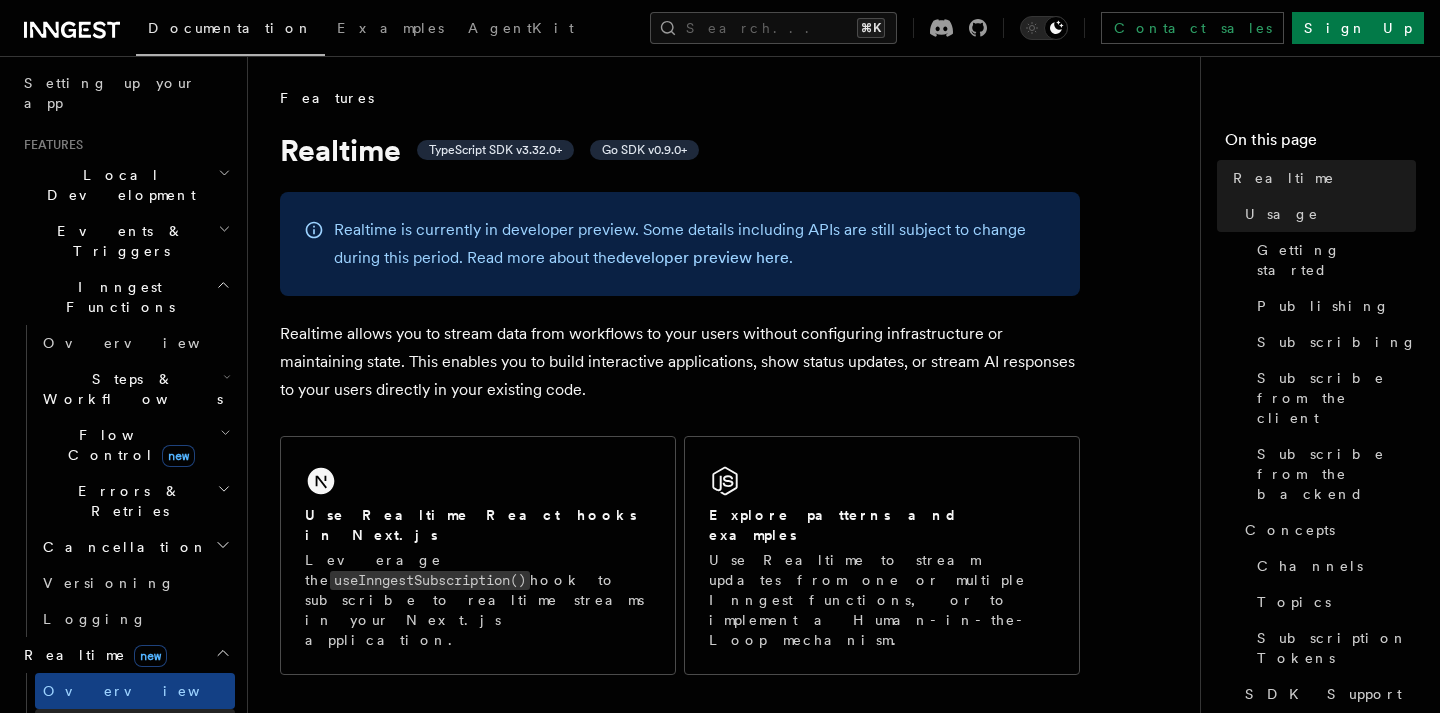 click on "React hooks / Next.js" at bounding box center [131, 737] 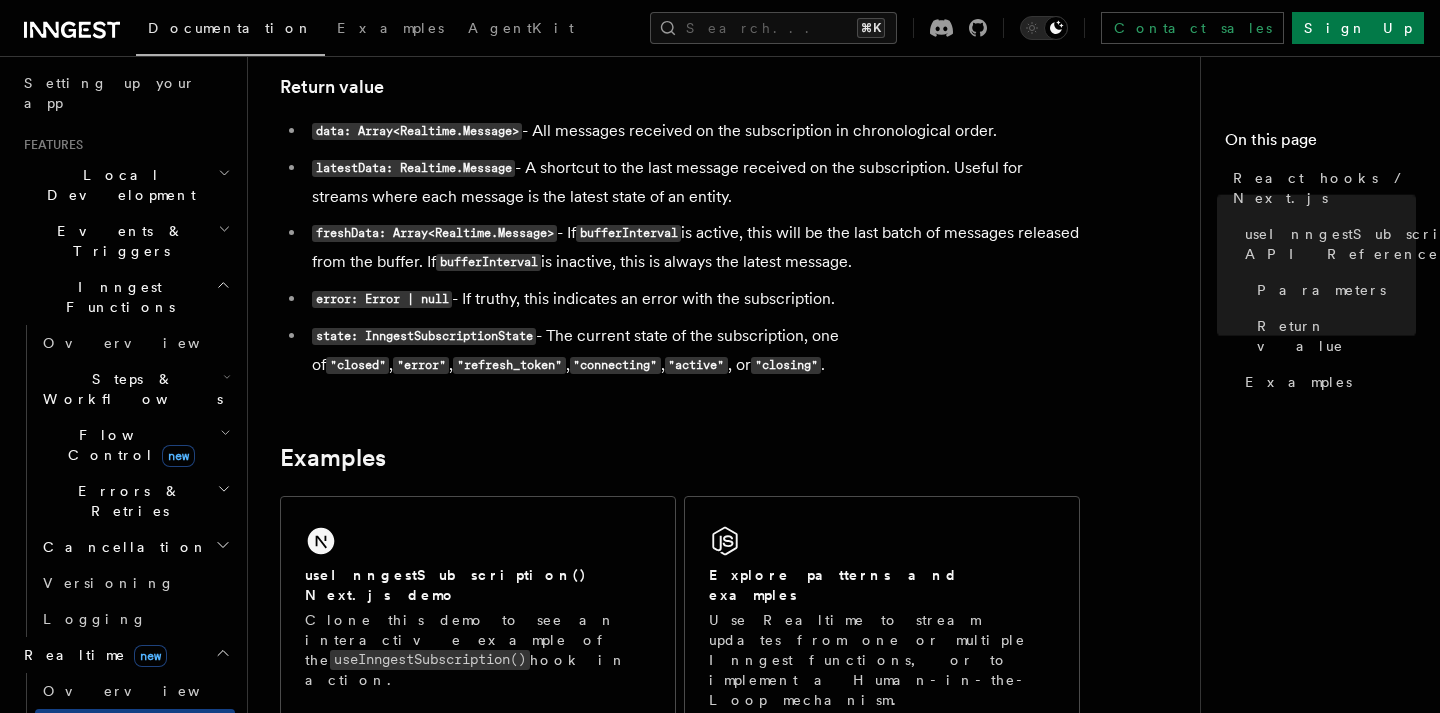 scroll, scrollTop: 1697, scrollLeft: 0, axis: vertical 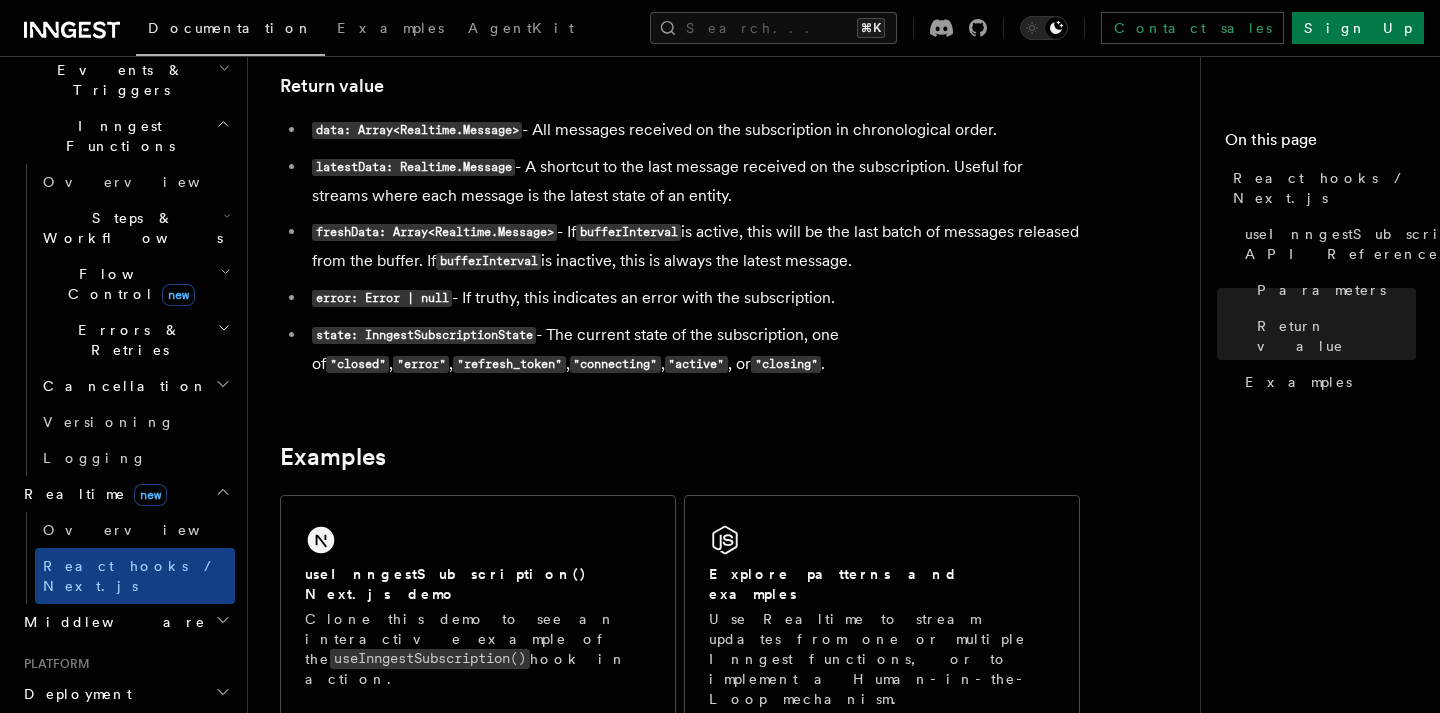 click on "Middleware" at bounding box center [111, 622] 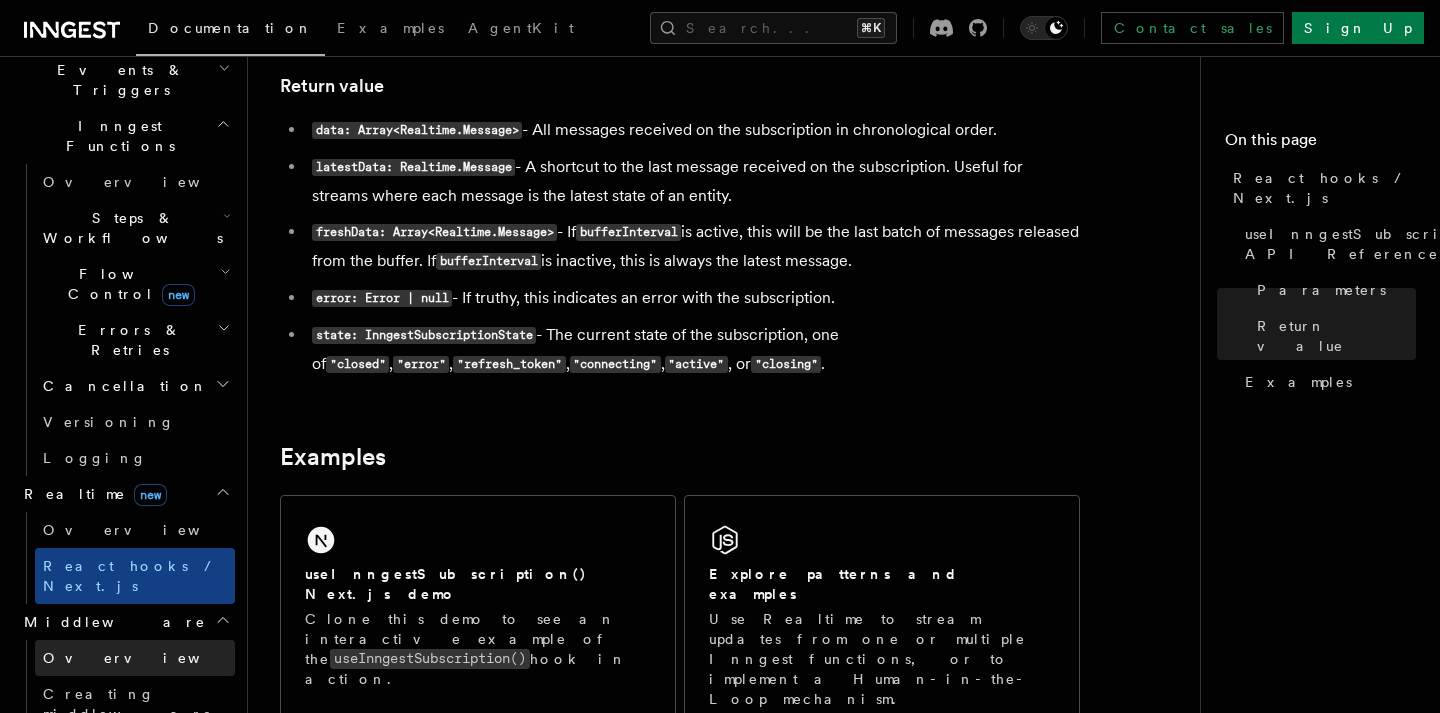 click on "Overview" at bounding box center (146, 658) 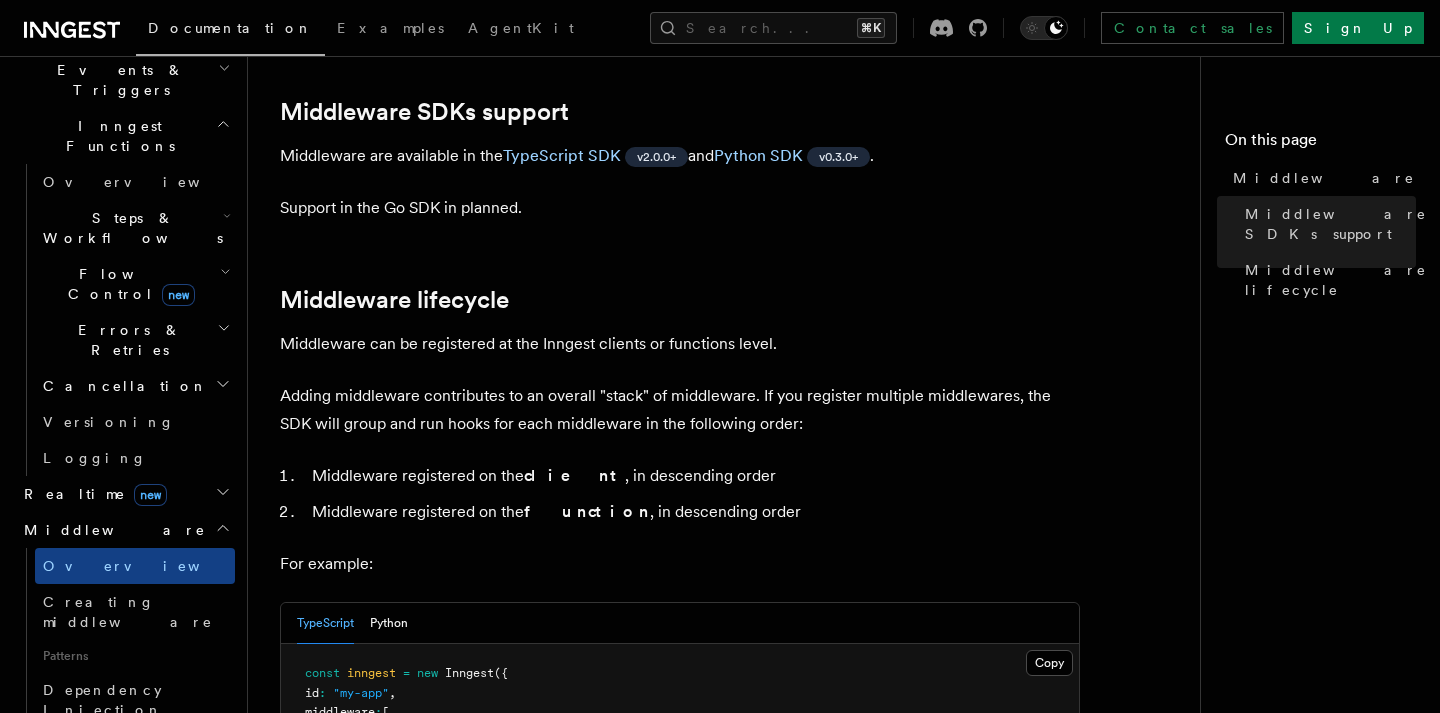 scroll, scrollTop: 599, scrollLeft: 0, axis: vertical 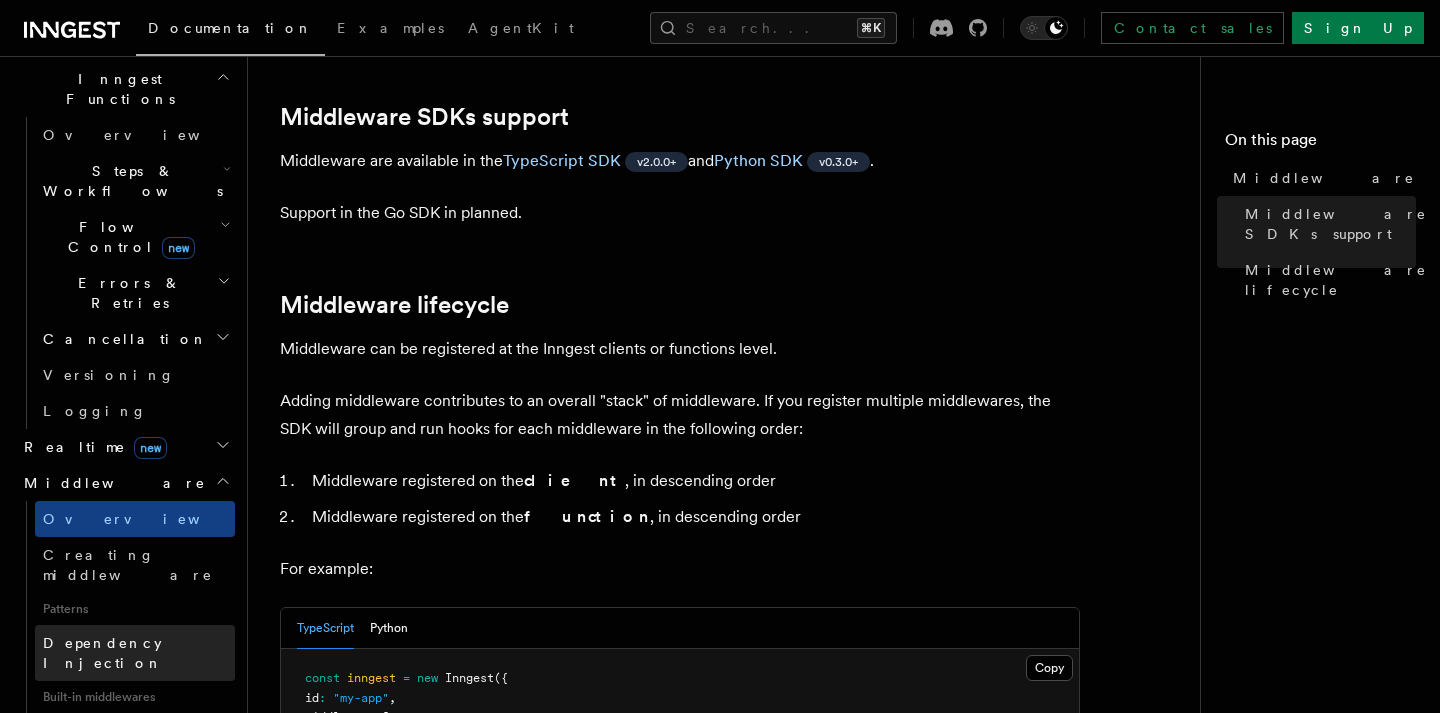 click on "Dependency Injection" at bounding box center [103, 653] 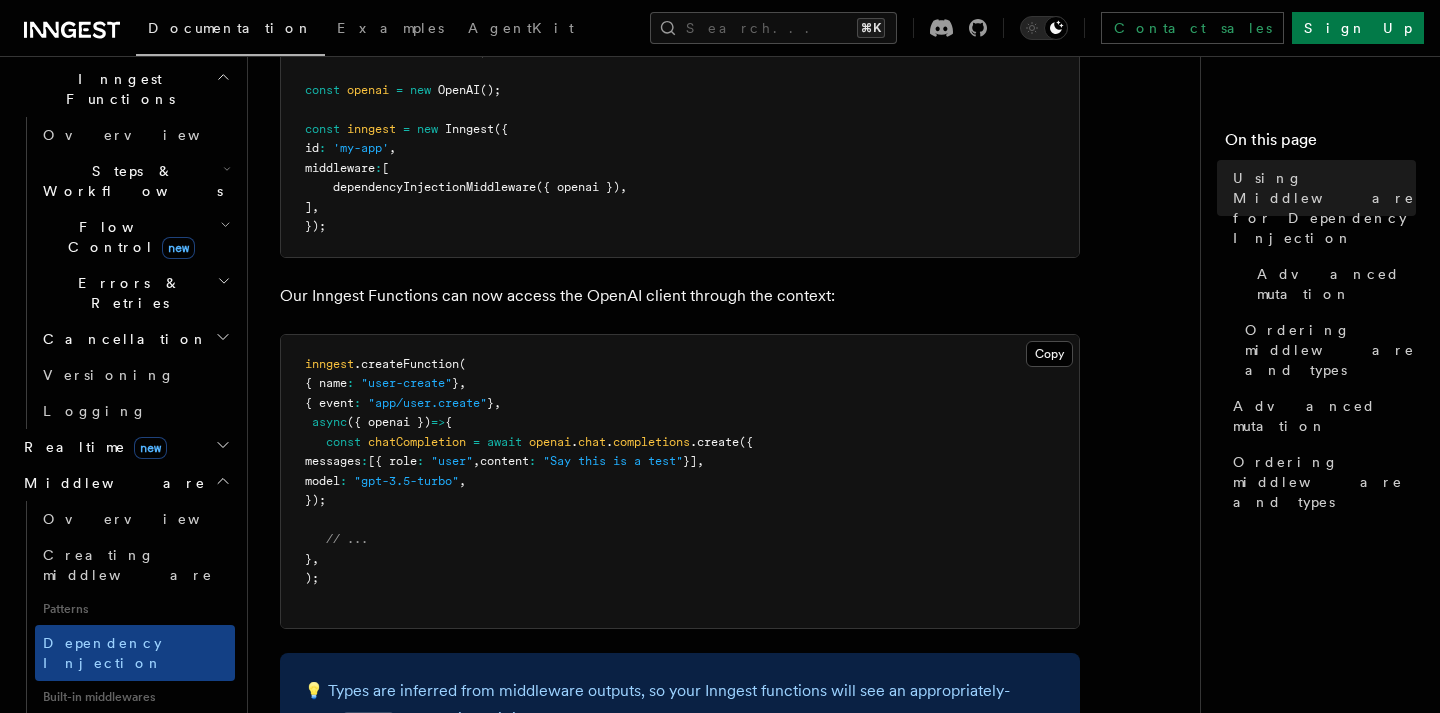 scroll, scrollTop: 545, scrollLeft: 0, axis: vertical 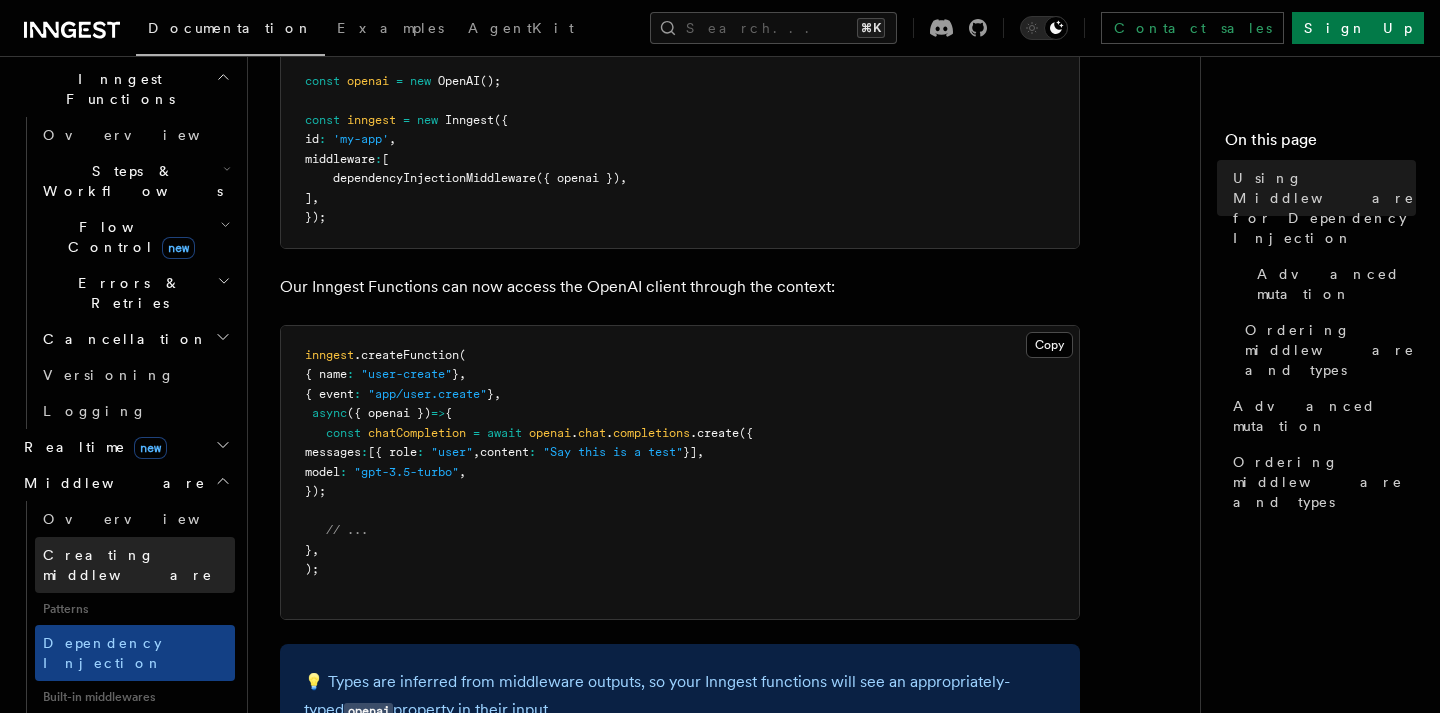 click on "Creating middleware" at bounding box center [135, 565] 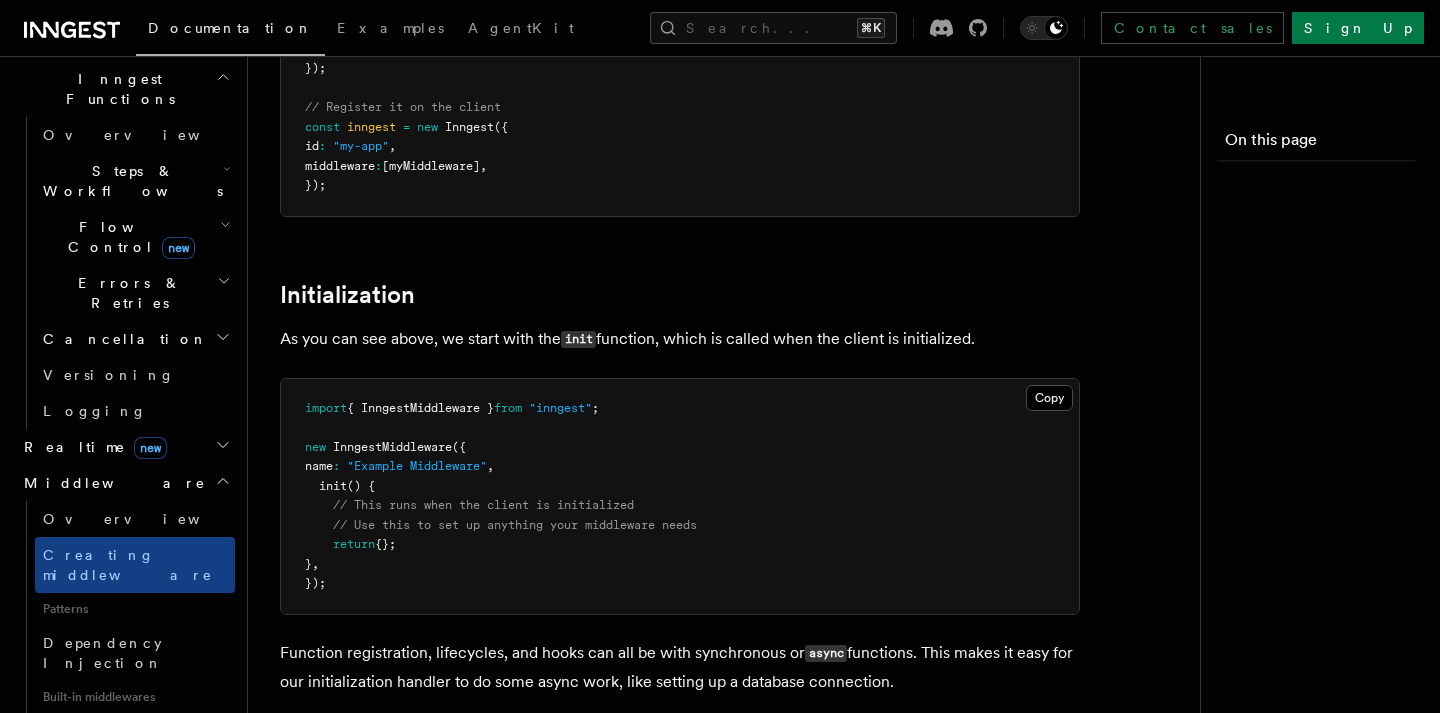 scroll, scrollTop: 0, scrollLeft: 0, axis: both 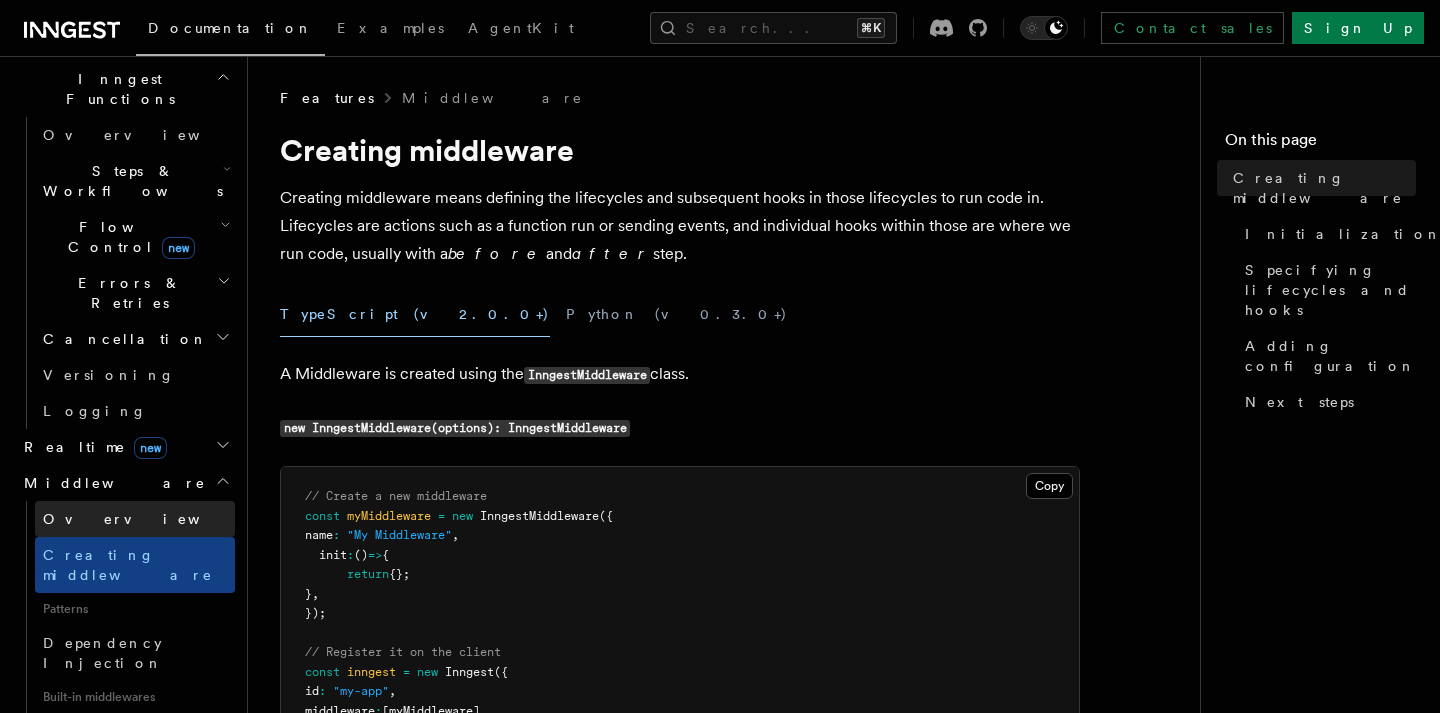 click on "Overview" at bounding box center (135, 519) 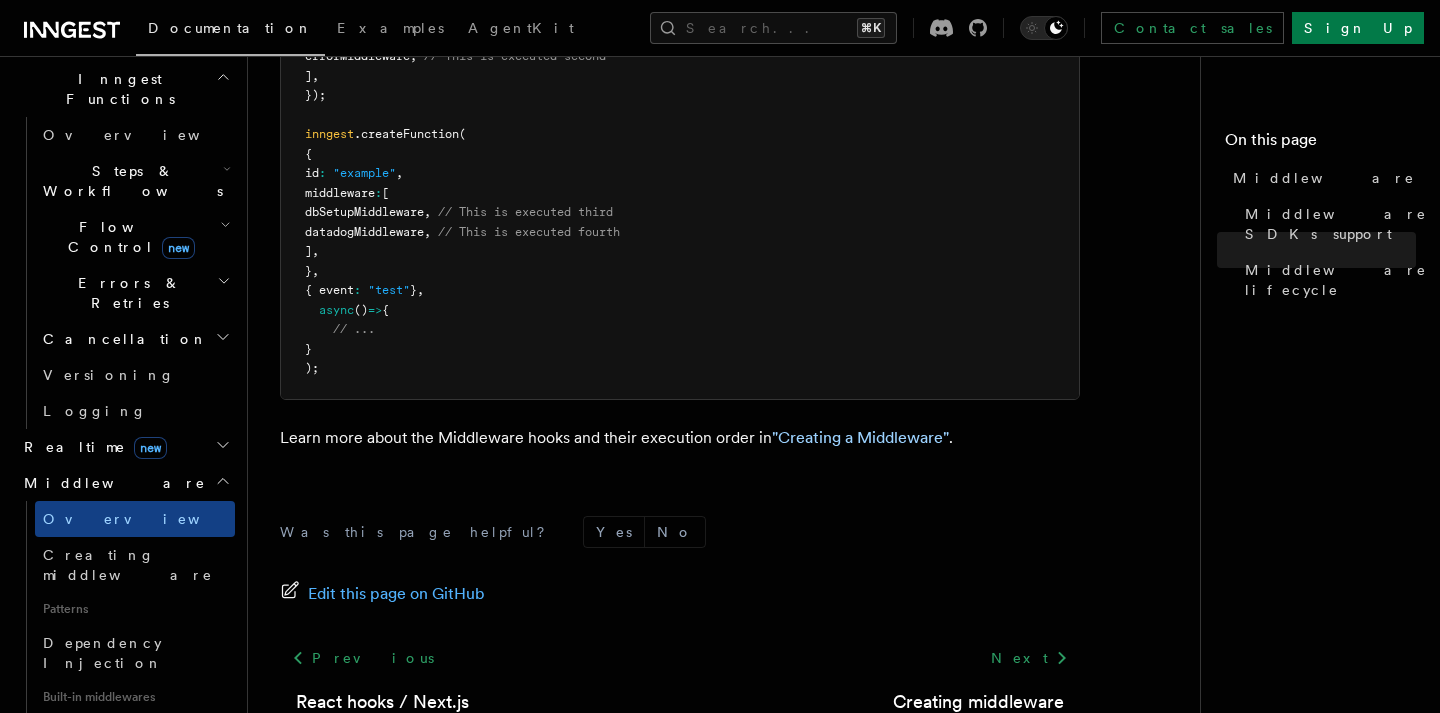 scroll, scrollTop: 1300, scrollLeft: 0, axis: vertical 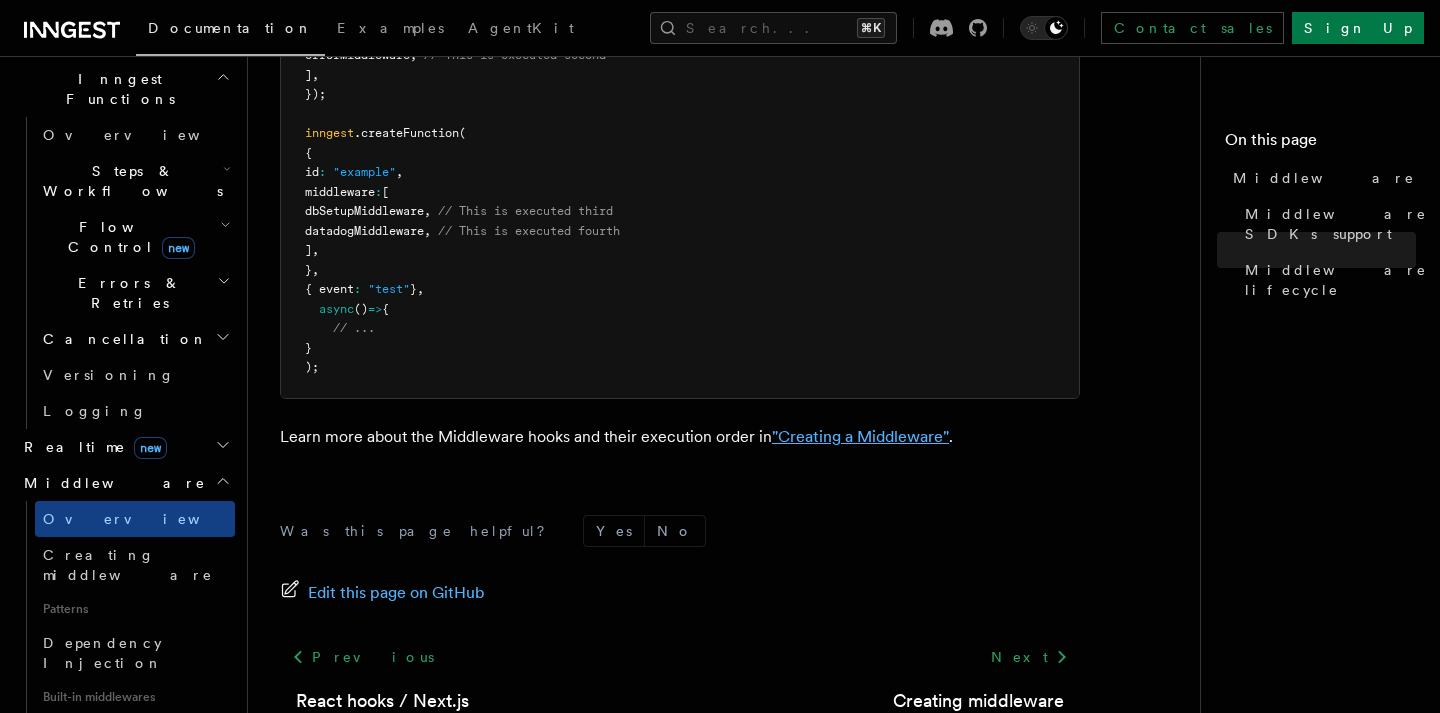 click on ""Creating a Middleware"" at bounding box center [860, 436] 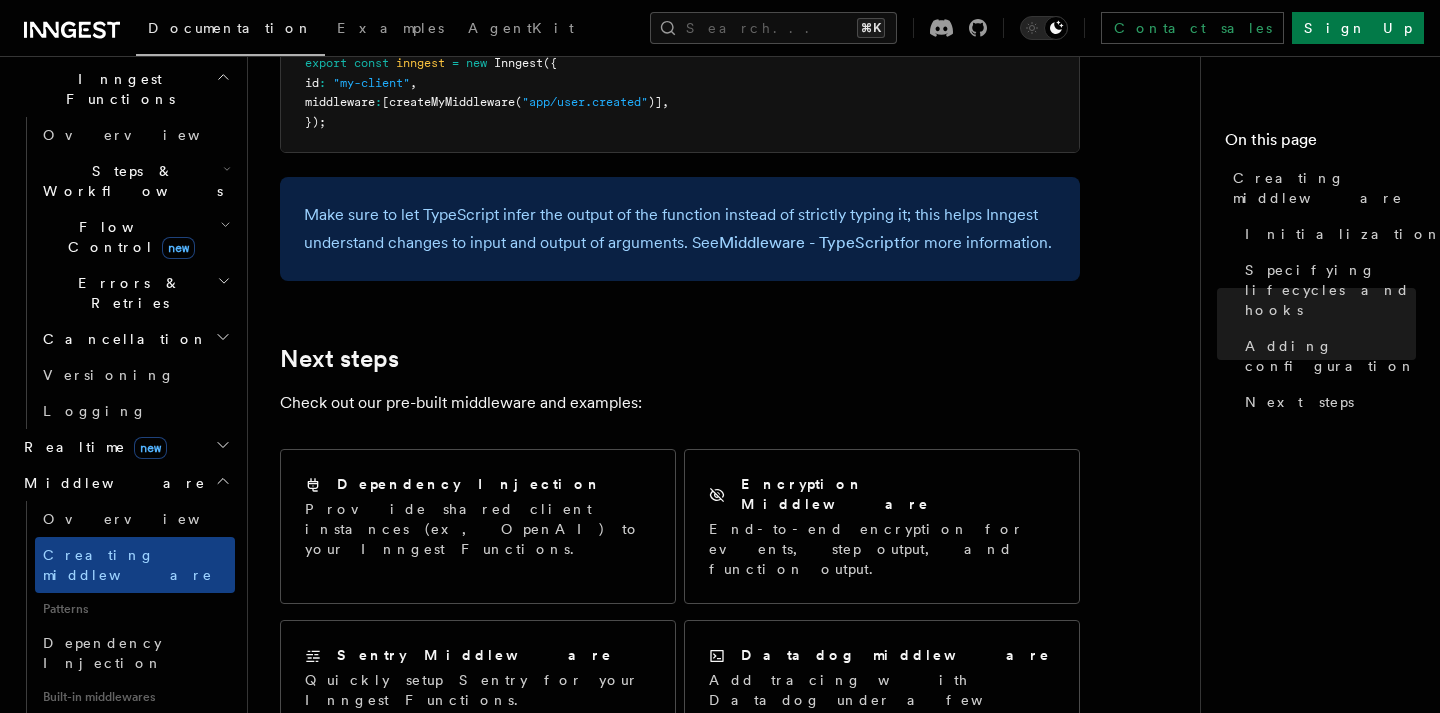 scroll, scrollTop: 3880, scrollLeft: 0, axis: vertical 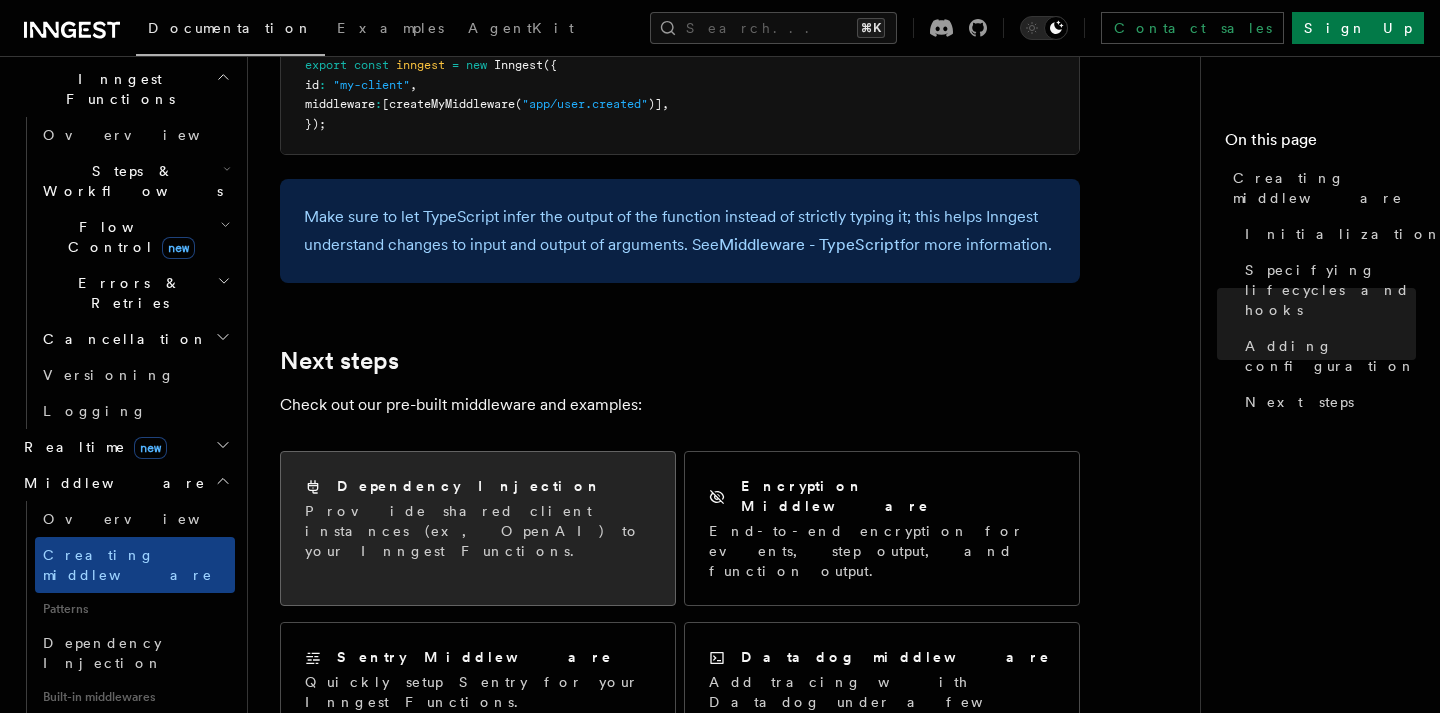 click on "Dependency Injection" at bounding box center (478, 486) 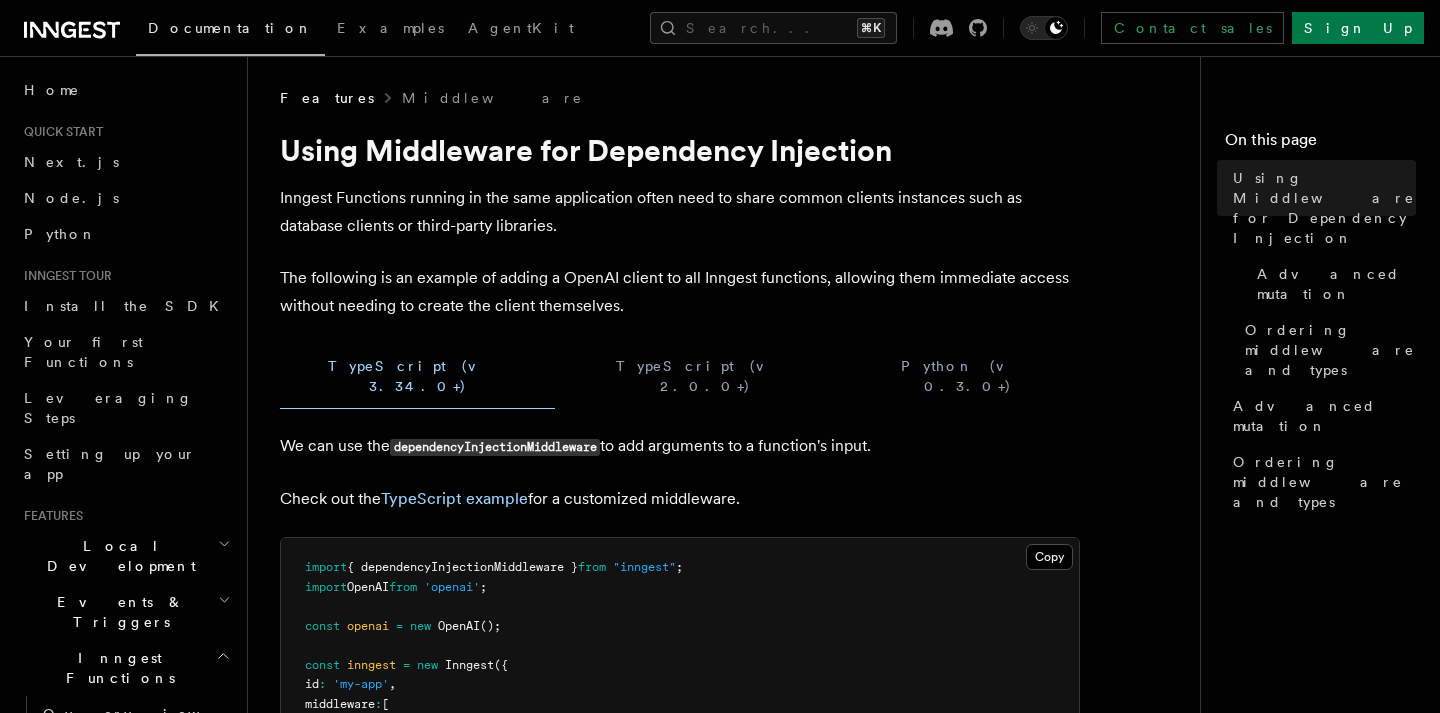 scroll, scrollTop: 0, scrollLeft: 0, axis: both 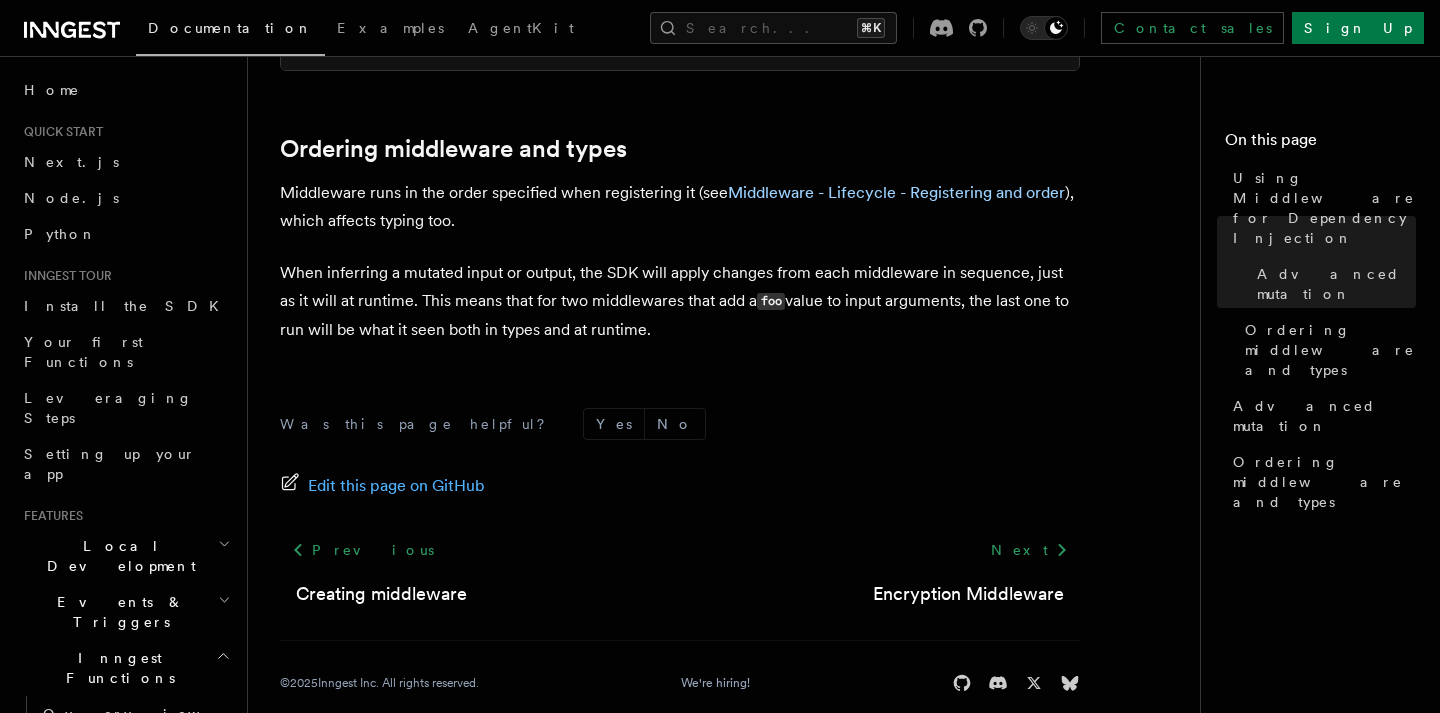 click on "Local Development" at bounding box center [117, 556] 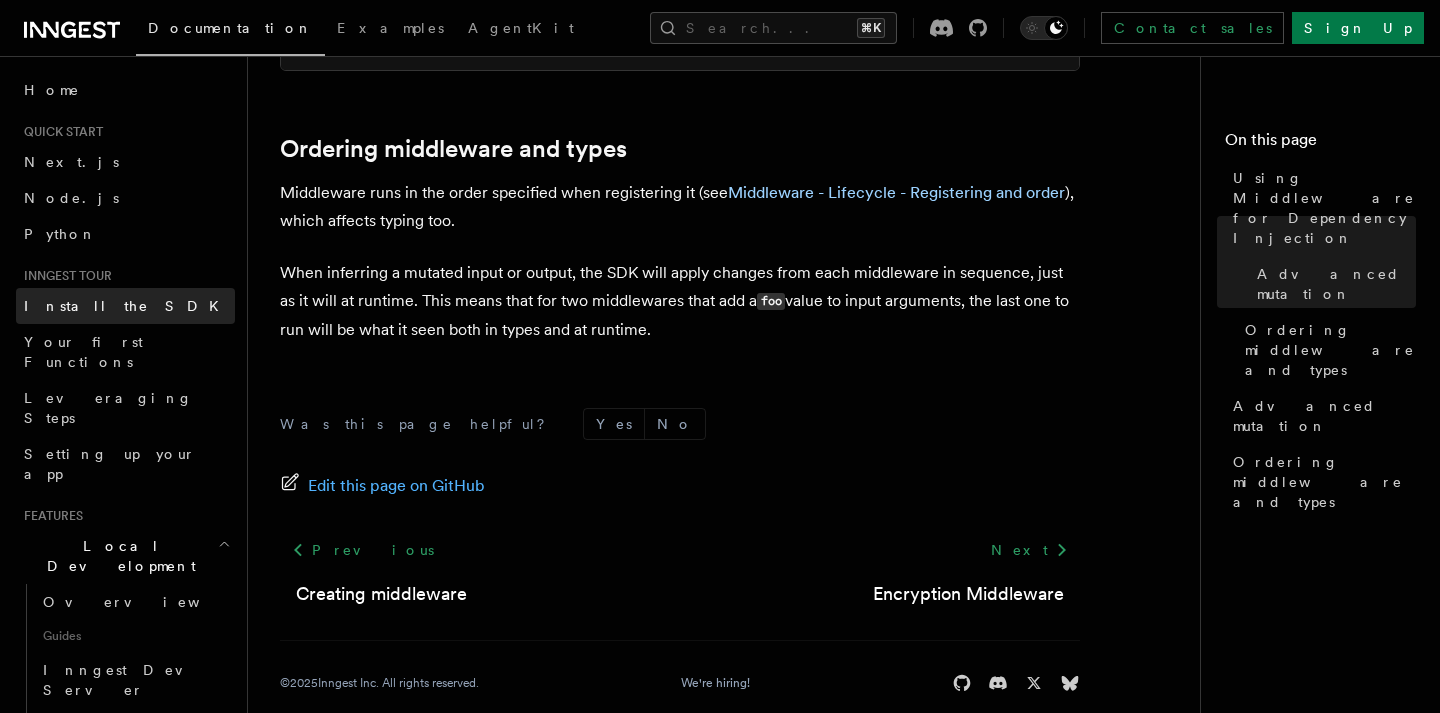 click on "Install the SDK" at bounding box center [127, 306] 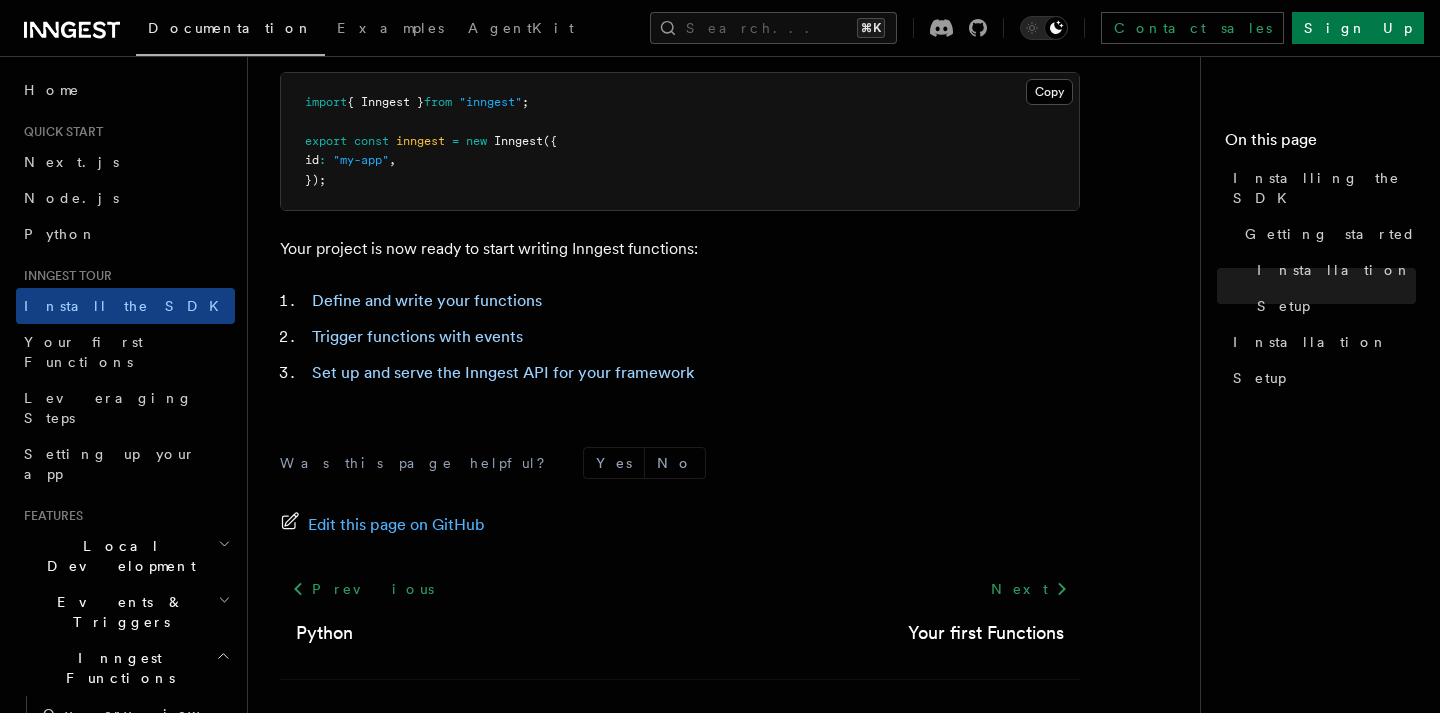scroll, scrollTop: 877, scrollLeft: 0, axis: vertical 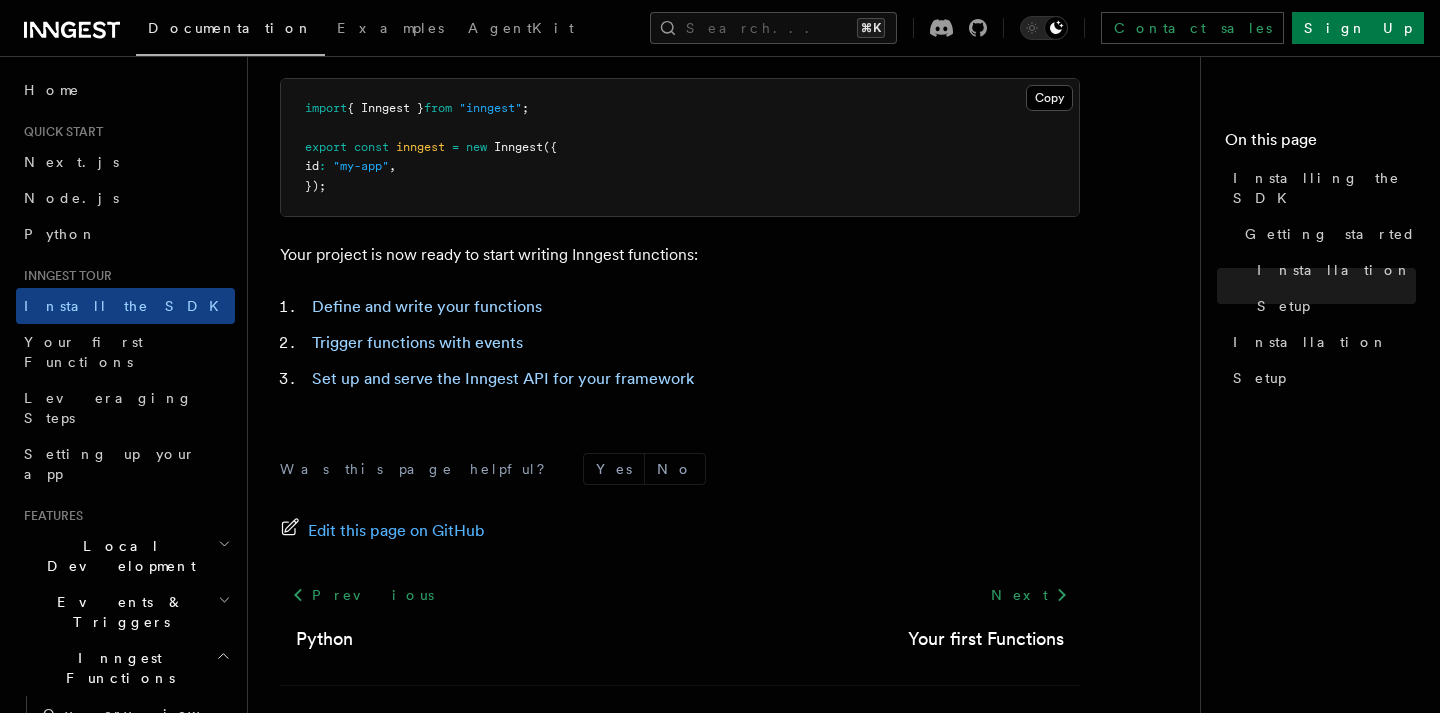 click on "Define and write your functions" at bounding box center (693, 307) 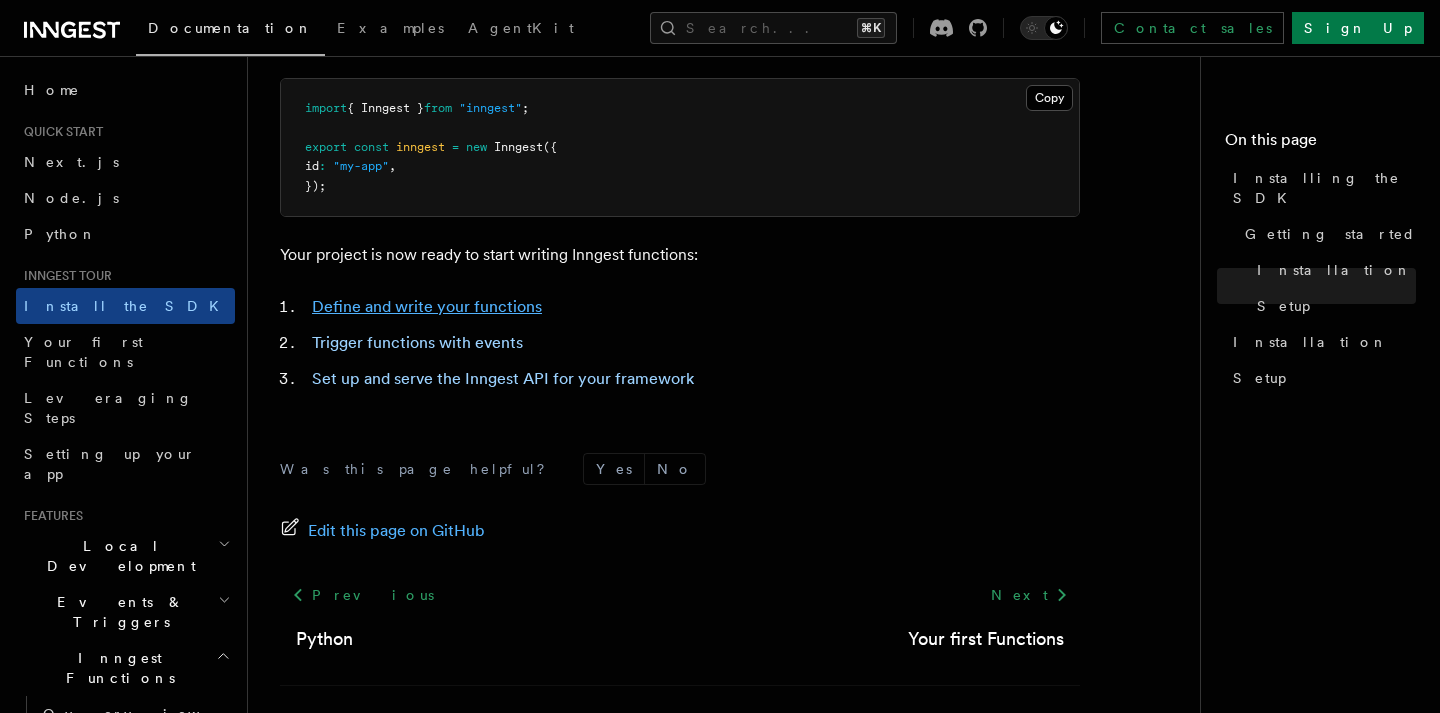 click on "Define and write your functions" at bounding box center [427, 306] 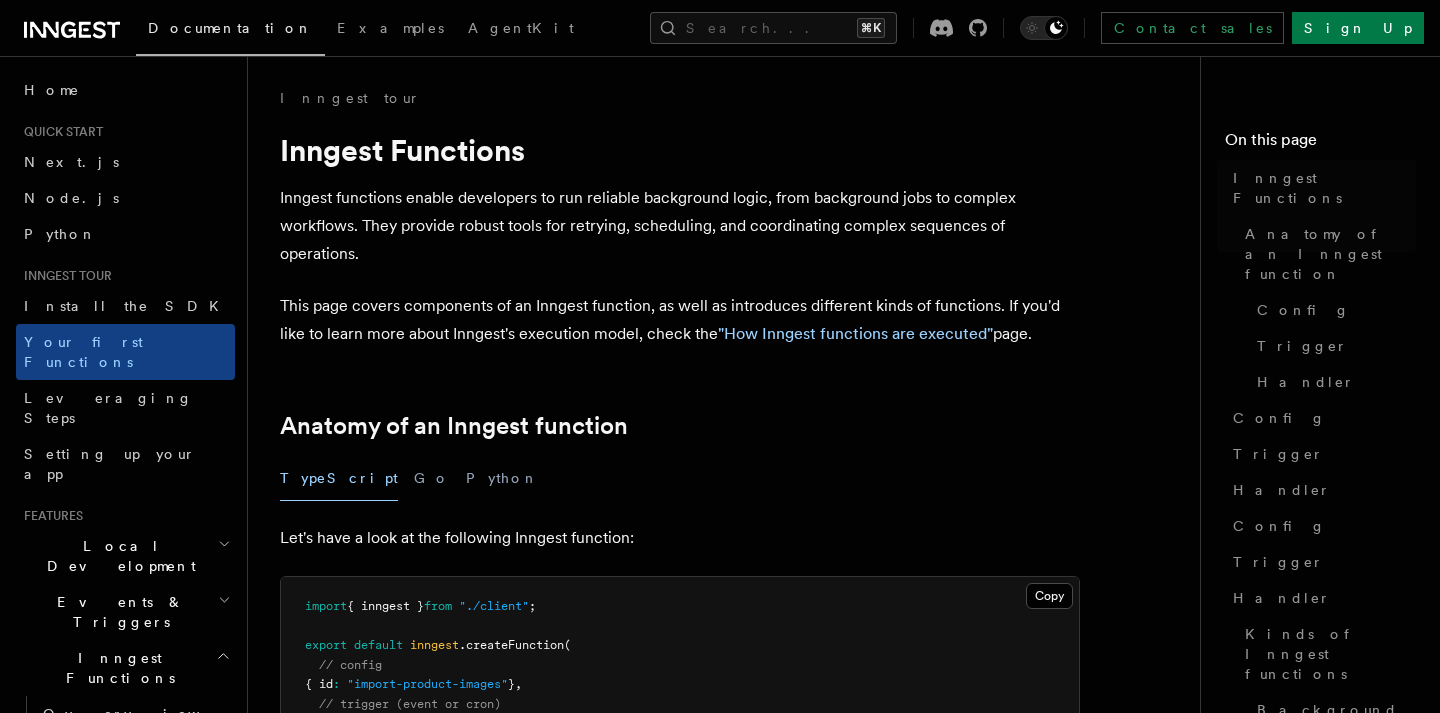 scroll, scrollTop: 0, scrollLeft: 0, axis: both 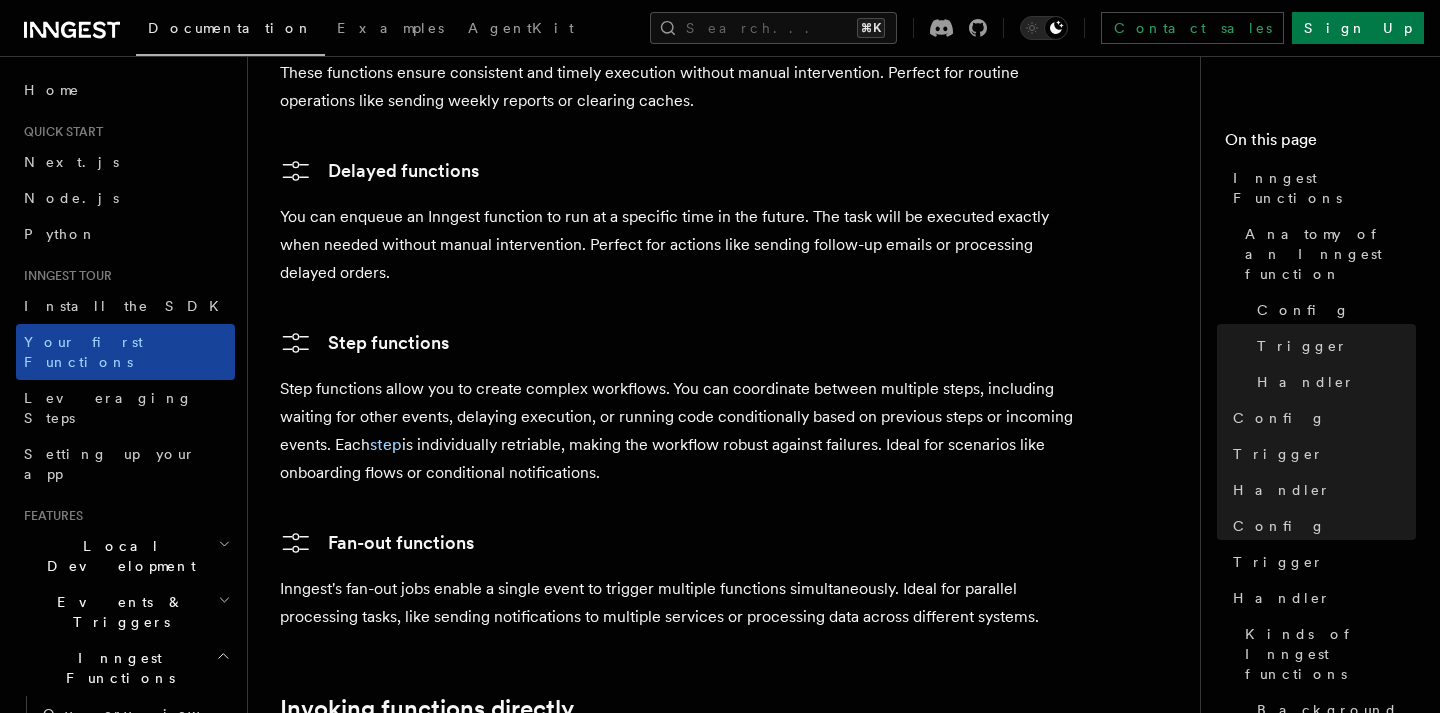 click on "Your first Functions" at bounding box center [125, 352] 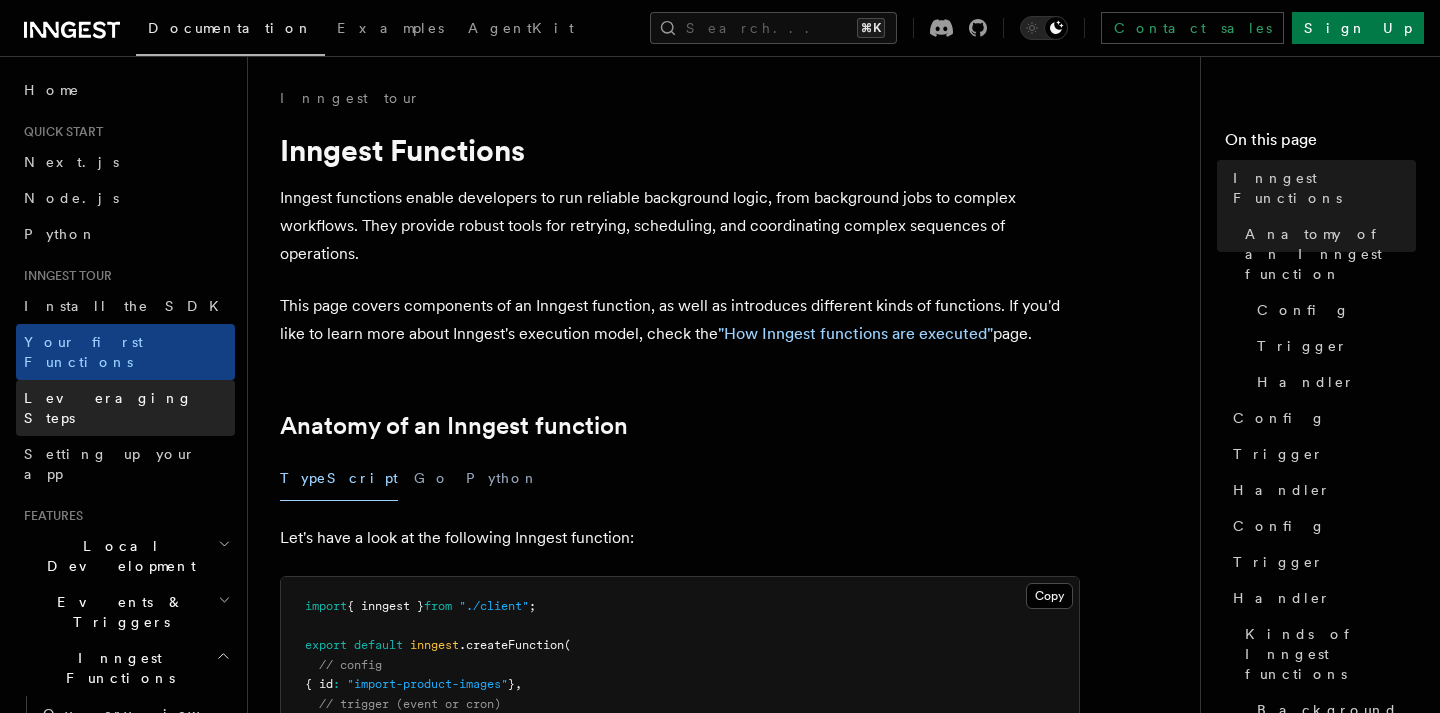 click on "Leveraging Steps" at bounding box center (125, 408) 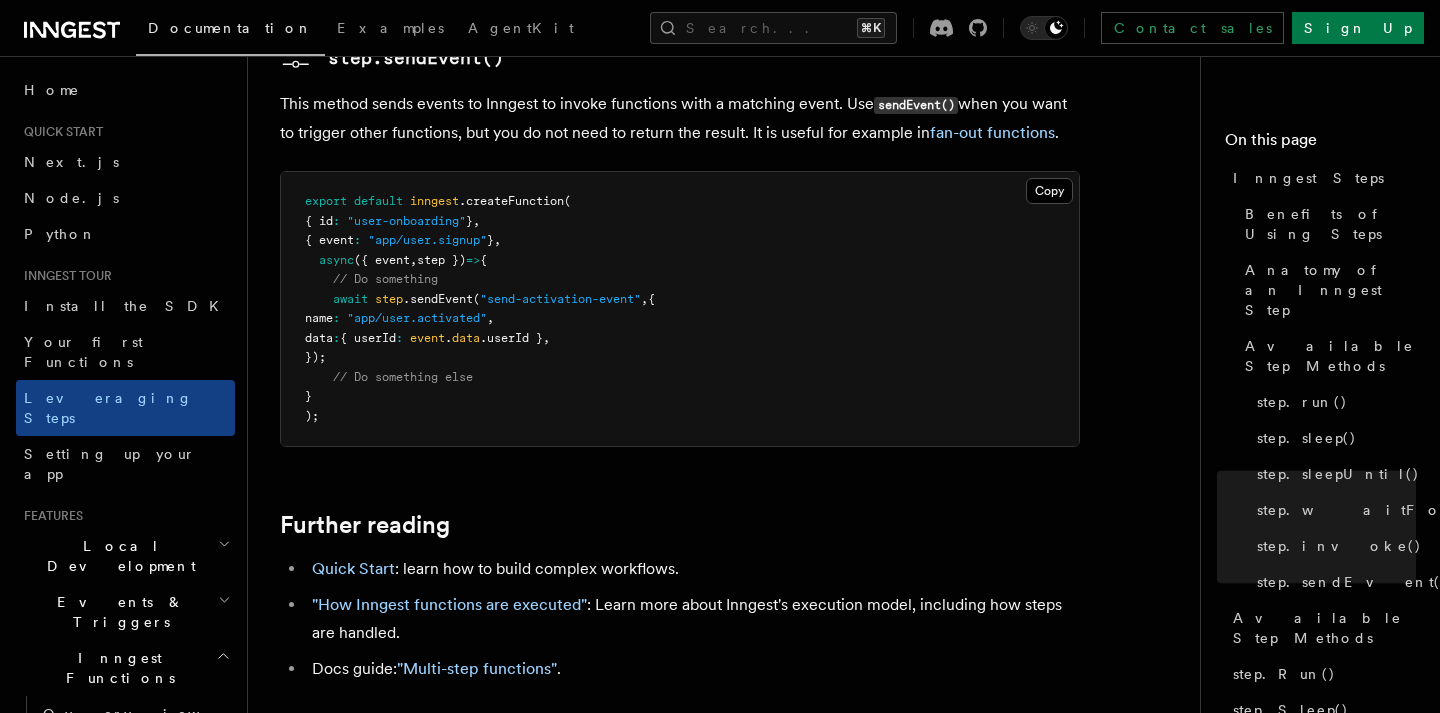 scroll, scrollTop: 4346, scrollLeft: 0, axis: vertical 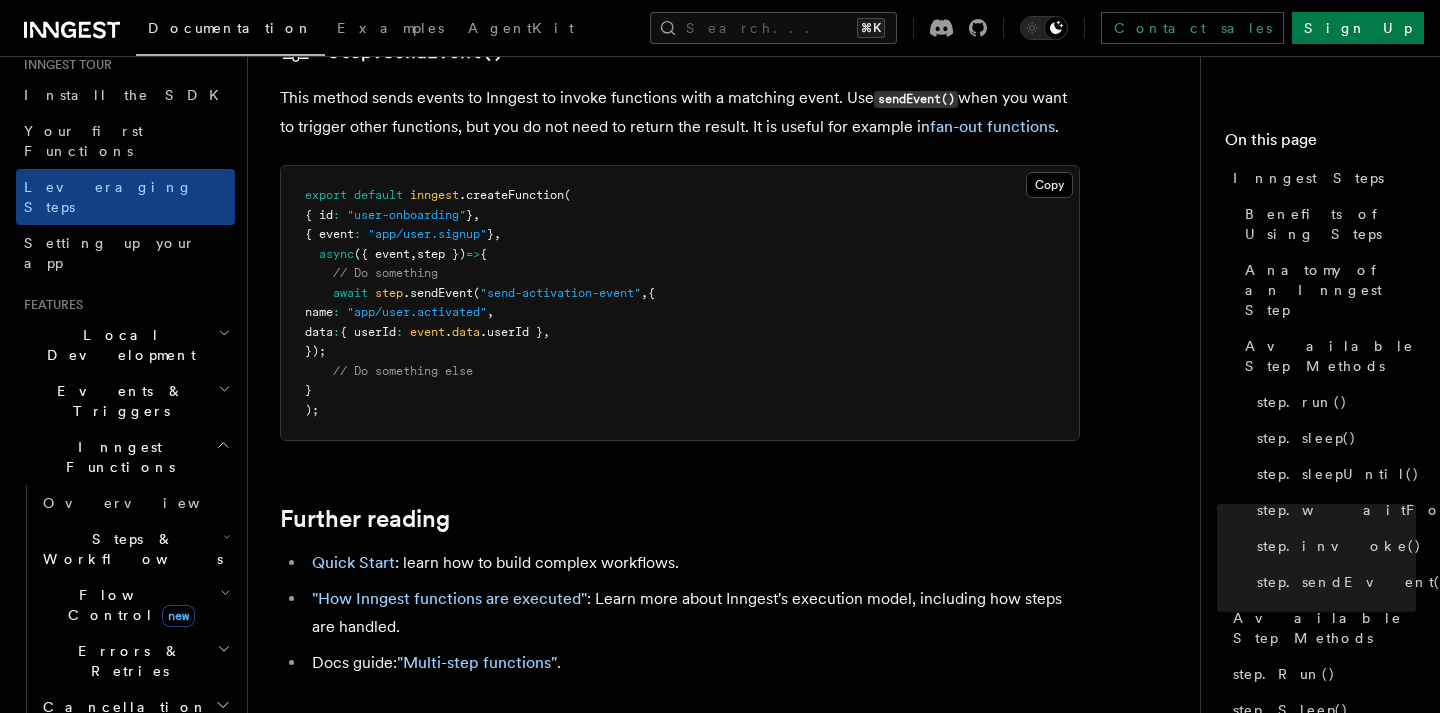 click on "Inngest Functions" at bounding box center (125, 457) 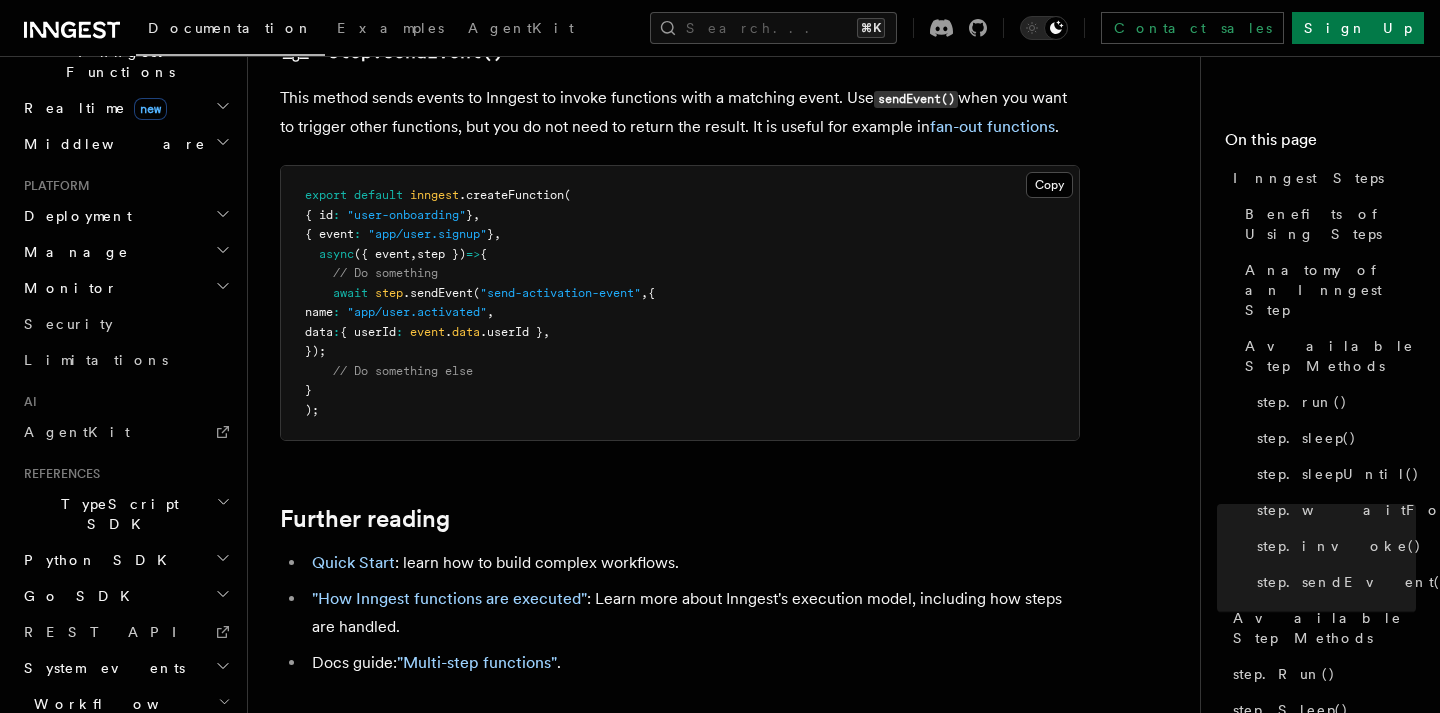 scroll, scrollTop: 635, scrollLeft: 0, axis: vertical 